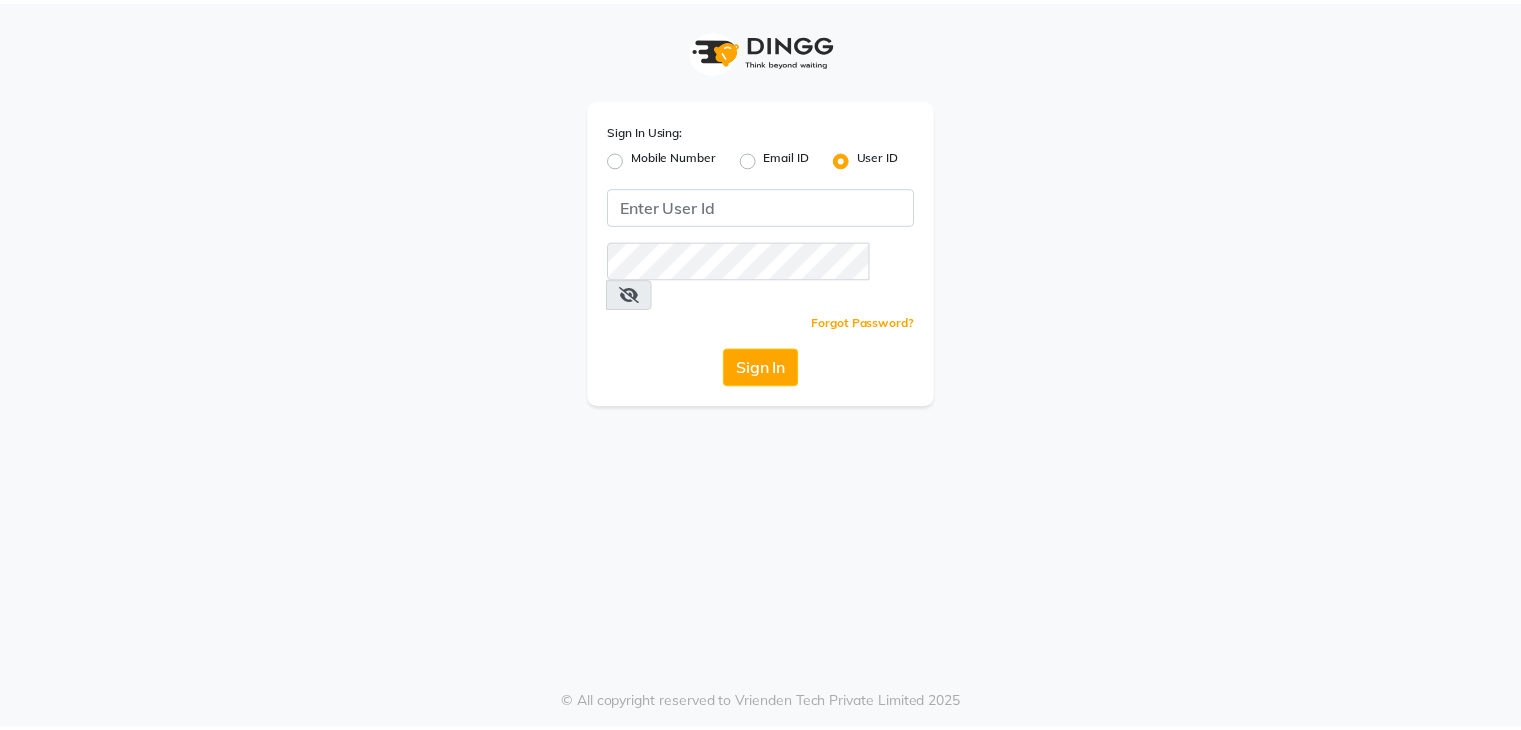 scroll, scrollTop: 0, scrollLeft: 0, axis: both 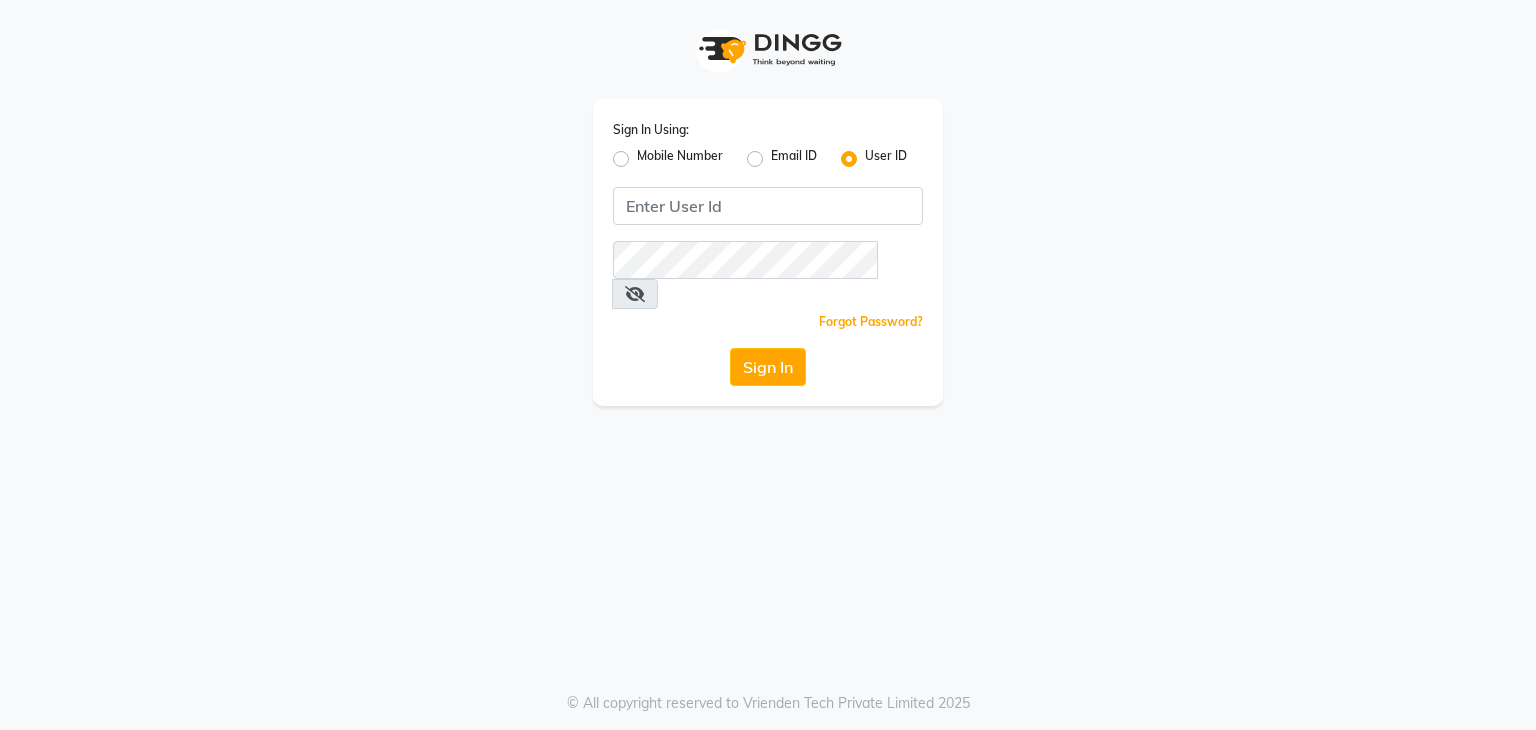 drag, startPoint x: 630, startPoint y: 157, endPoint x: 629, endPoint y: 191, distance: 34.0147 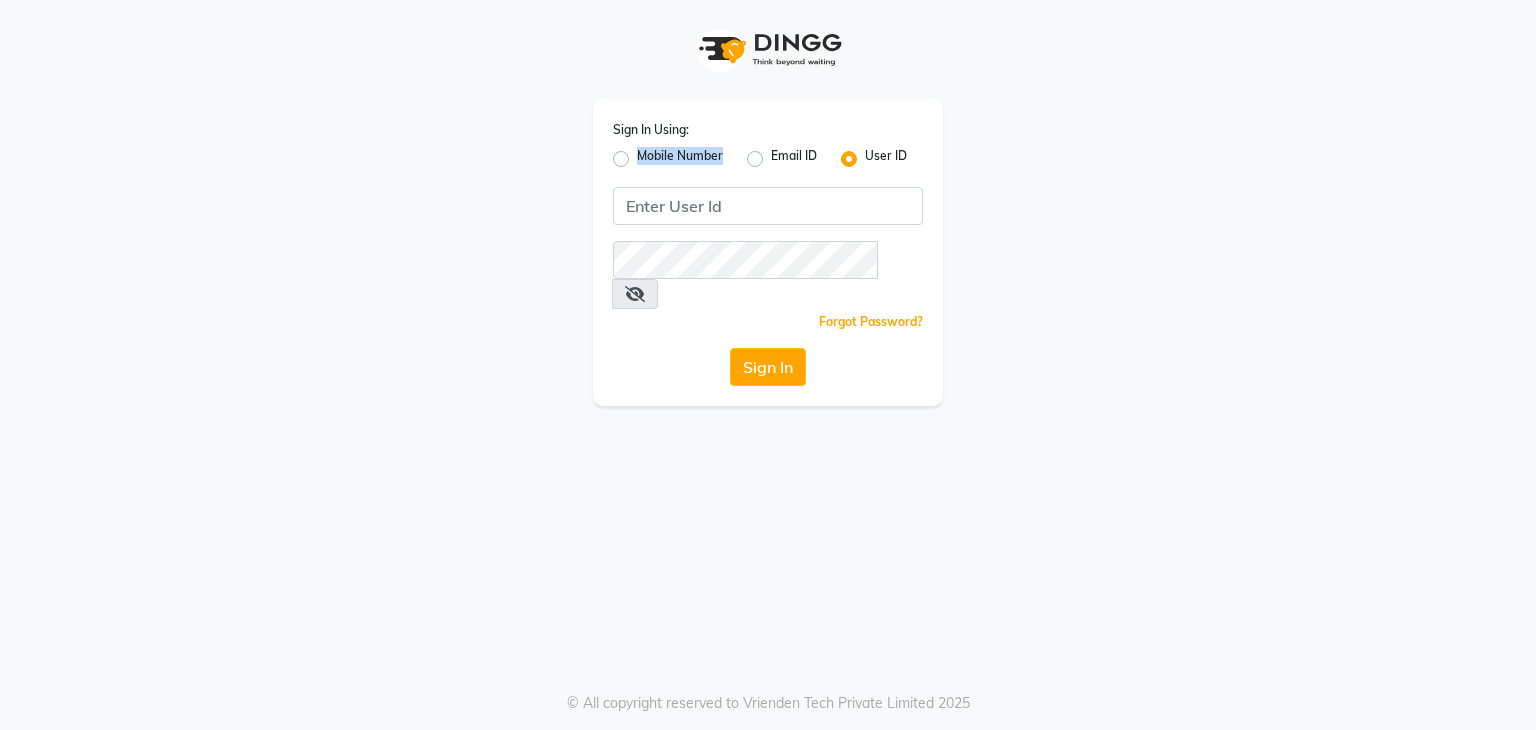 click on "Mobile Number" 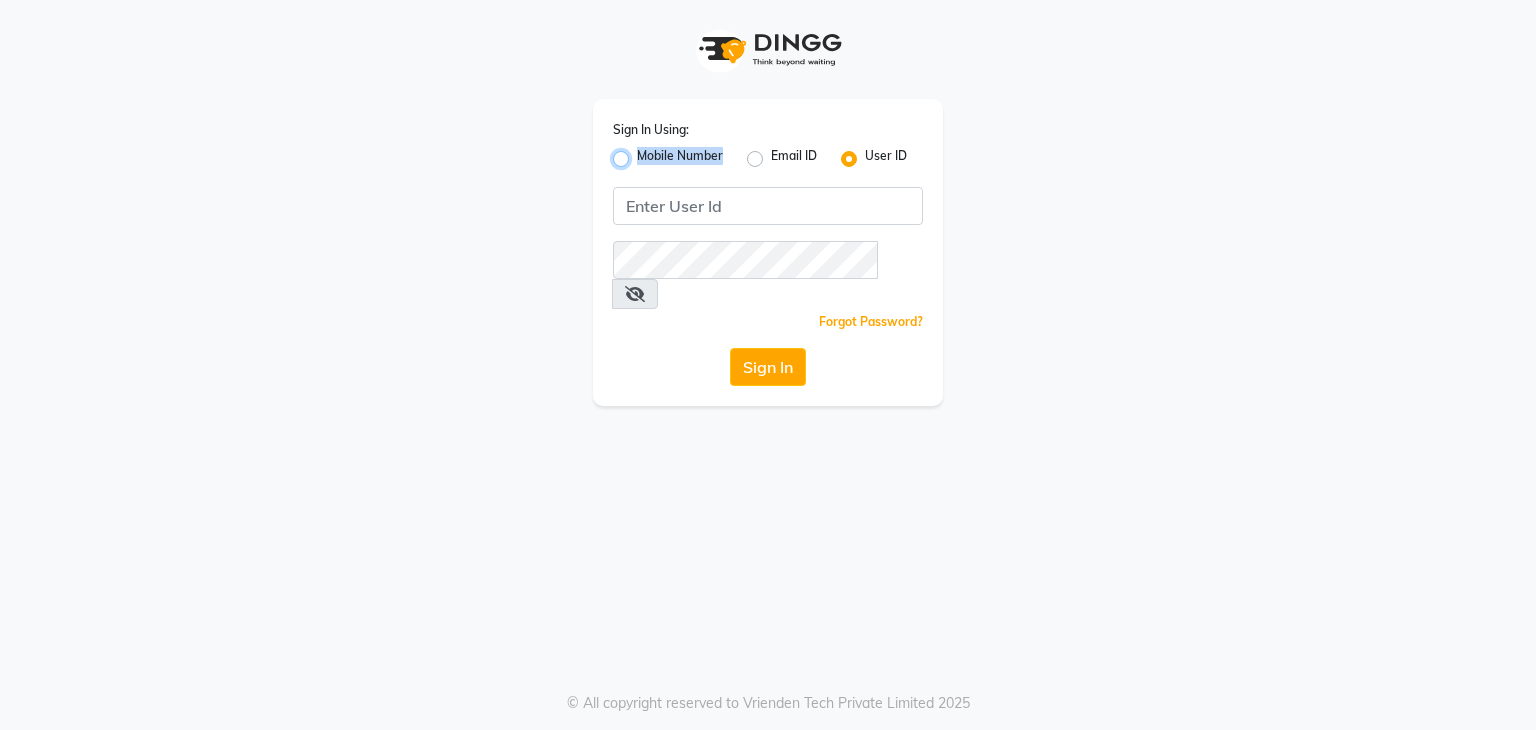 click on "Mobile Number" at bounding box center [643, 153] 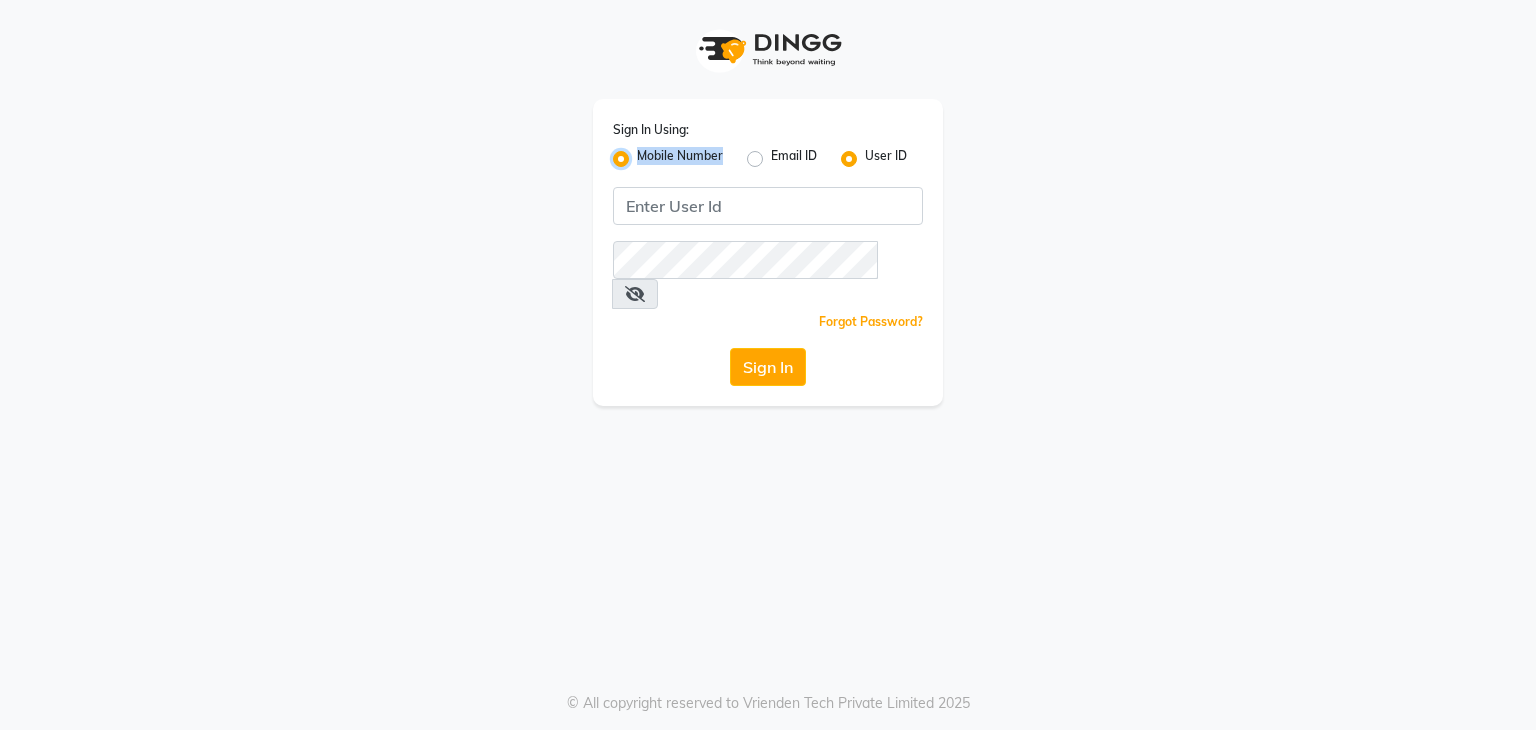 radio on "false" 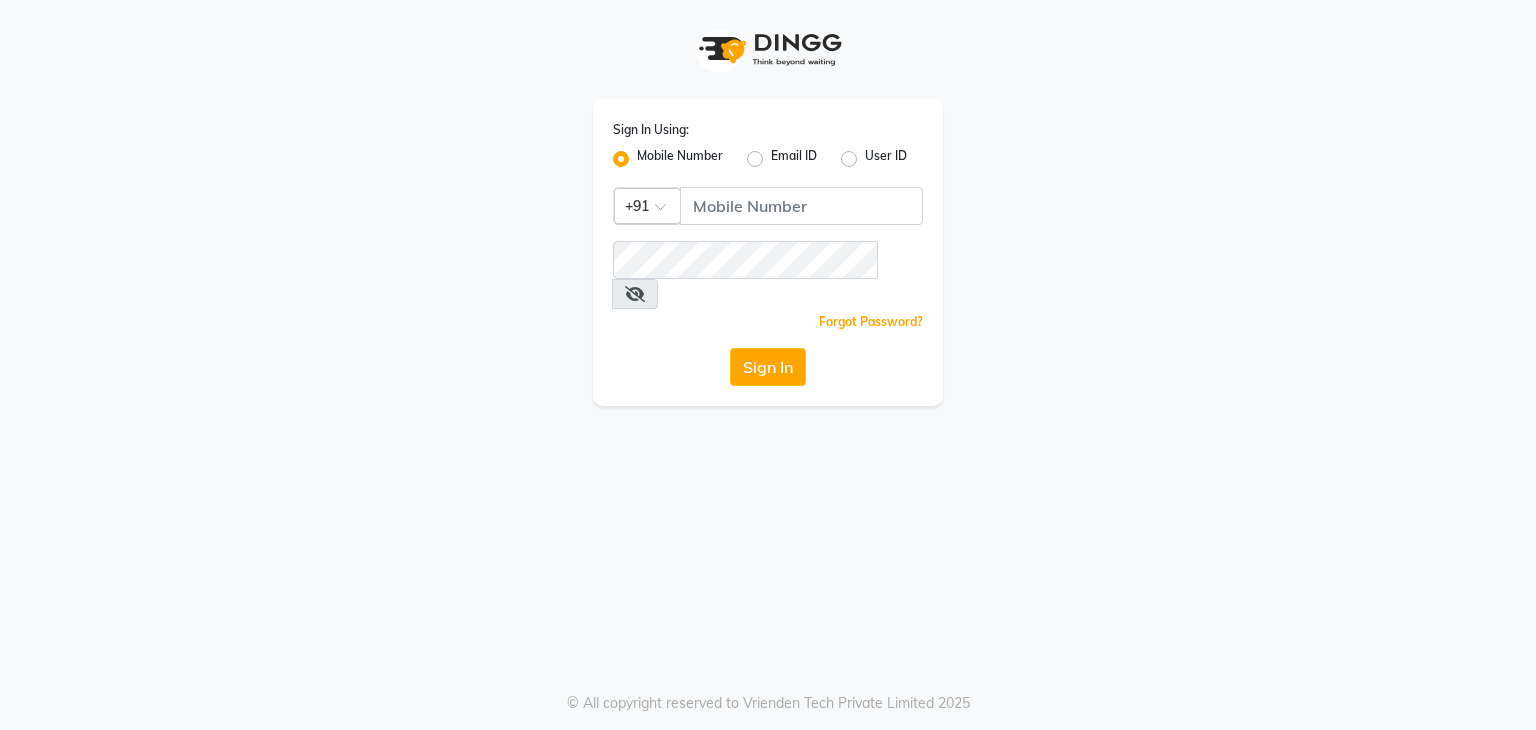drag, startPoint x: 637, startPoint y: 195, endPoint x: 722, endPoint y: 213, distance: 86.88498 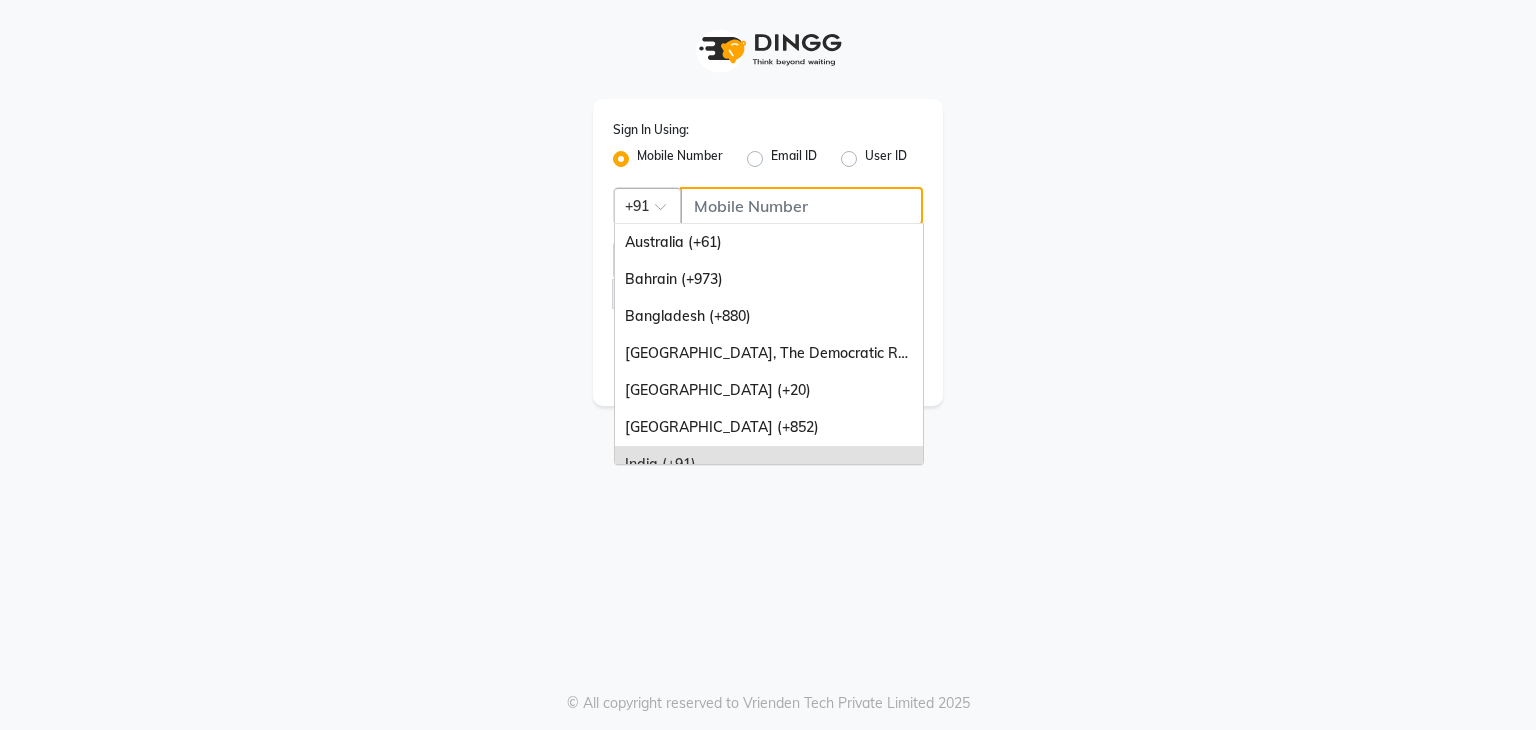 click 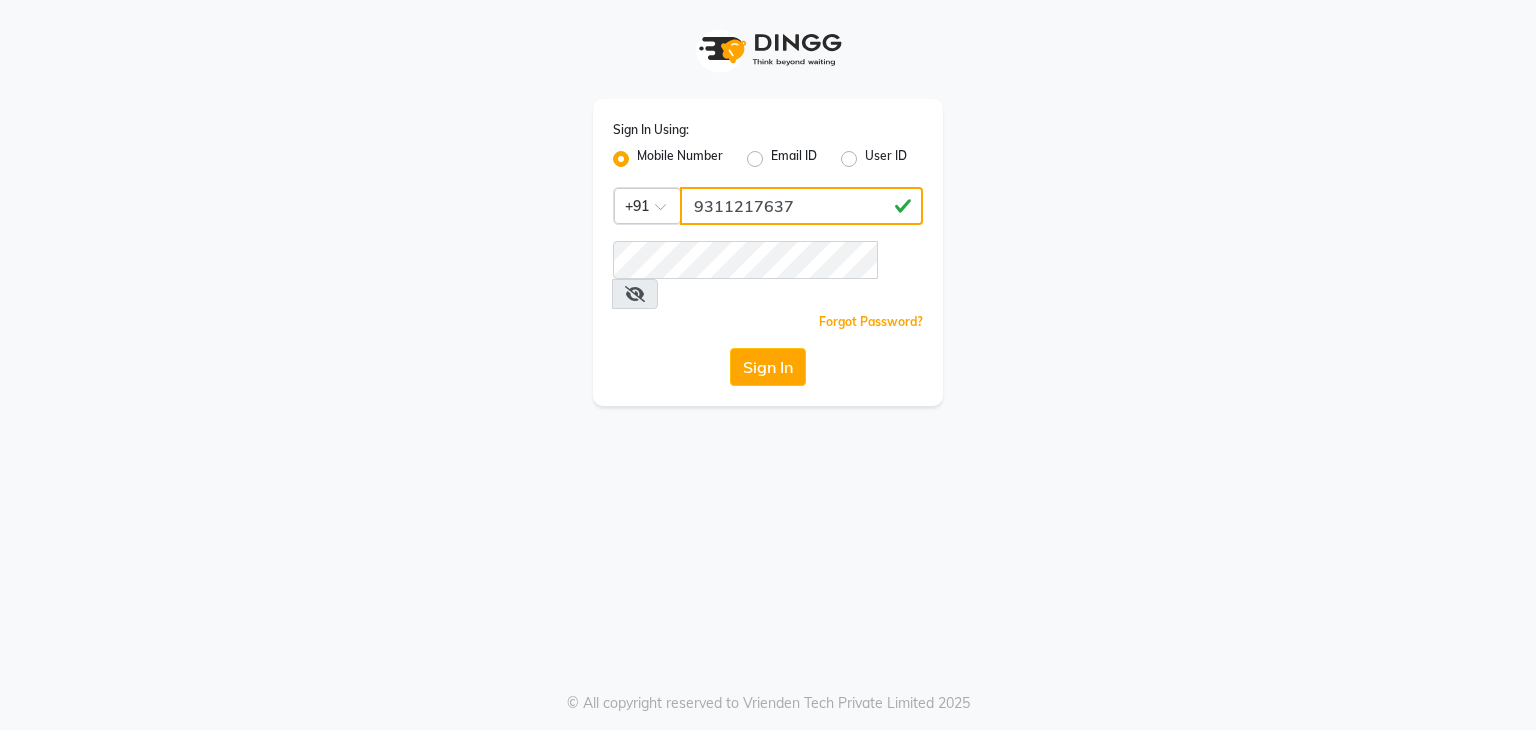 type on "9311217637" 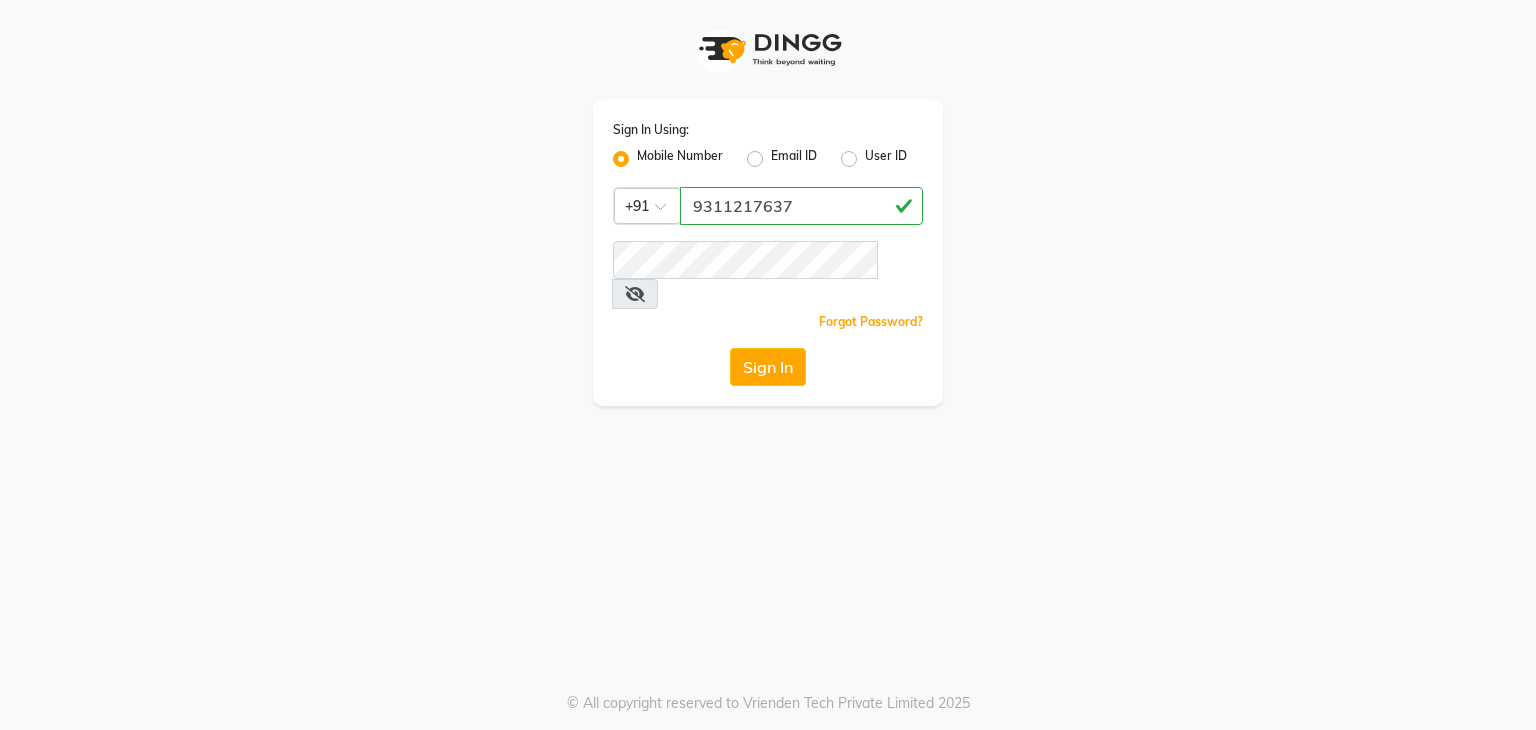click on "Sign In Using: Mobile Number Email ID User ID Country Code × +91 9311217637  Remember me Forgot Password?  Sign In" 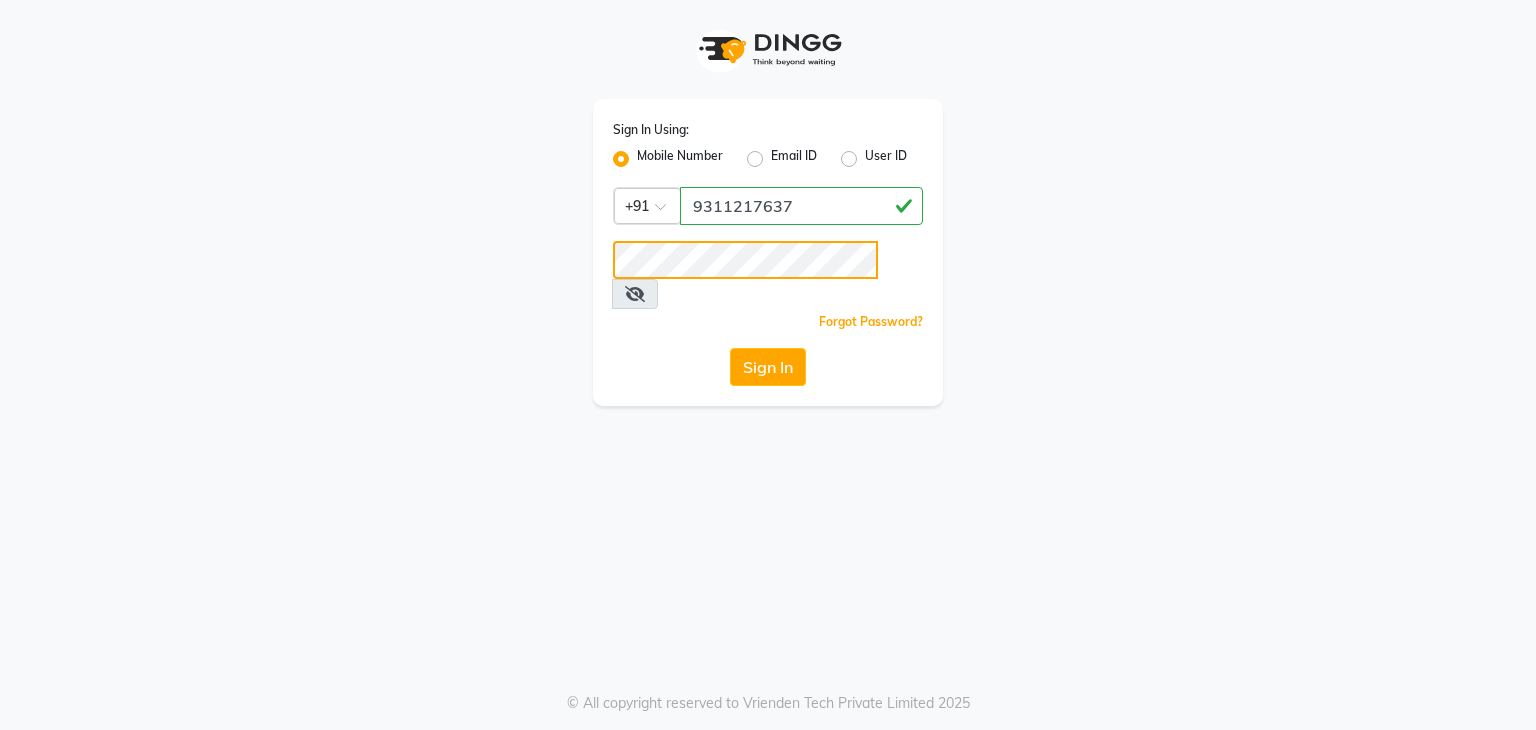 click on "Sign In" 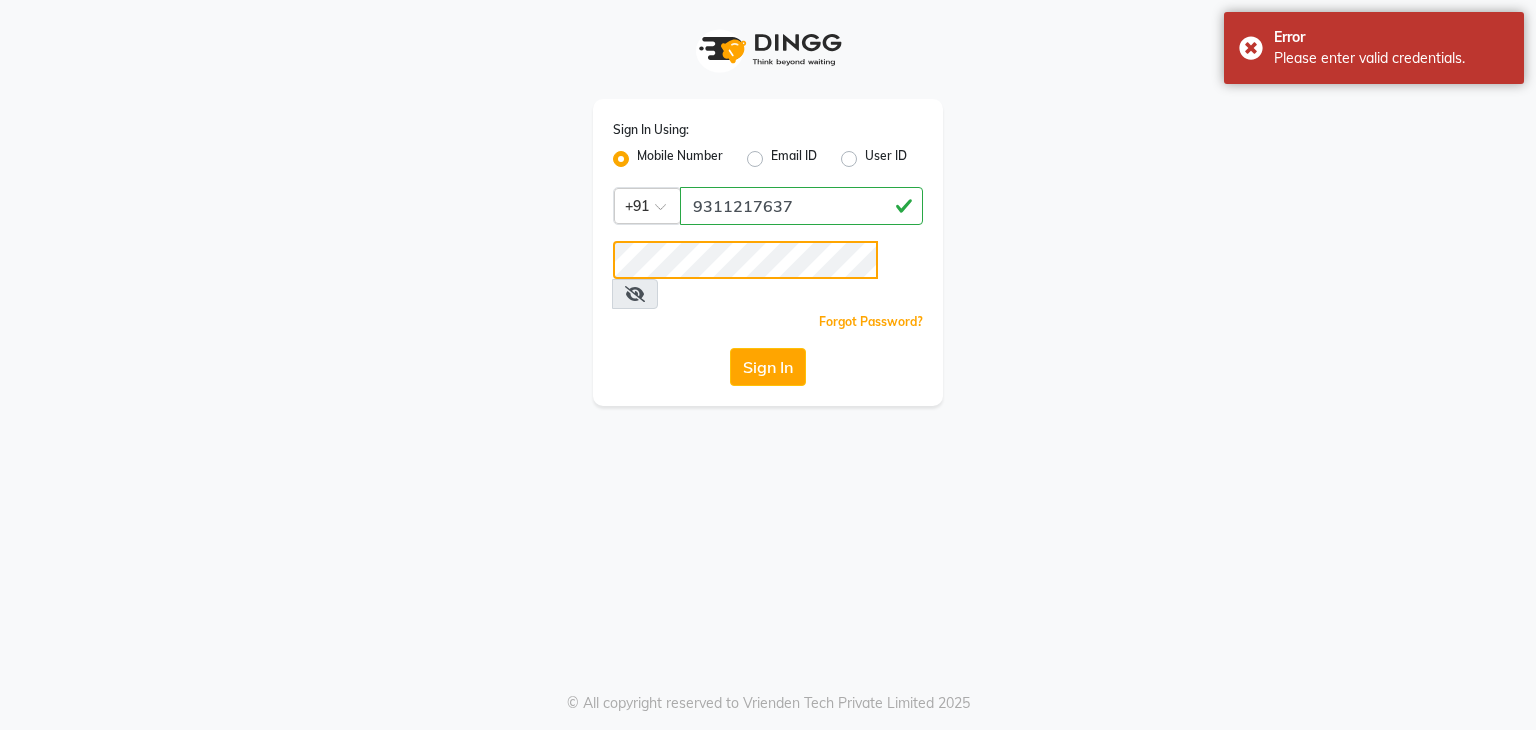 click on "Sign In Using: Mobile Number Email ID User ID Country Code × +91 9311217637  Remember me Forgot Password?  Sign In" 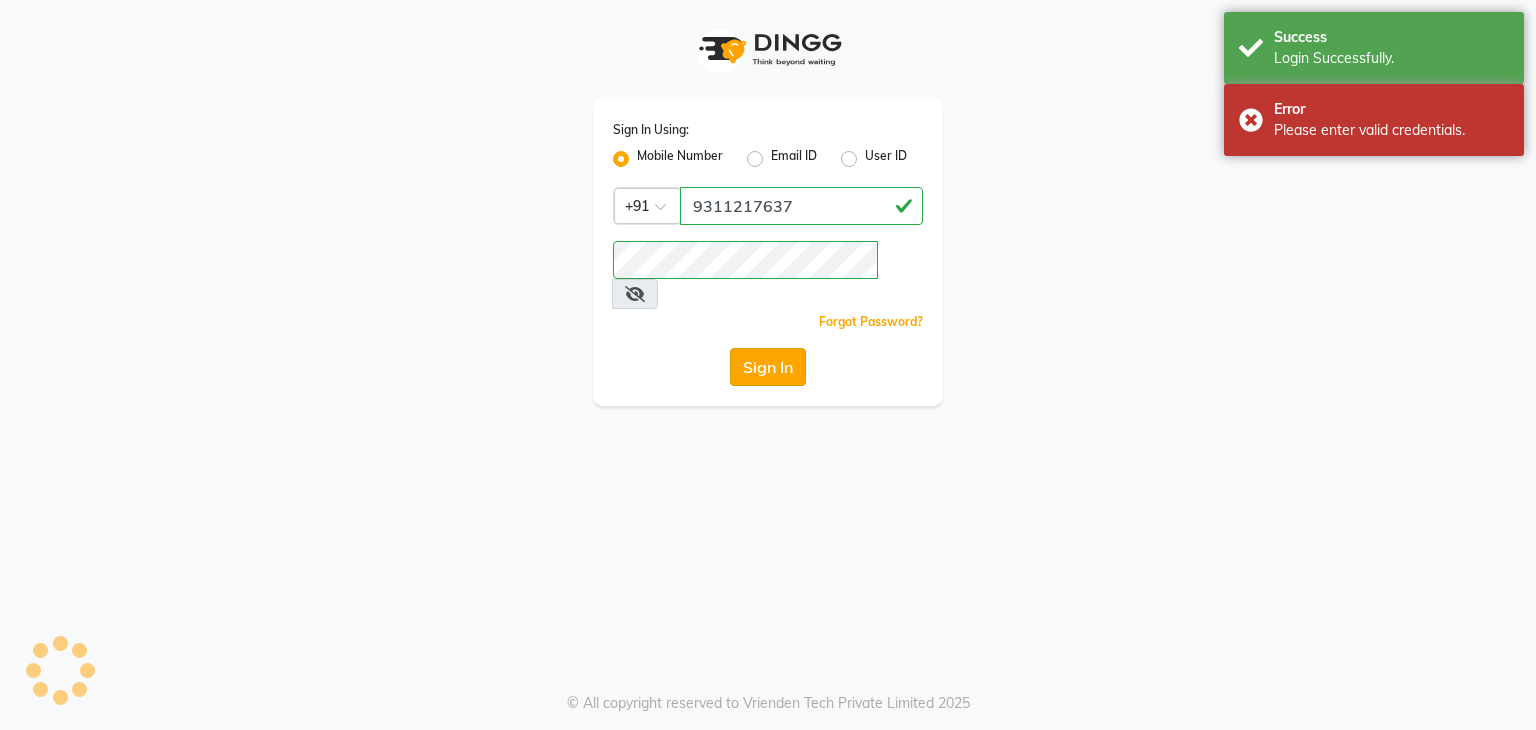 click on "Sign In" 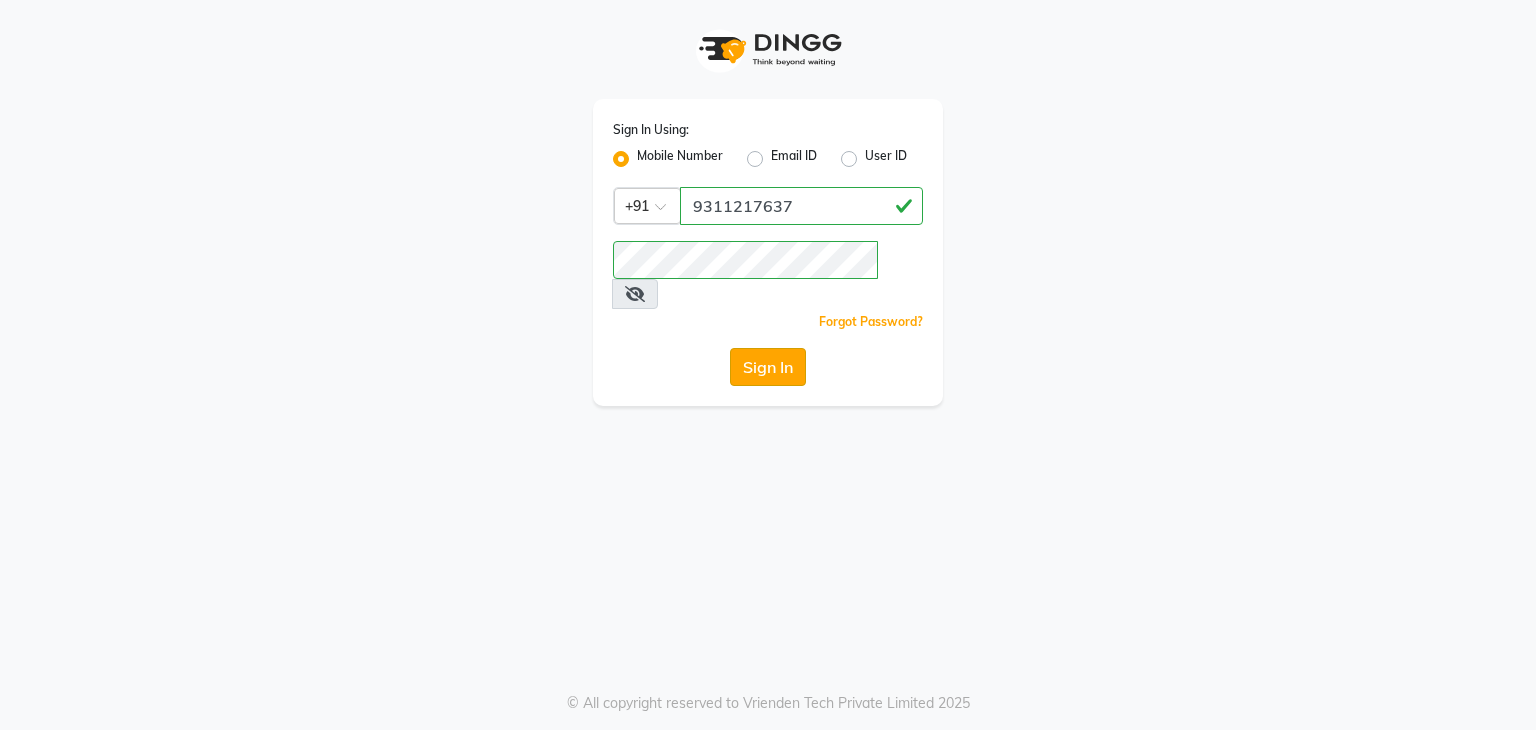 click on "Sign In" 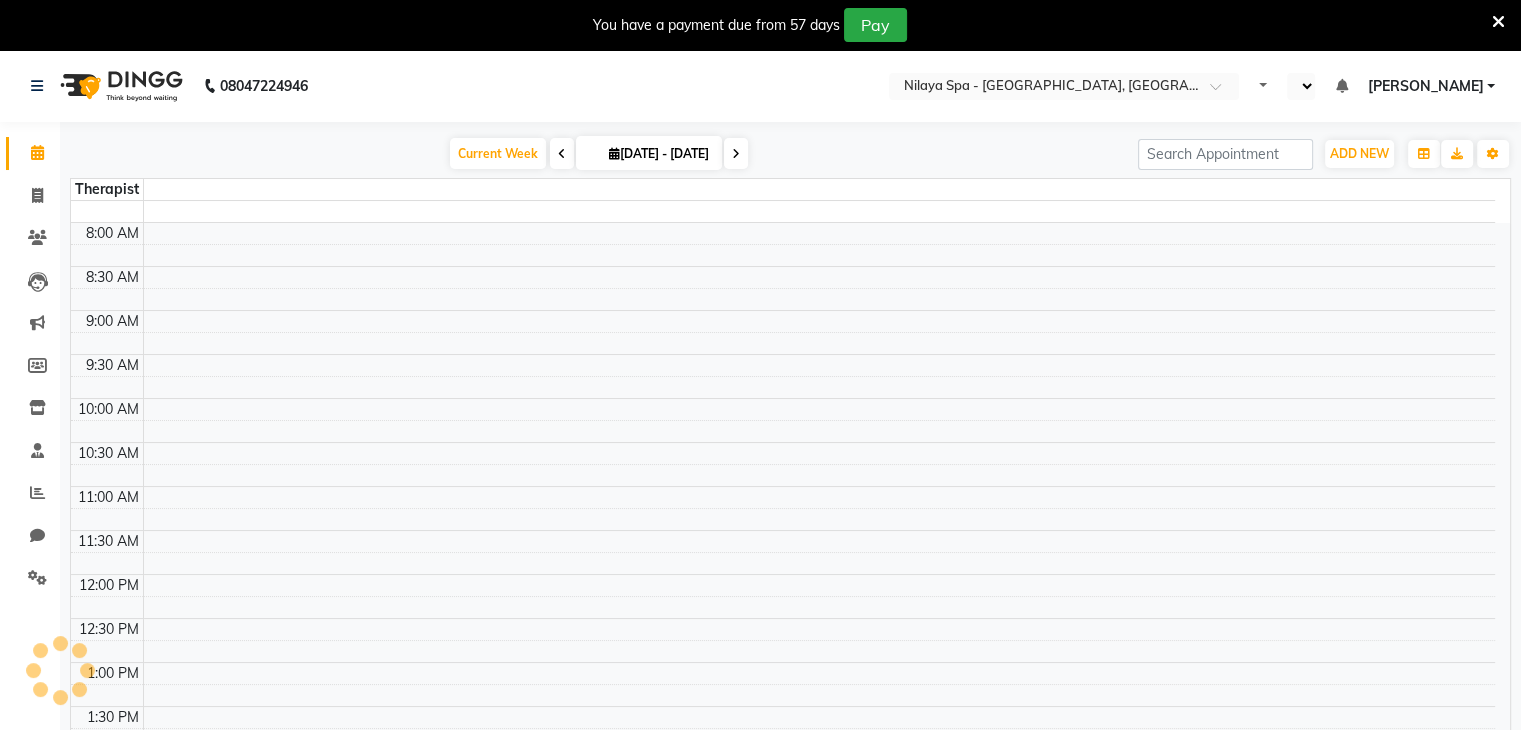 select on "en" 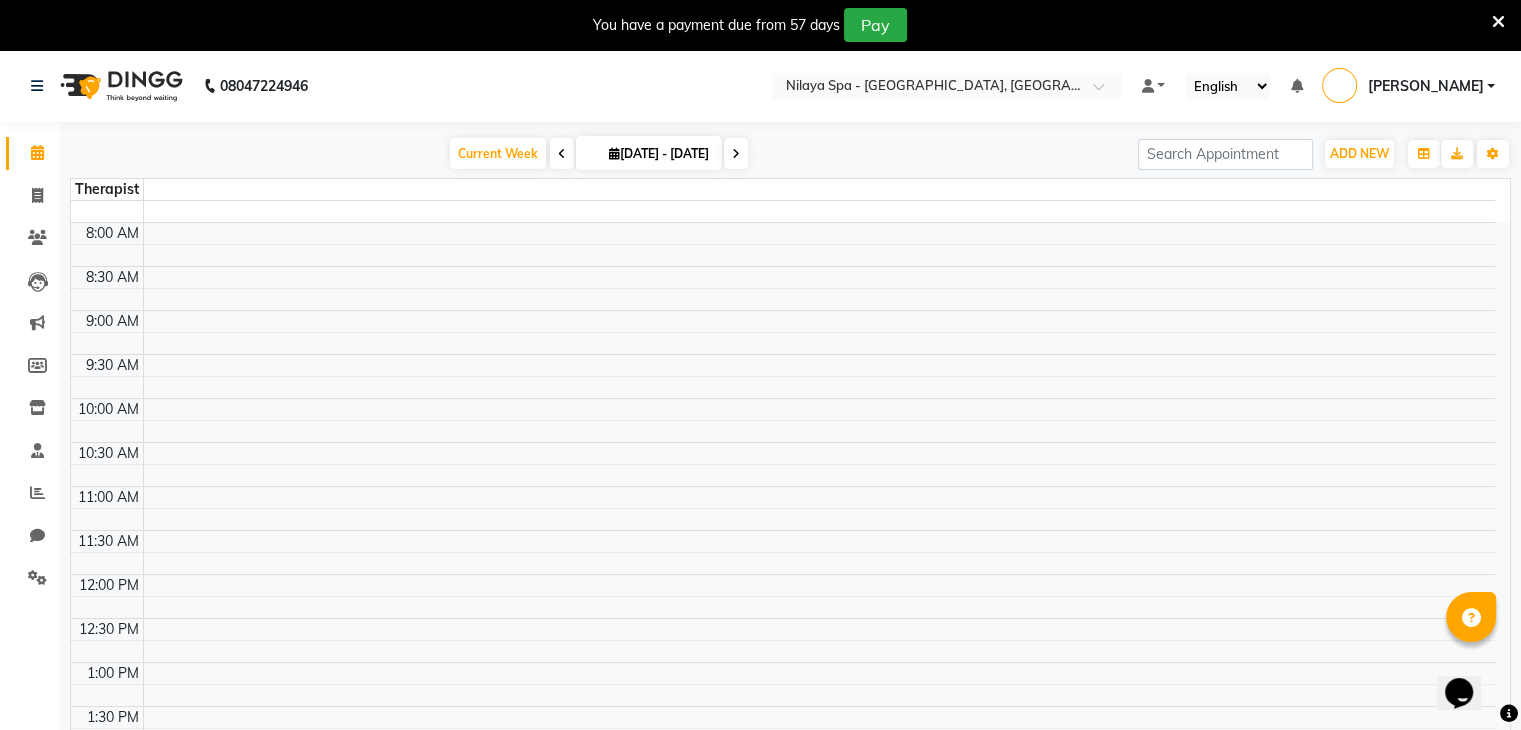 scroll, scrollTop: 0, scrollLeft: 0, axis: both 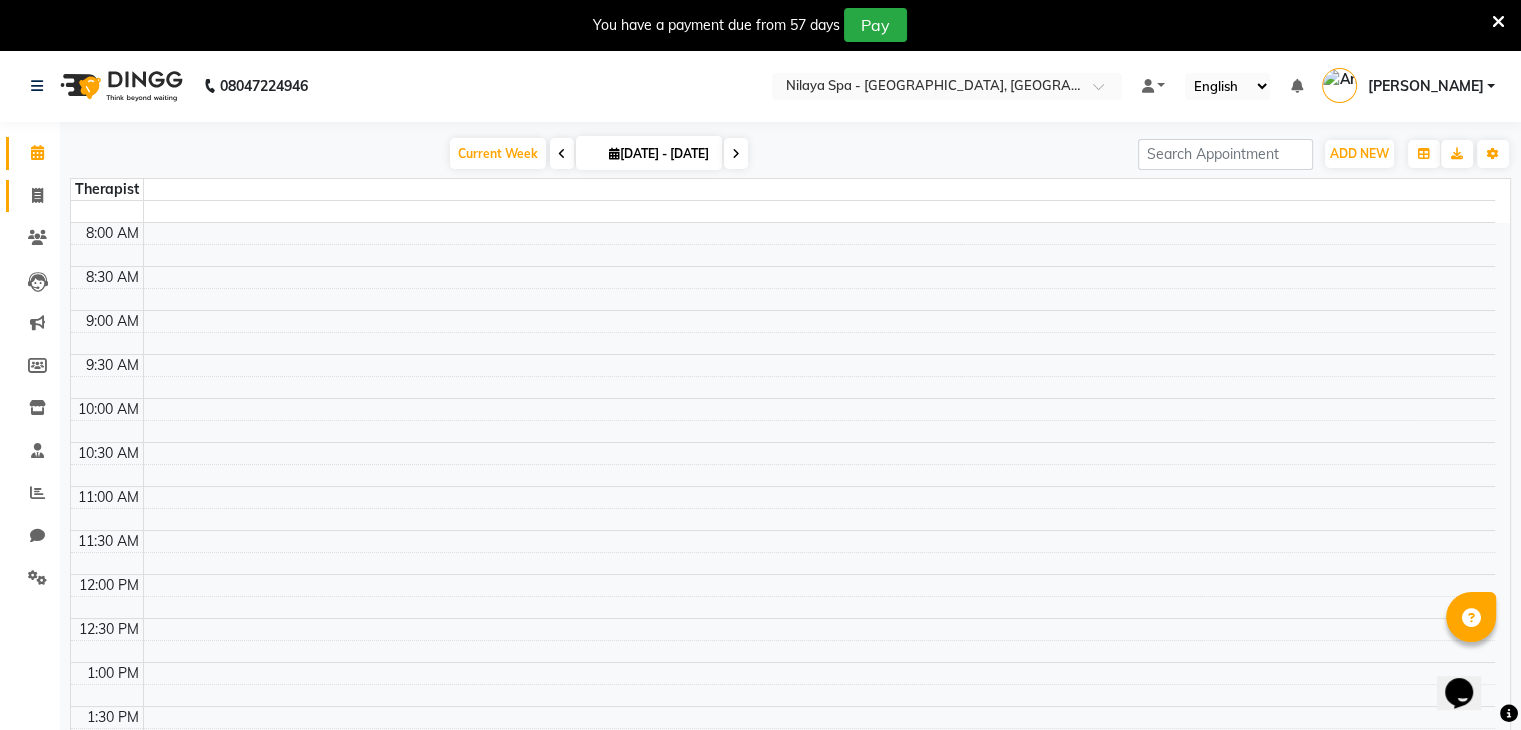 click on "Invoice" 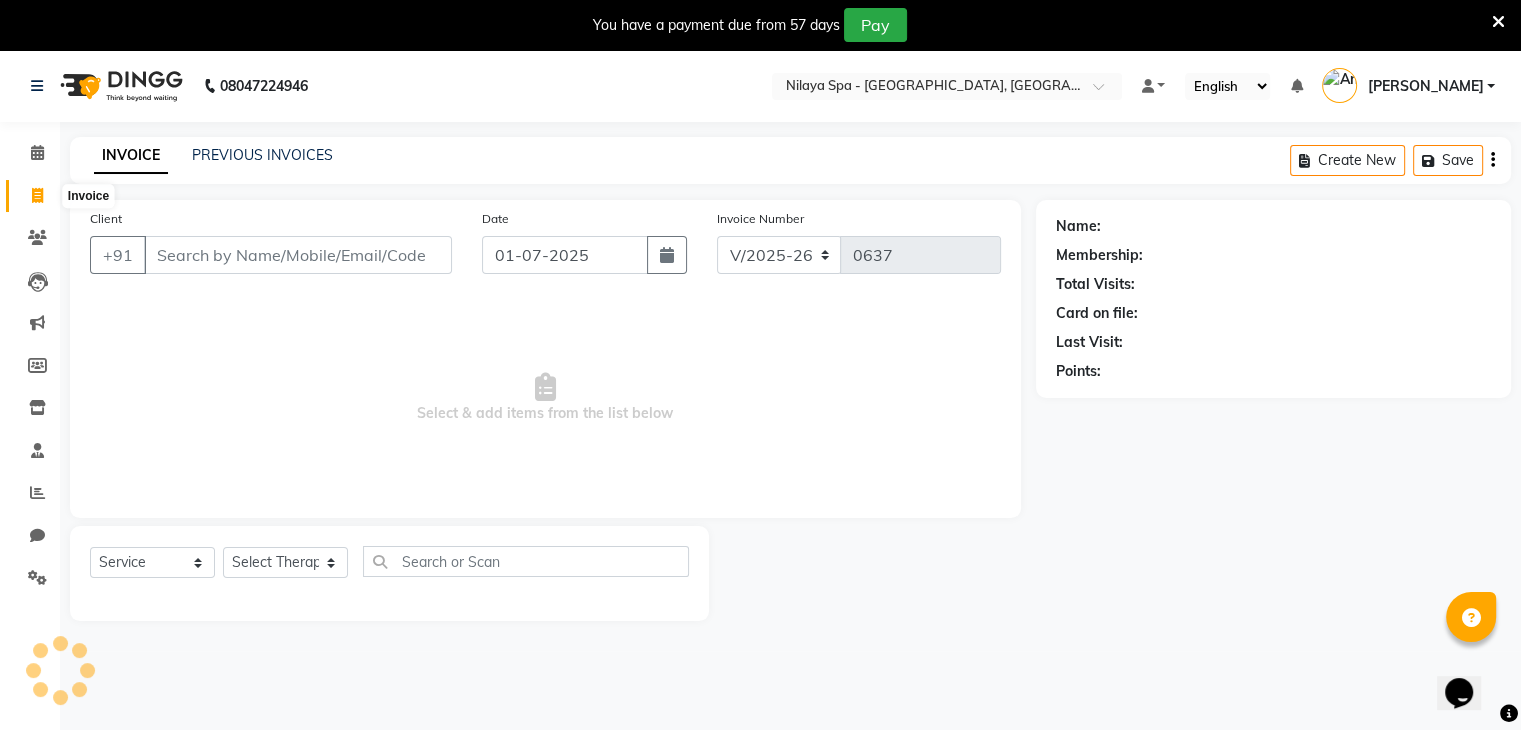 click 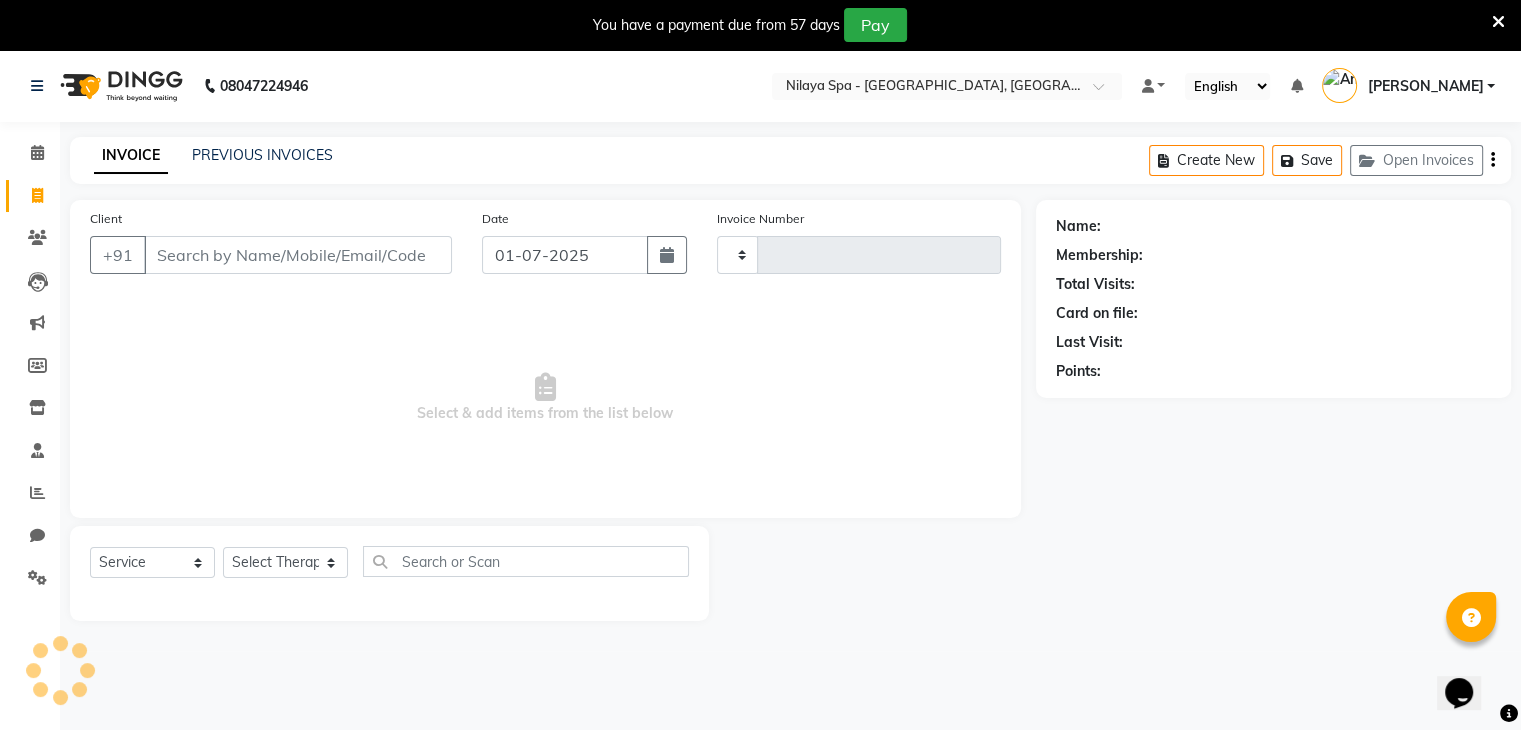type on "0637" 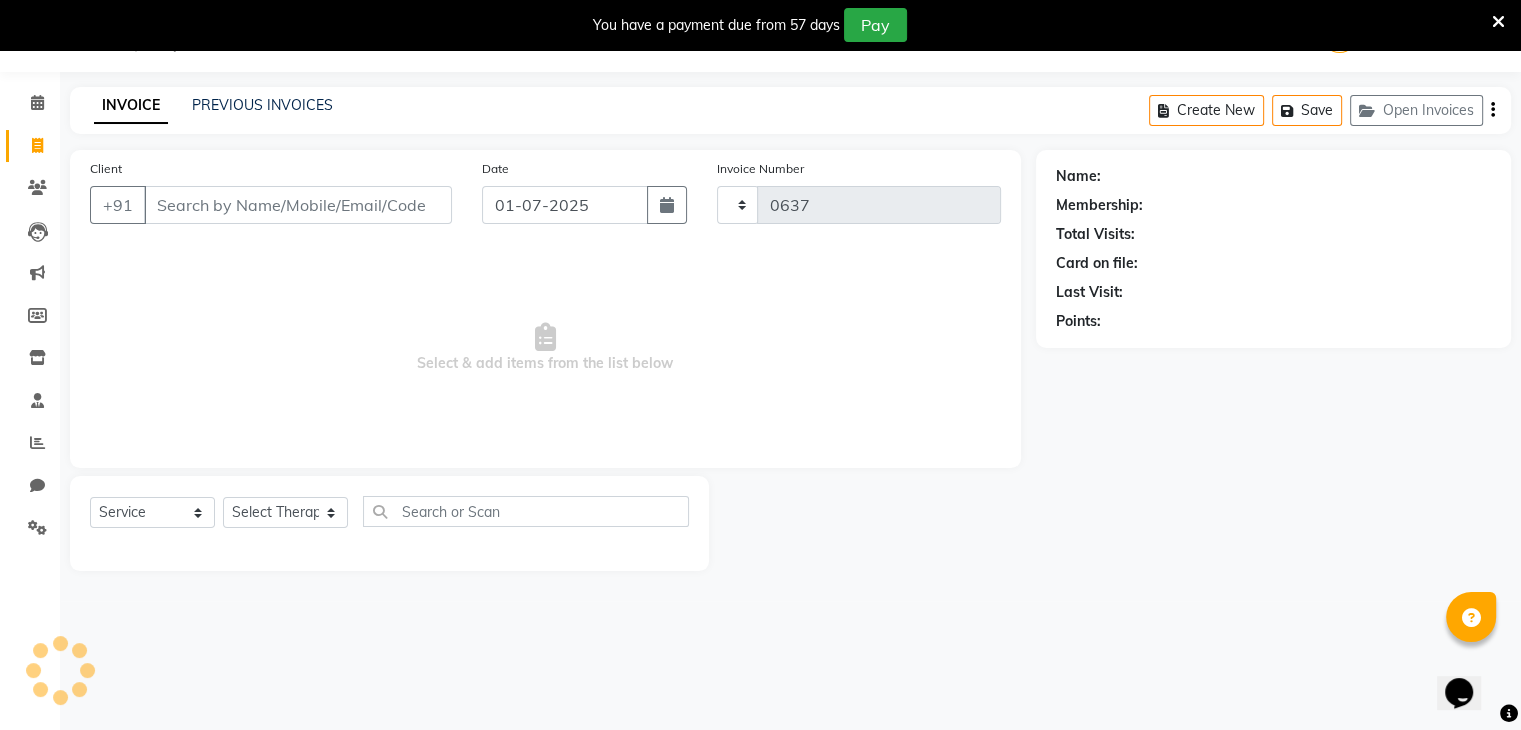 select on "8066" 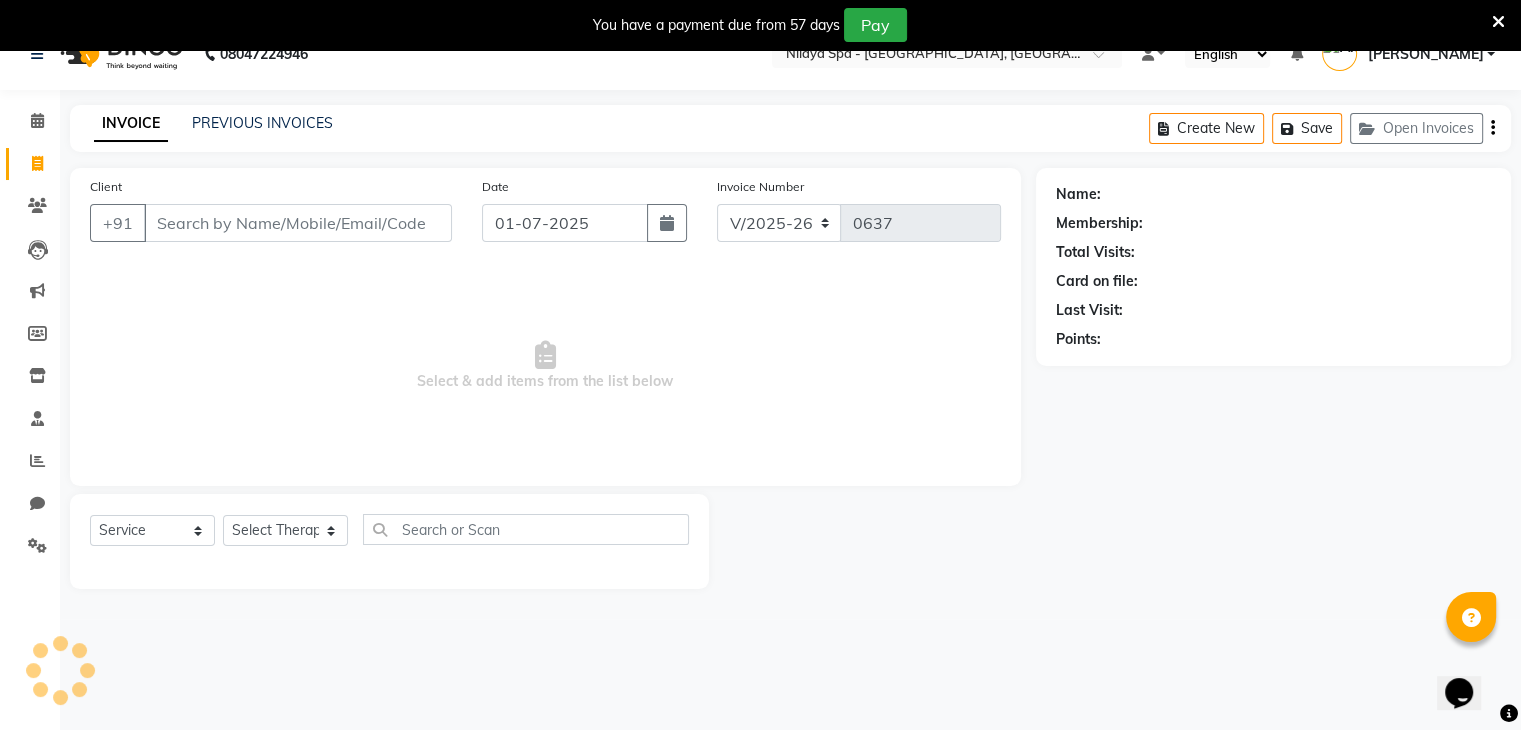 scroll, scrollTop: 0, scrollLeft: 0, axis: both 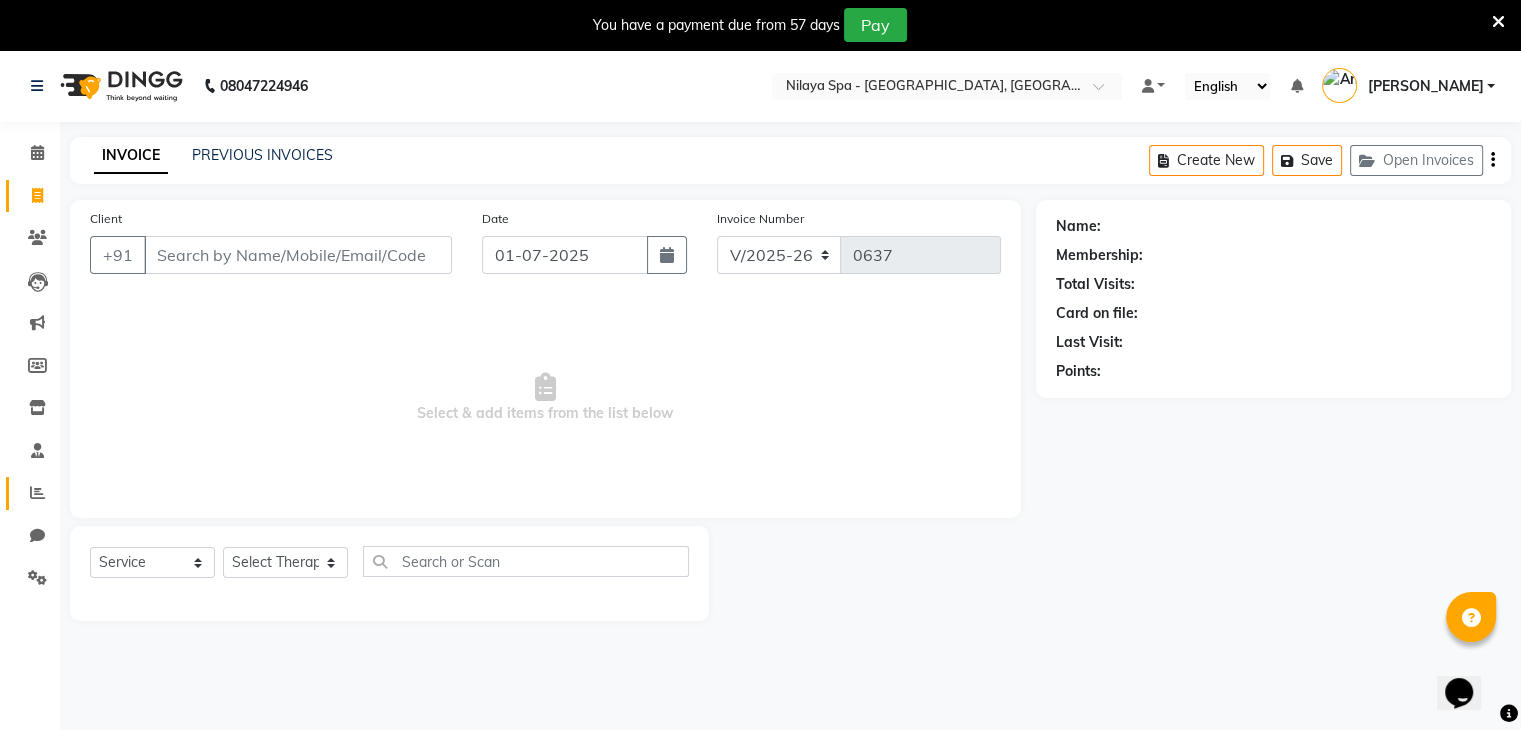 click on "Reports" 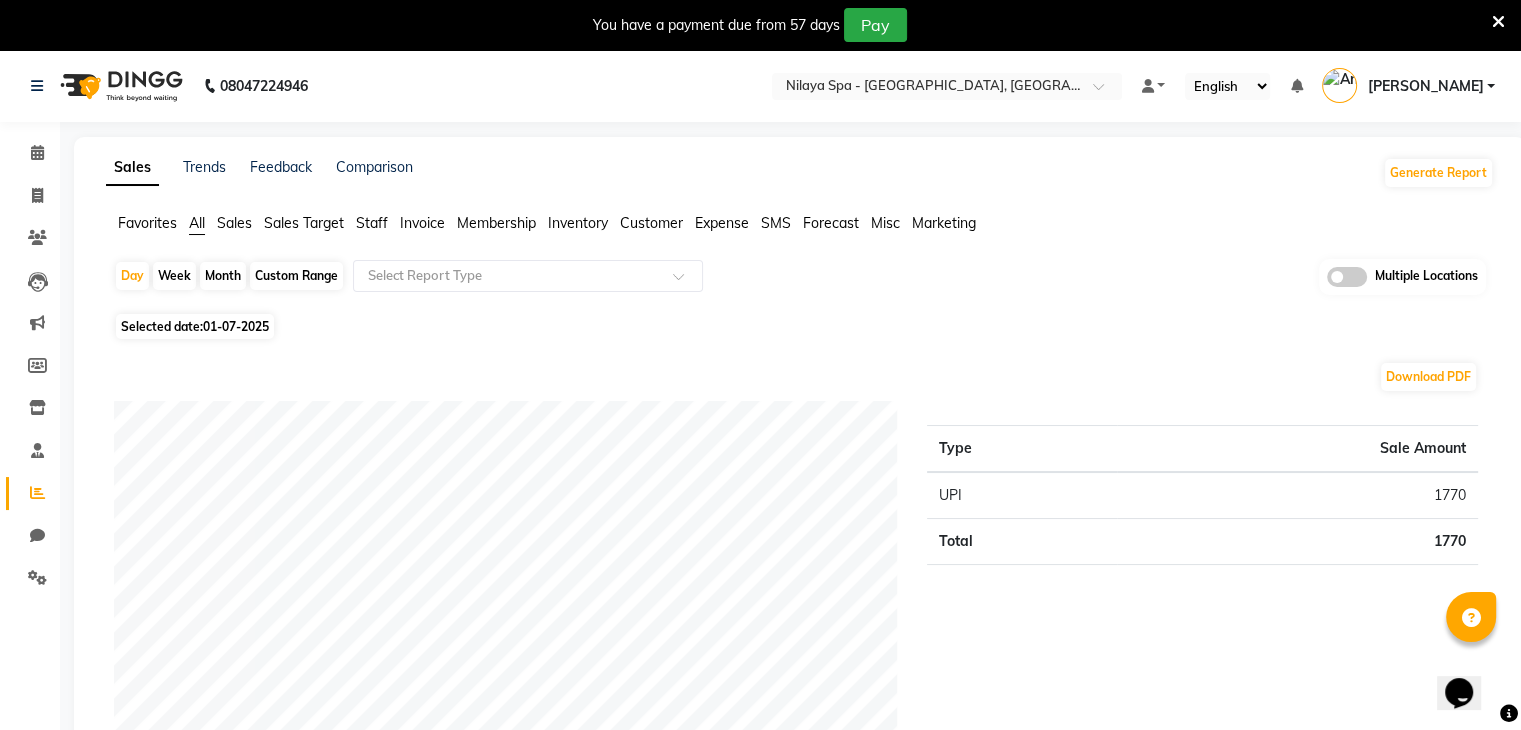 click on "Sales Target" 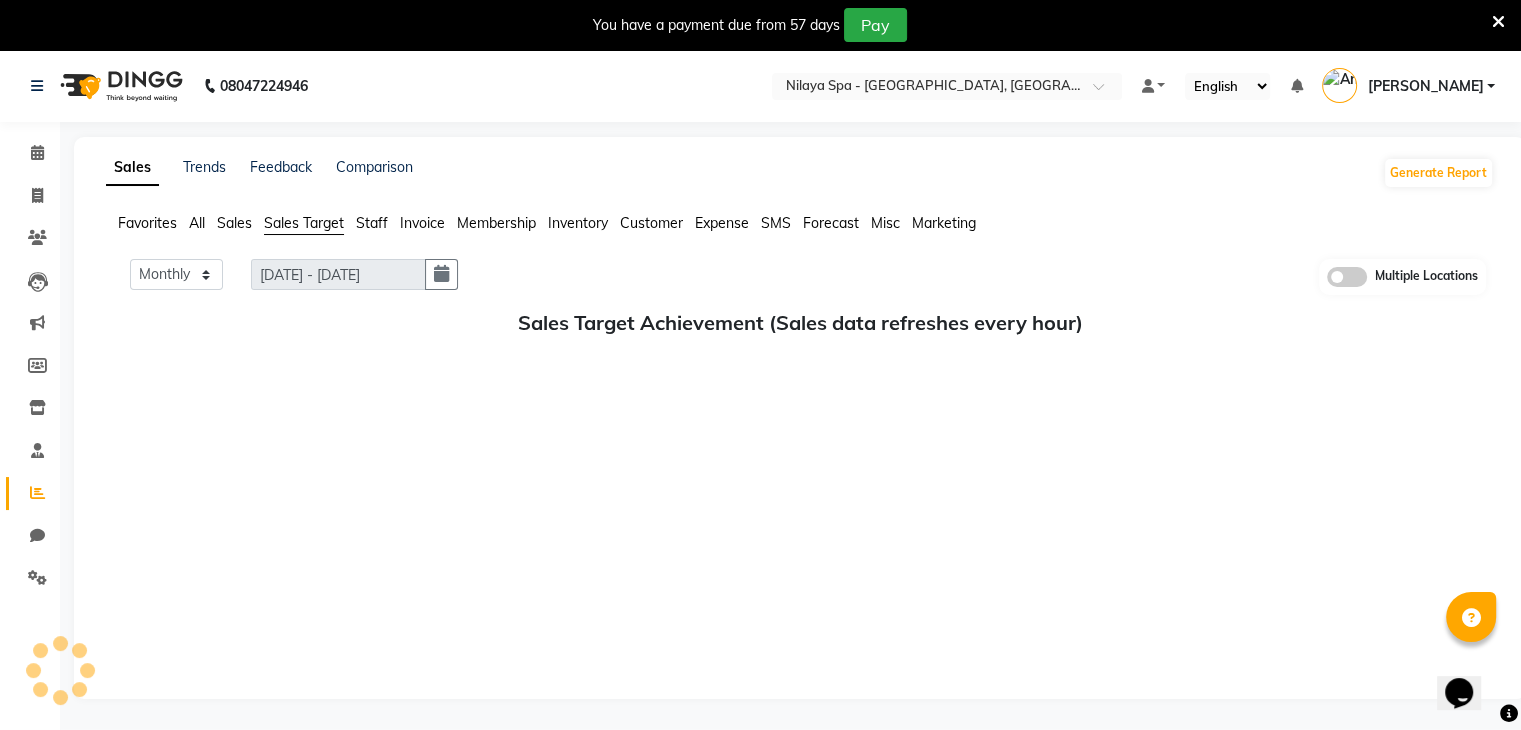 click on "Favorites All Sales Sales Target Staff Invoice Membership Inventory Customer Expense SMS Forecast Misc Marketing" 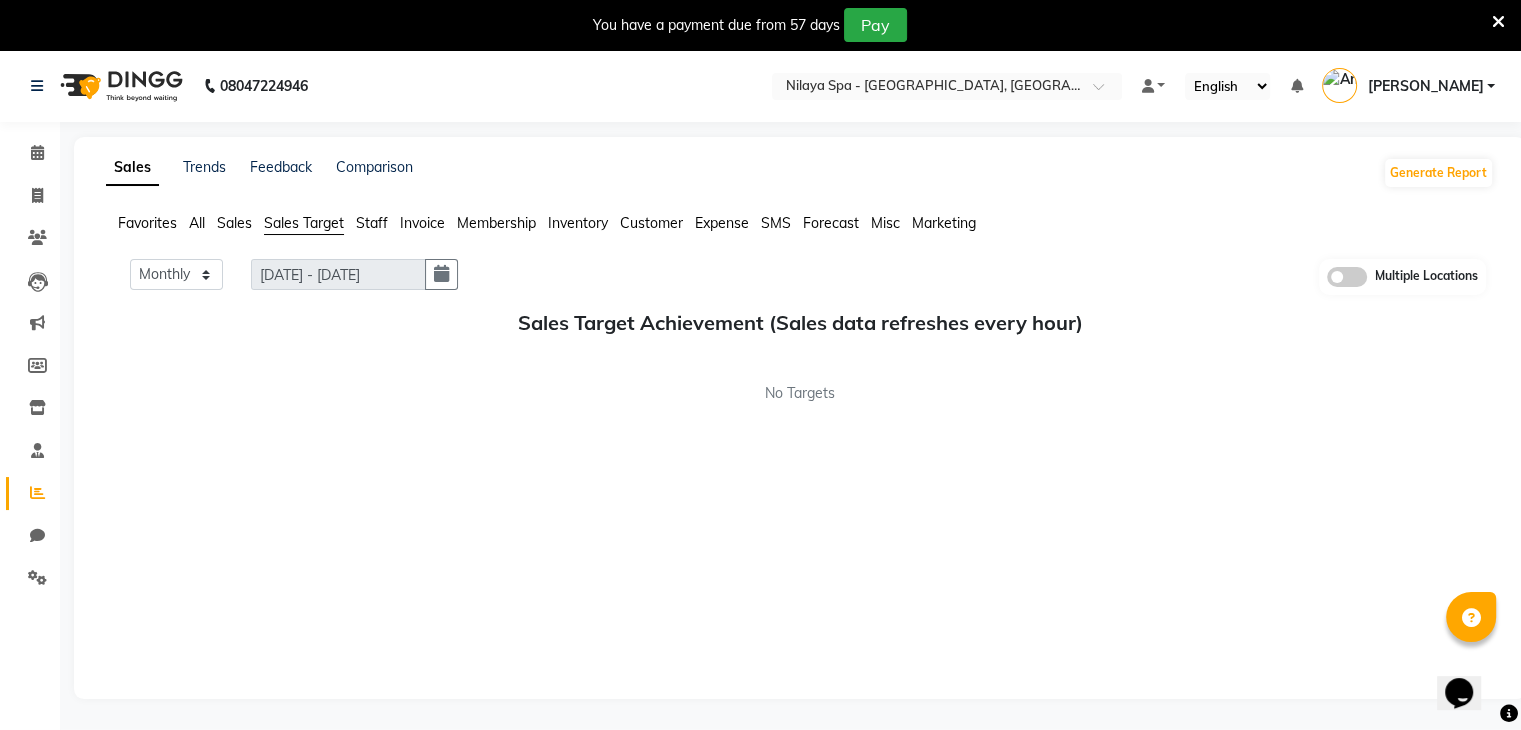 click on "Sales" 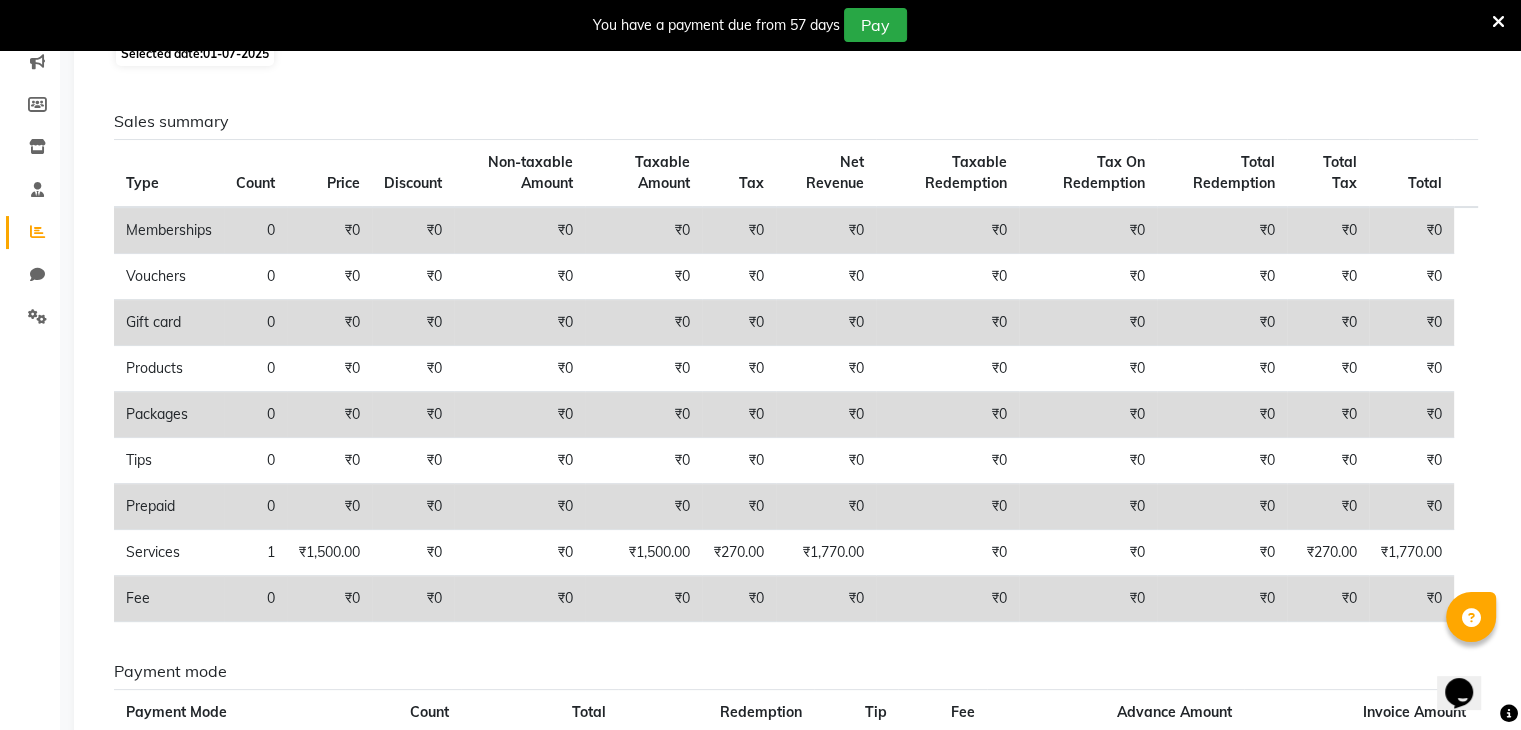 scroll, scrollTop: 100, scrollLeft: 0, axis: vertical 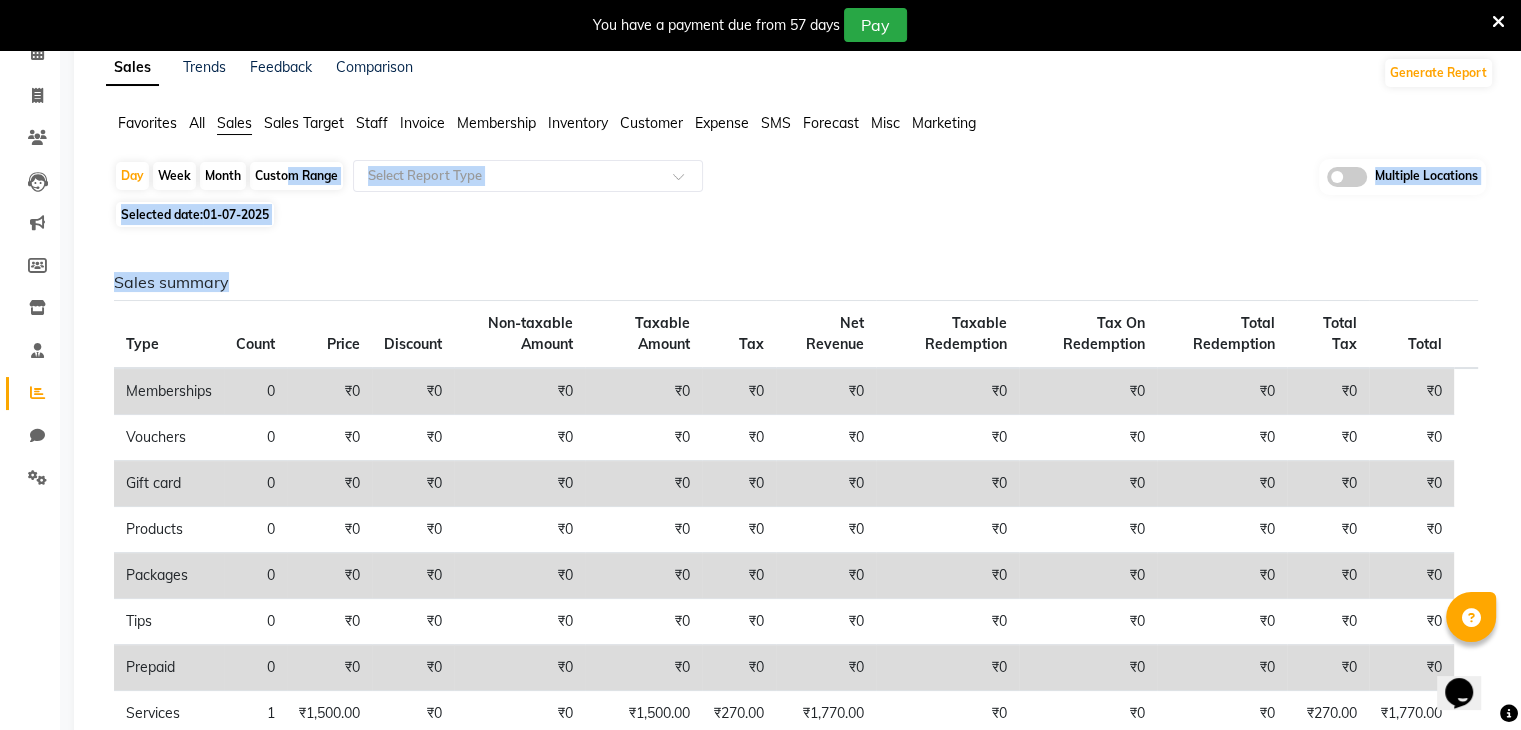 drag, startPoint x: 278, startPoint y: 179, endPoint x: 178, endPoint y: 202, distance: 102.610916 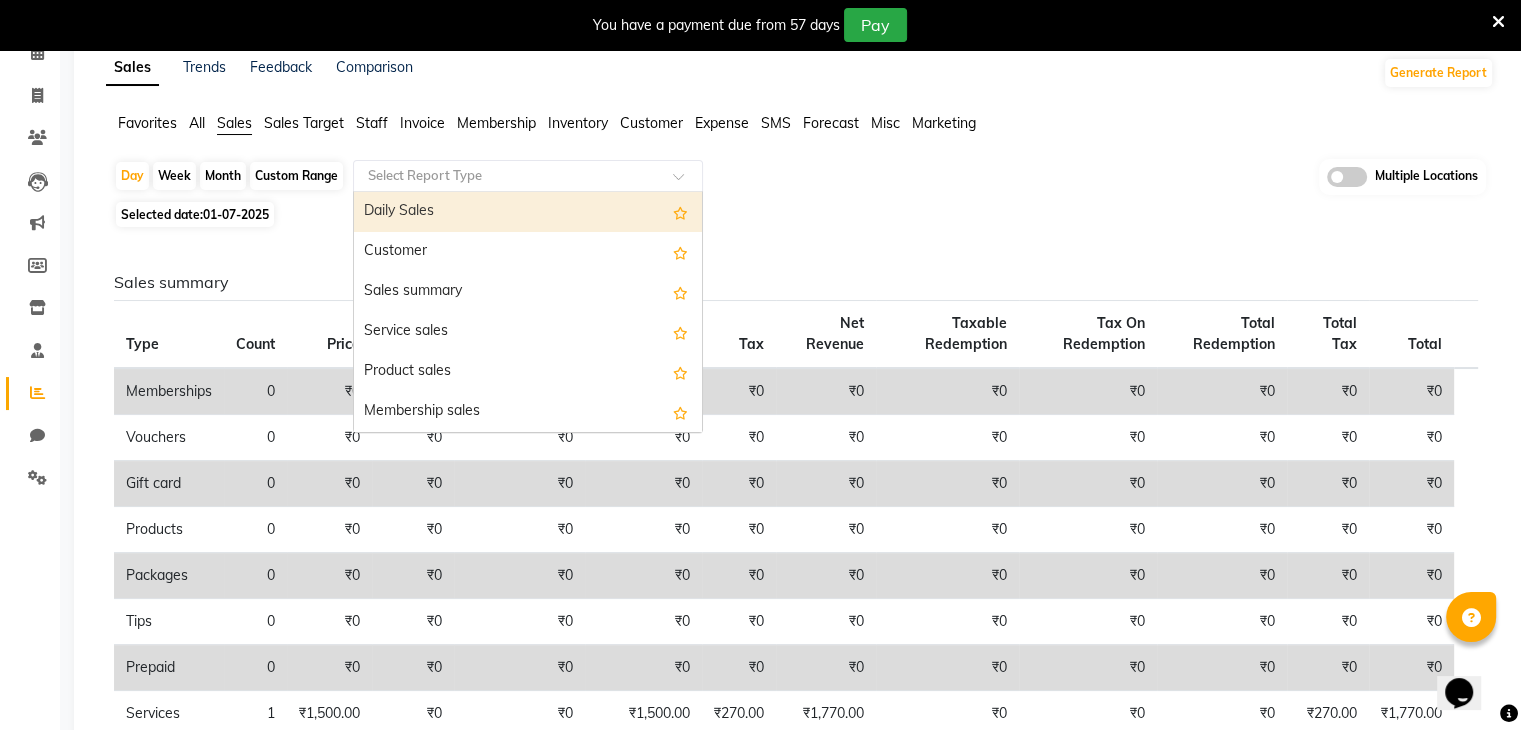 click 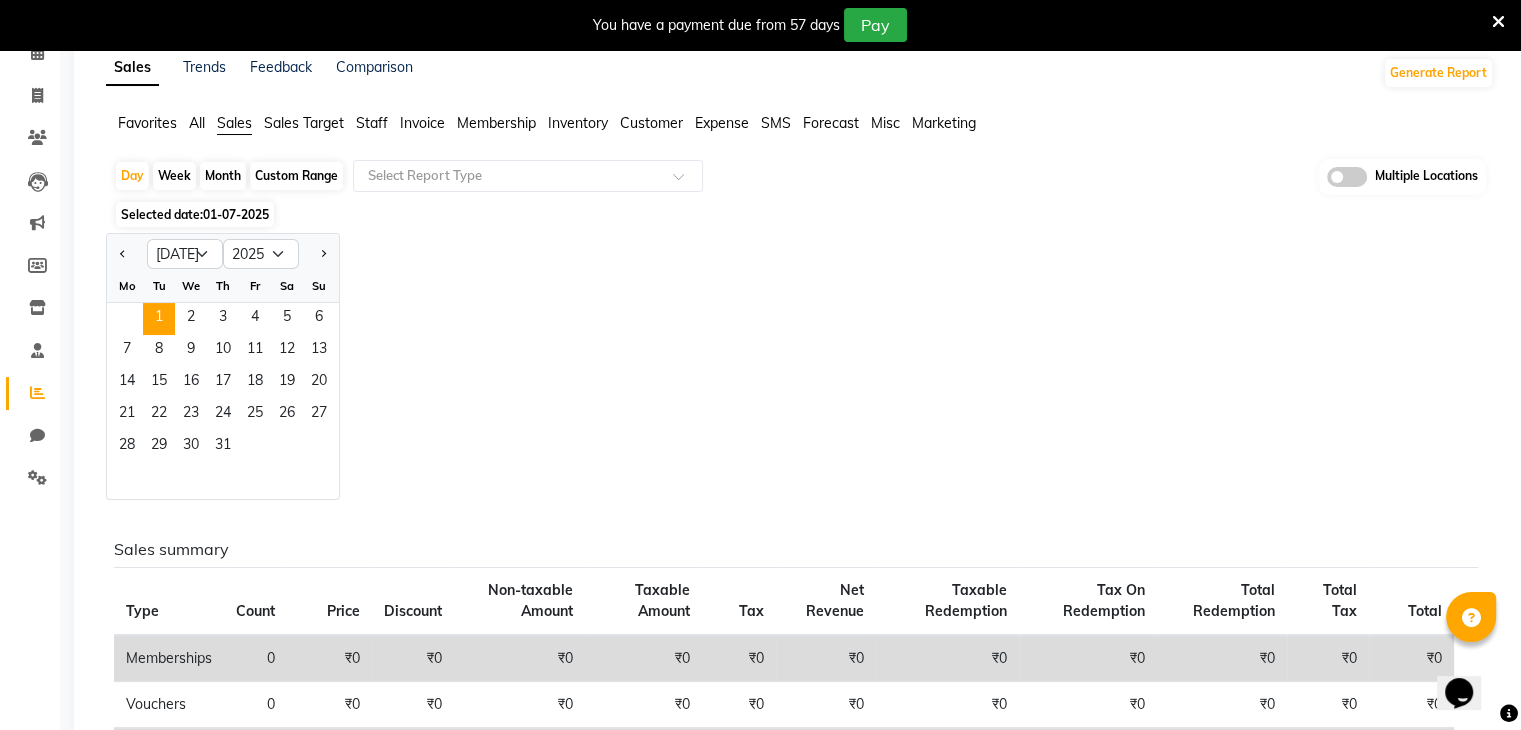 click 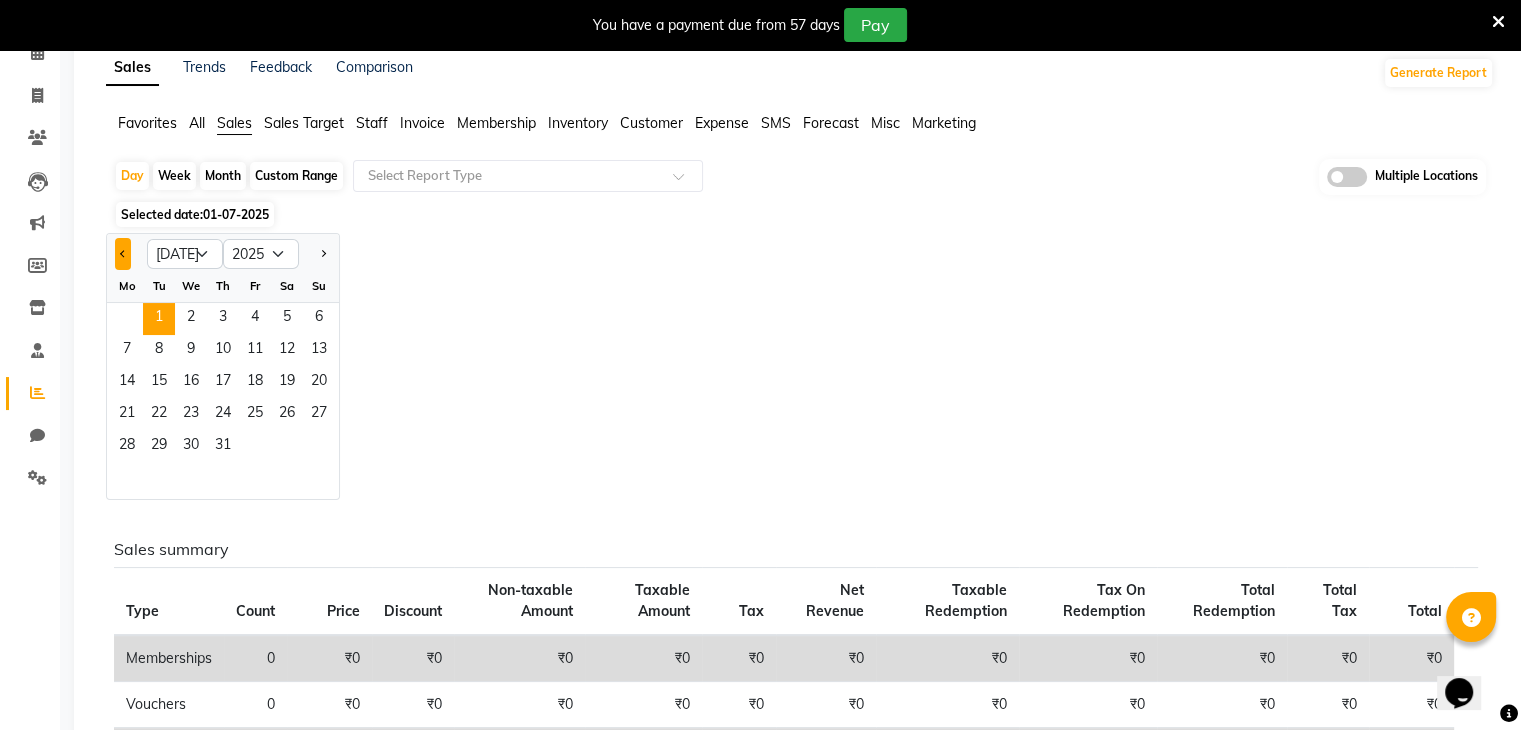 click 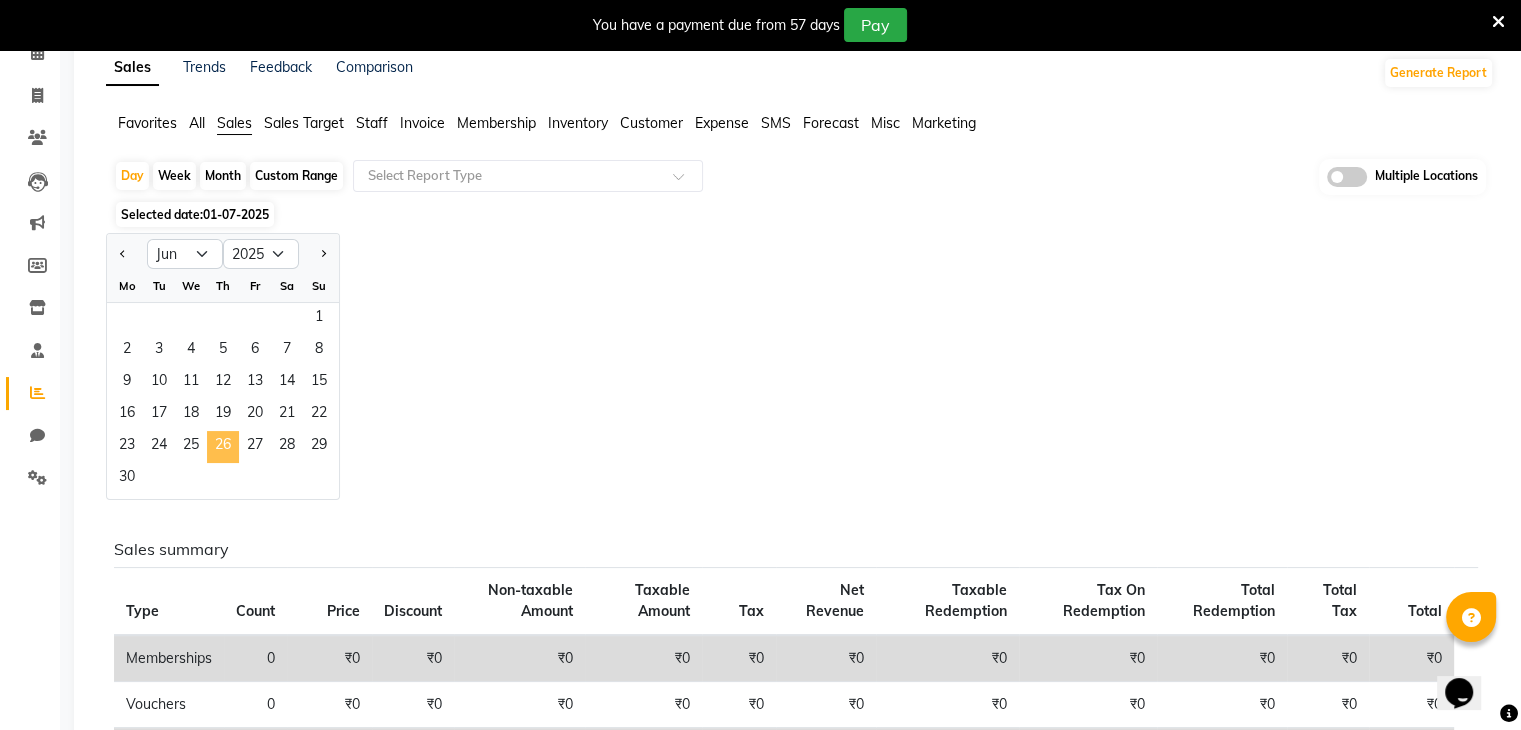 click on "26" 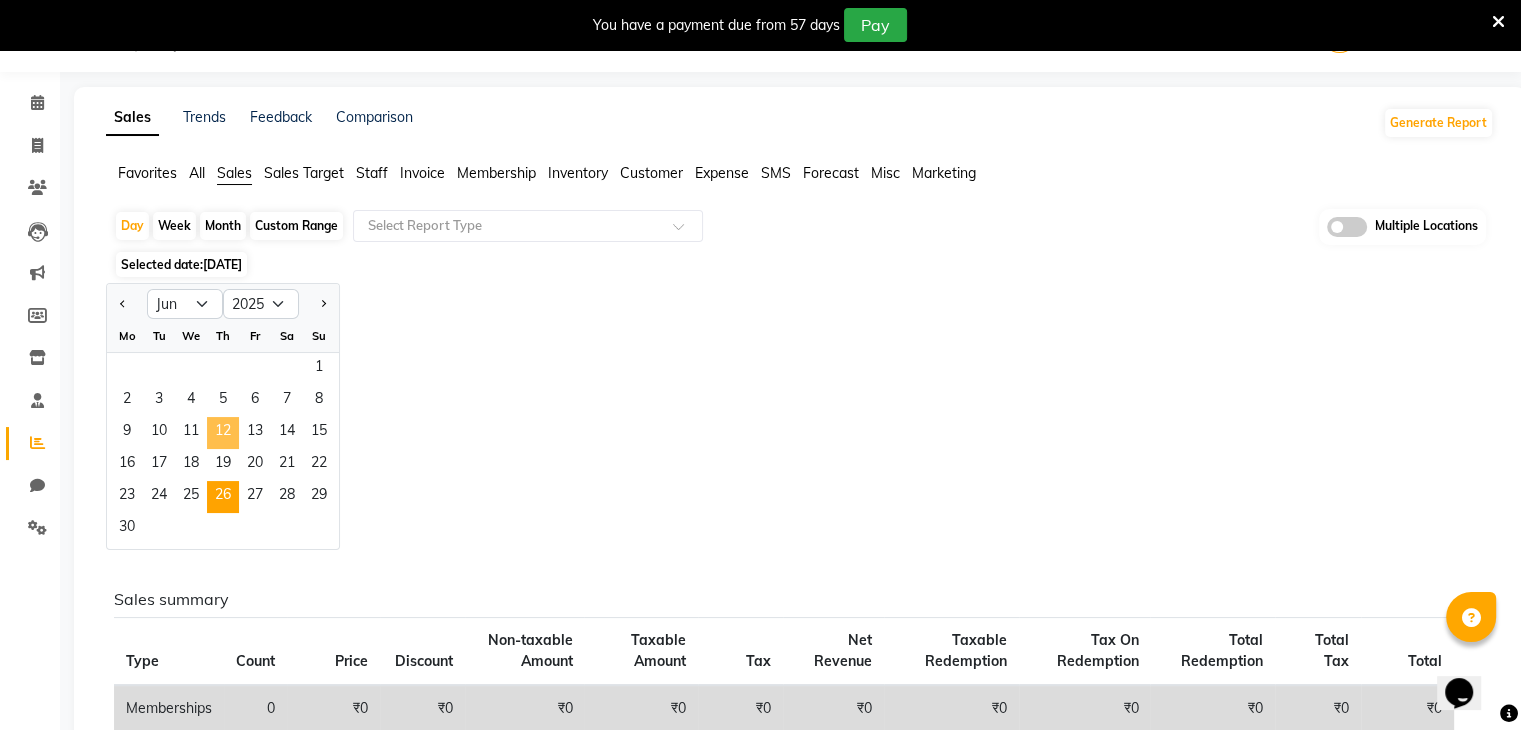 scroll, scrollTop: 100, scrollLeft: 0, axis: vertical 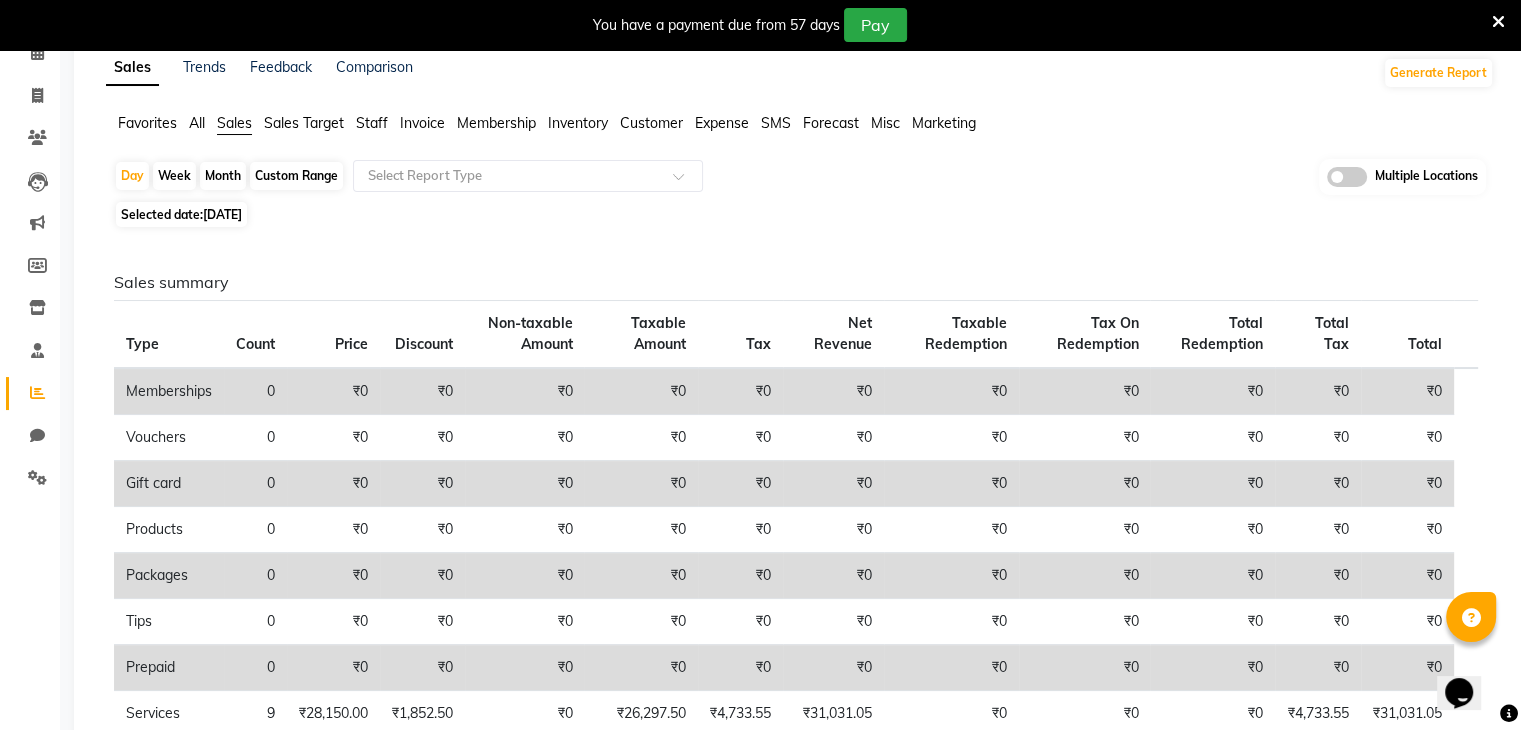 click on "Gift card" 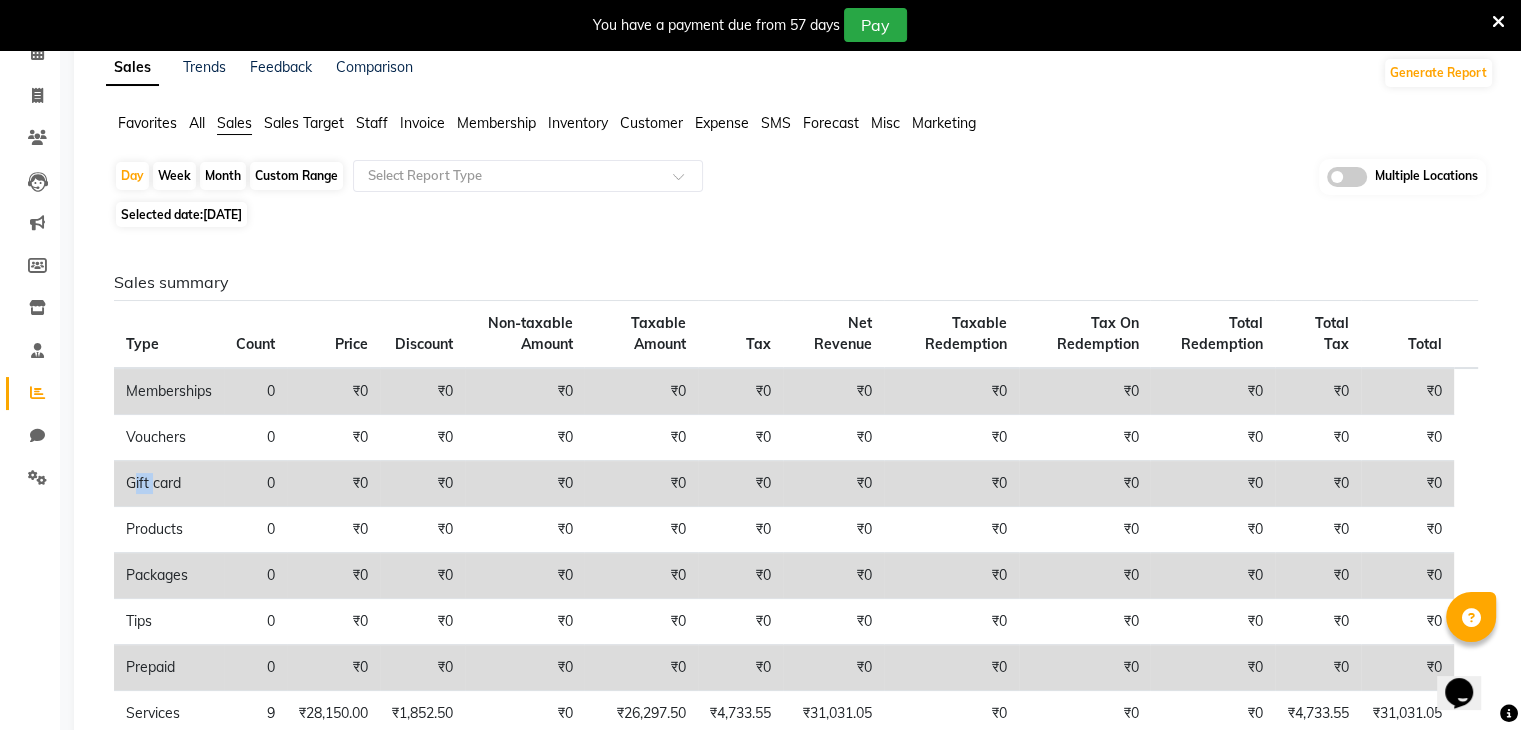 drag, startPoint x: 130, startPoint y: 486, endPoint x: 190, endPoint y: 361, distance: 138.65425 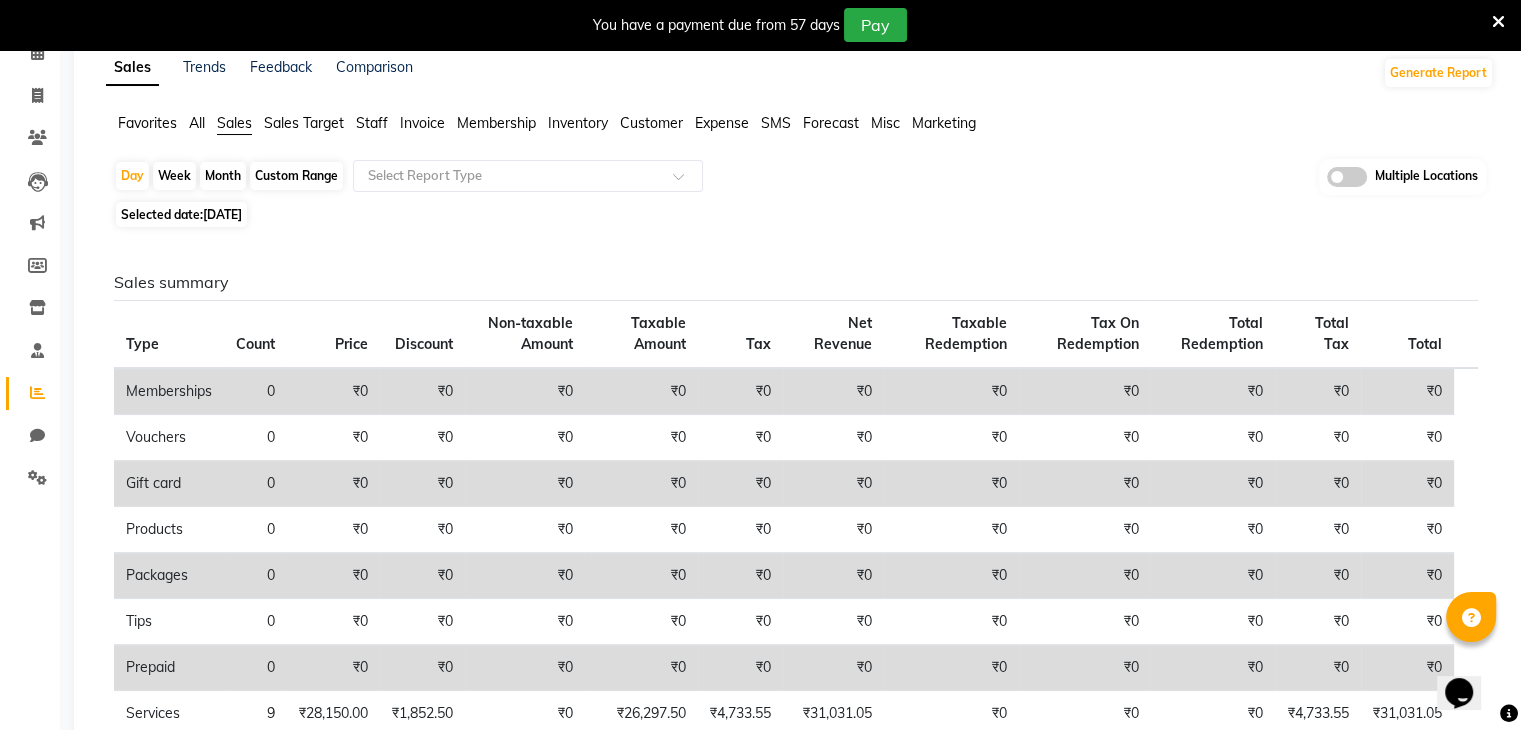 click on "26-06-2025" 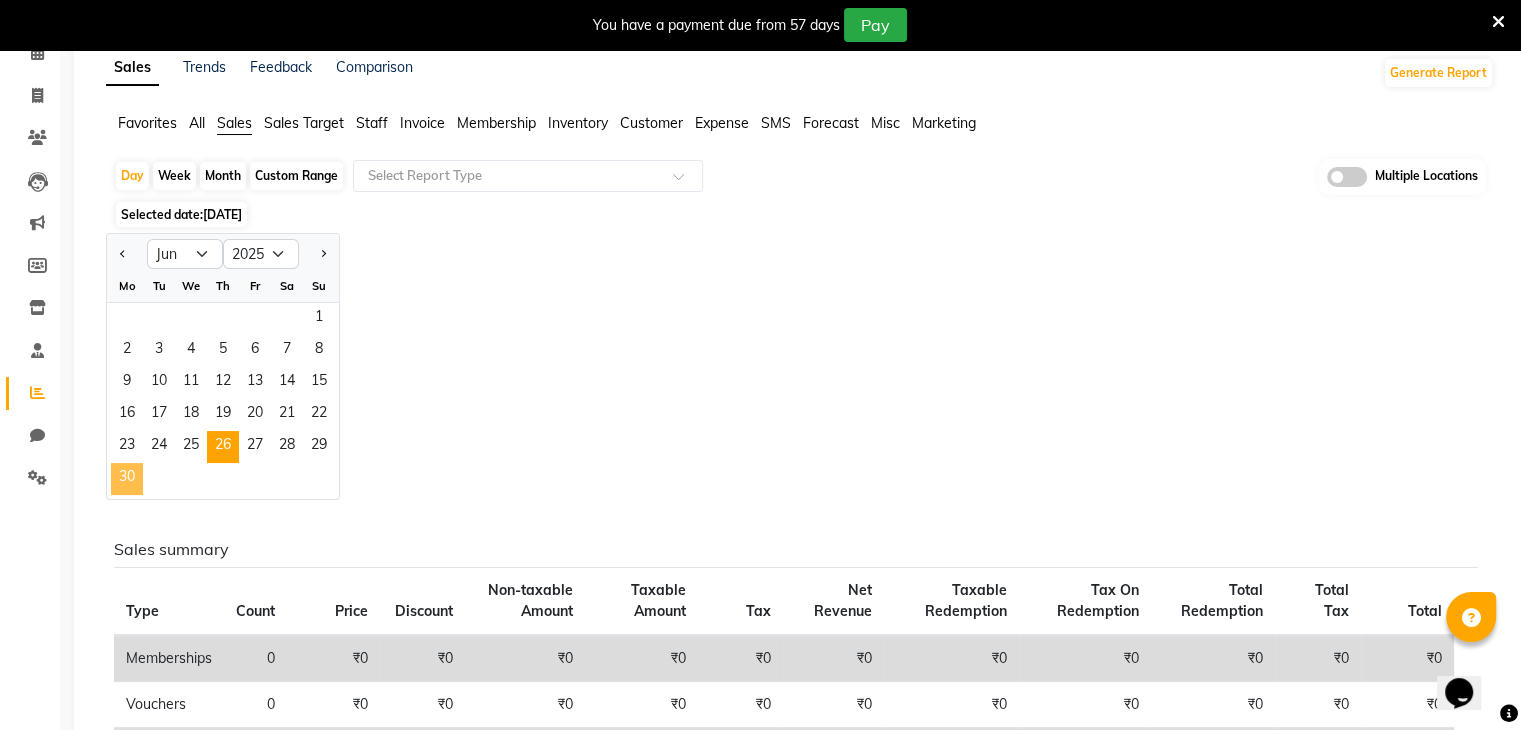 click on "30" 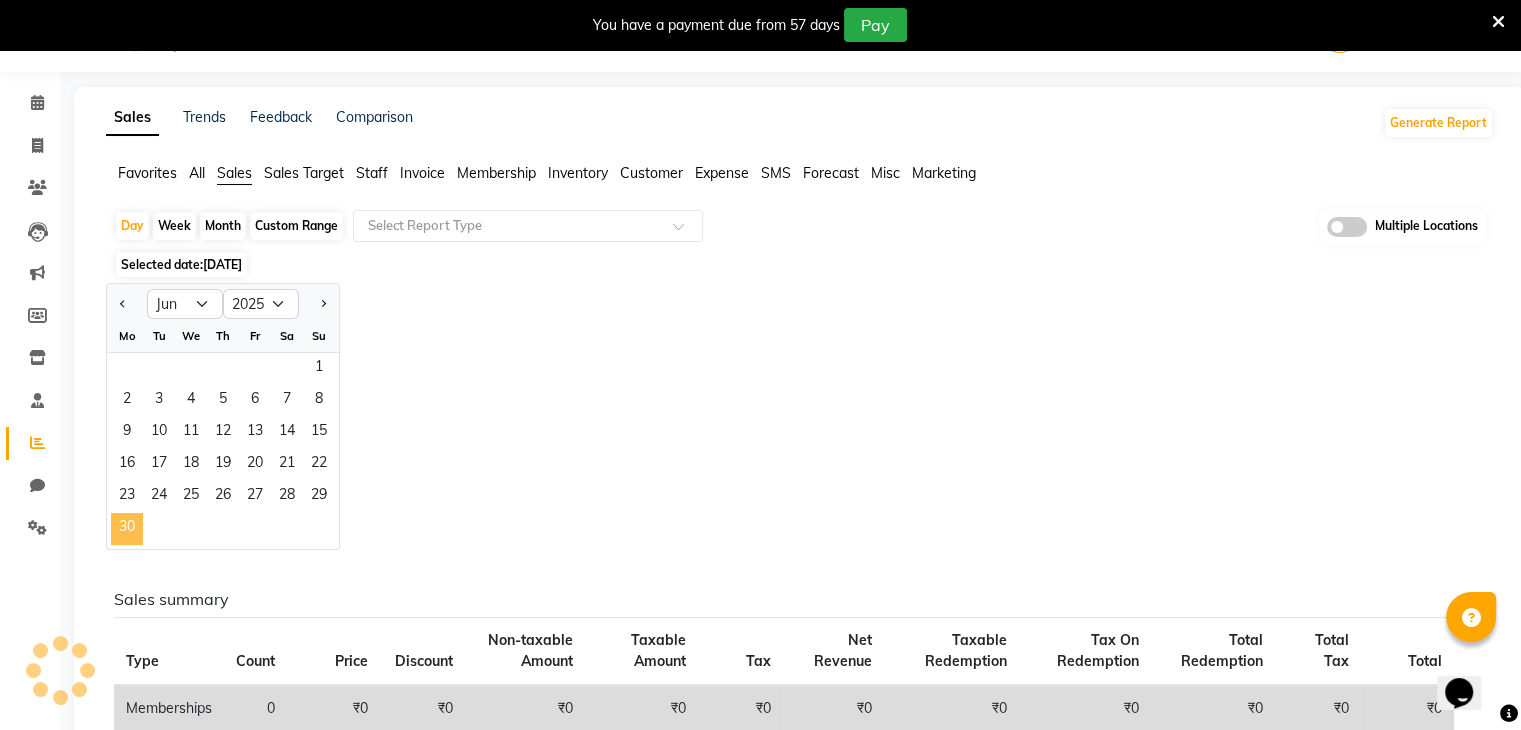 scroll, scrollTop: 100, scrollLeft: 0, axis: vertical 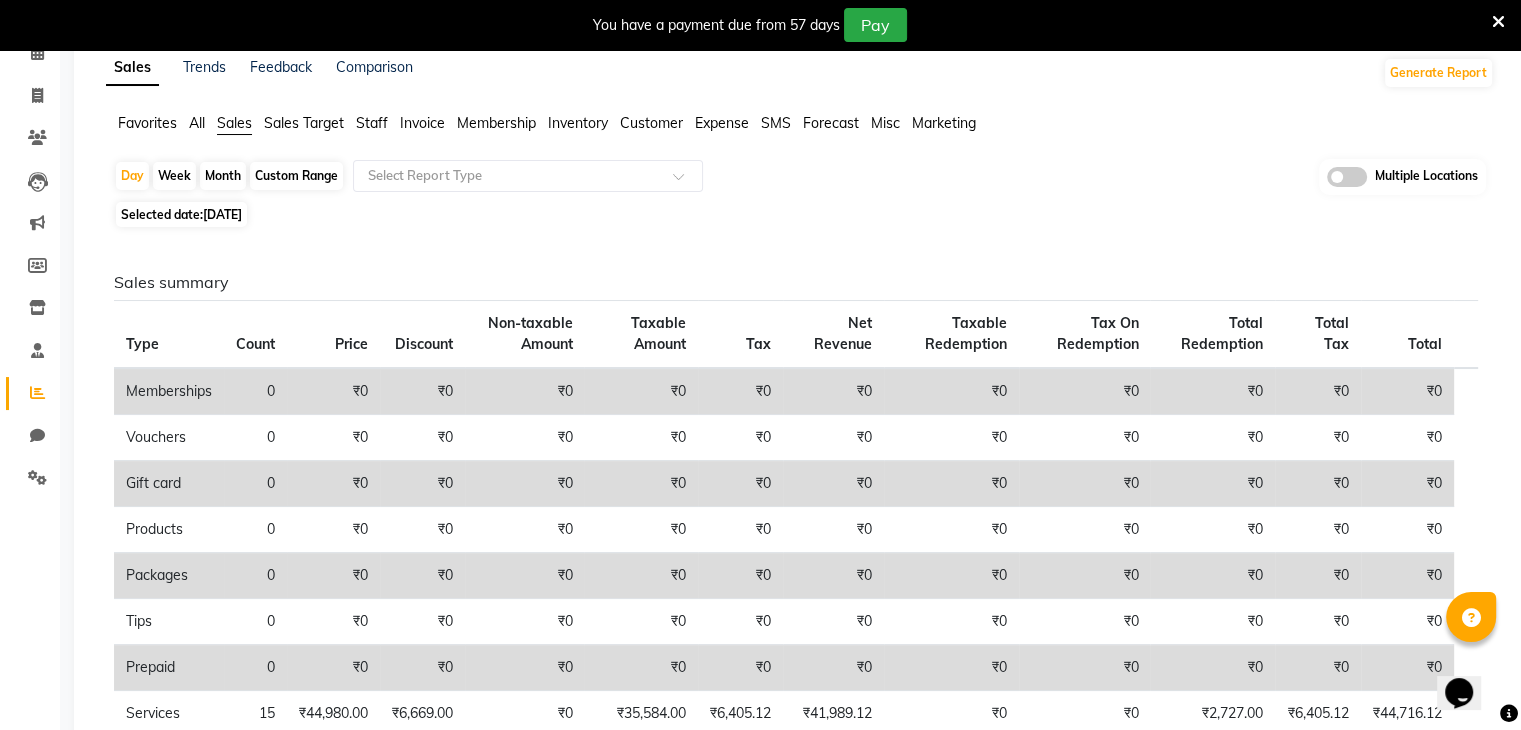 click on "30-06-2025" 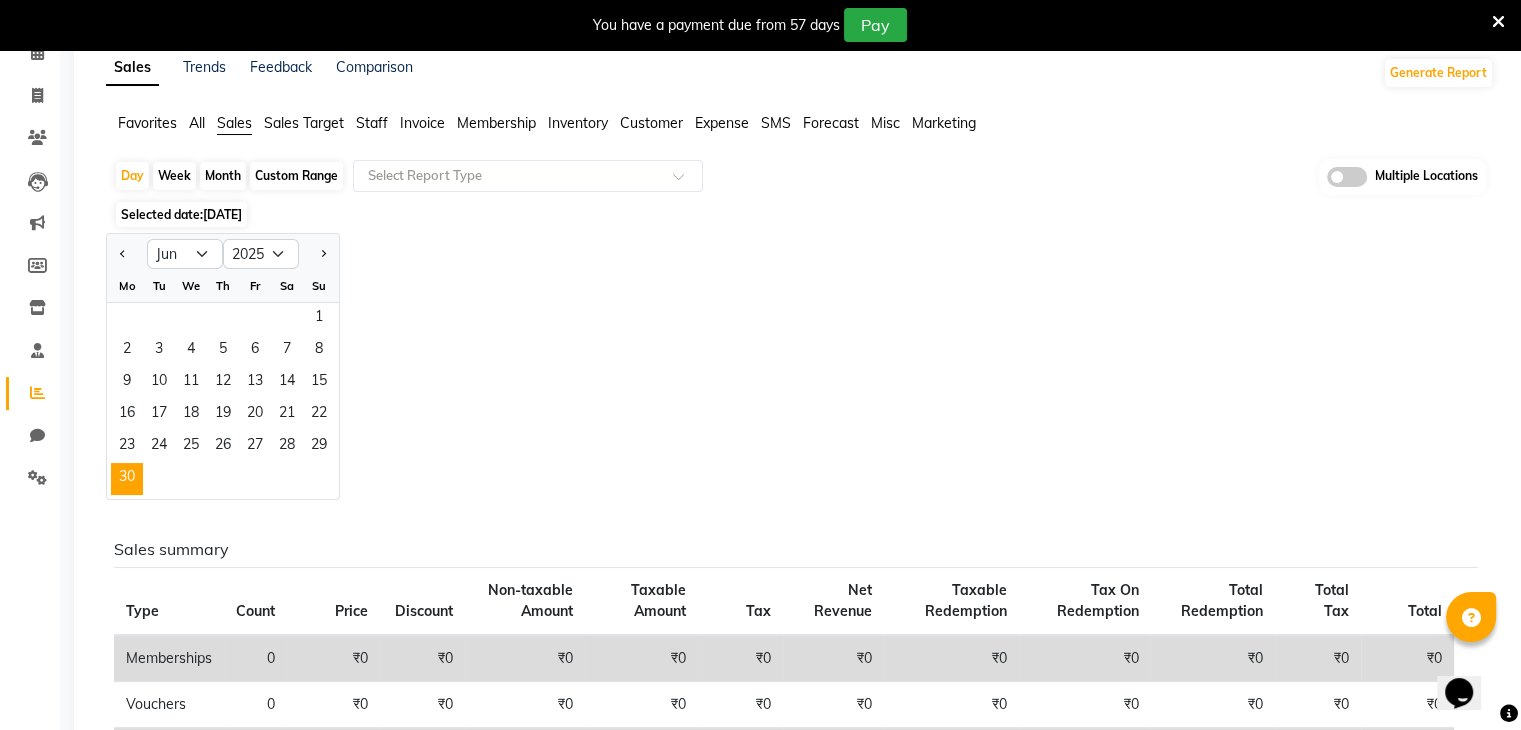 click on "Custom Range" 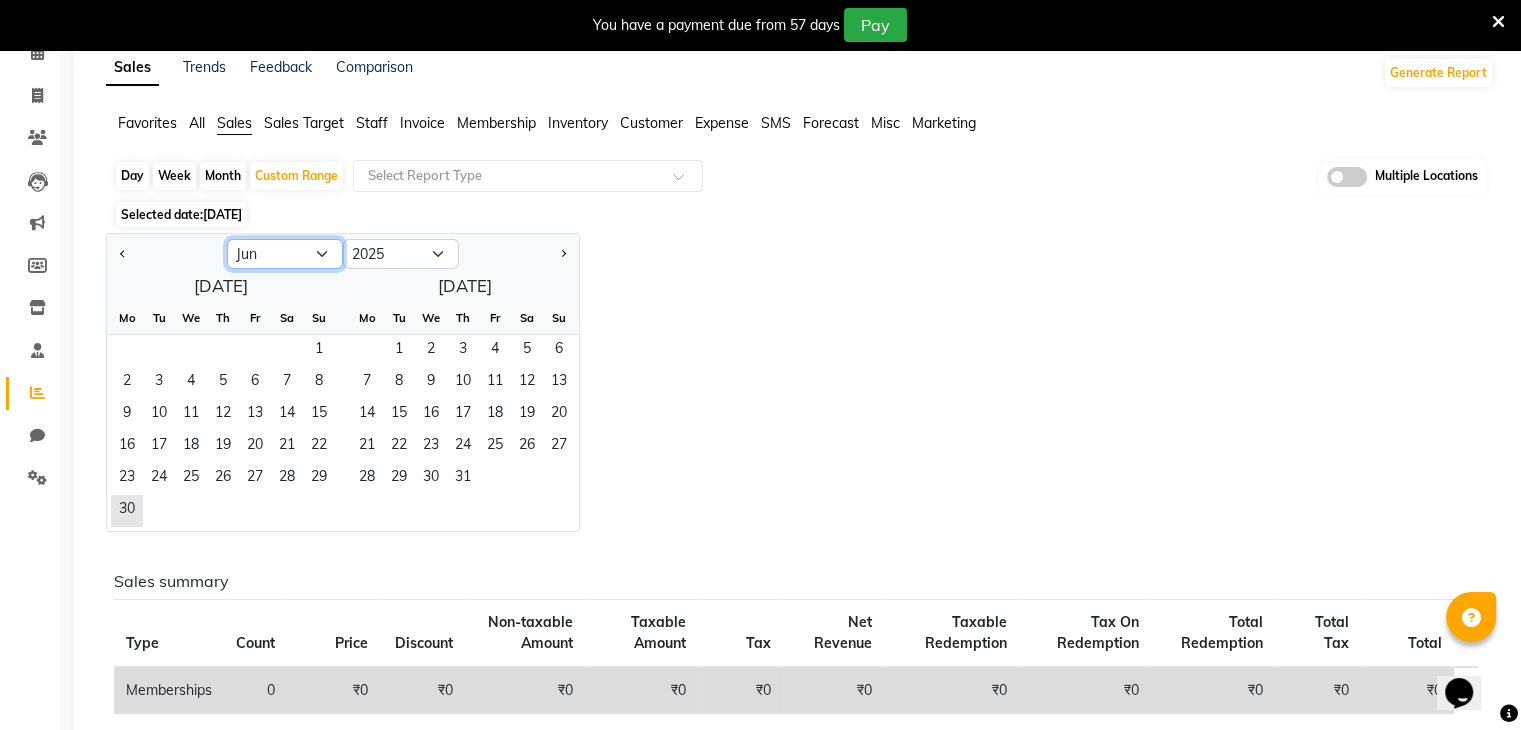 click on "Jan Feb Mar Apr May Jun [DATE] Aug Sep Oct Nov Dec" 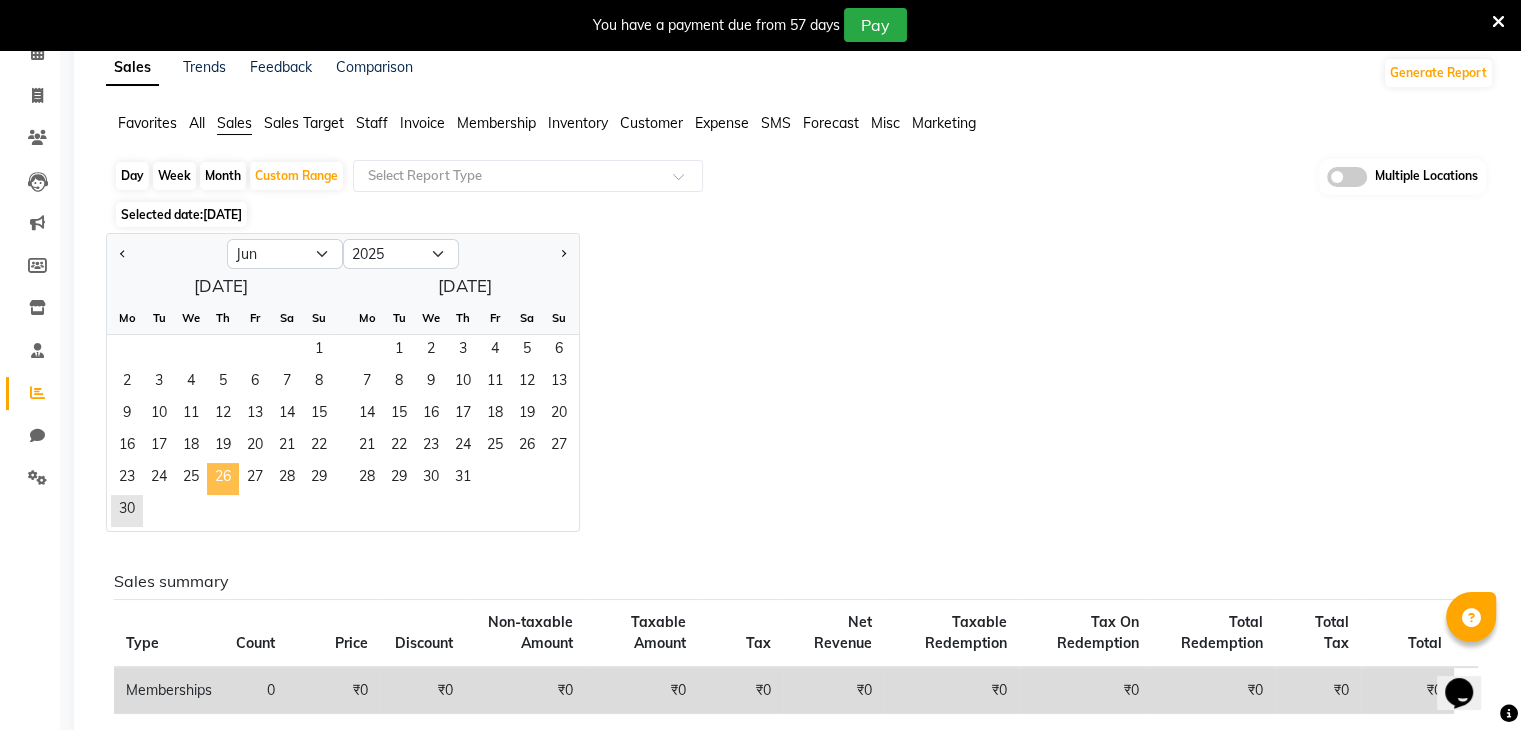 click on "26" 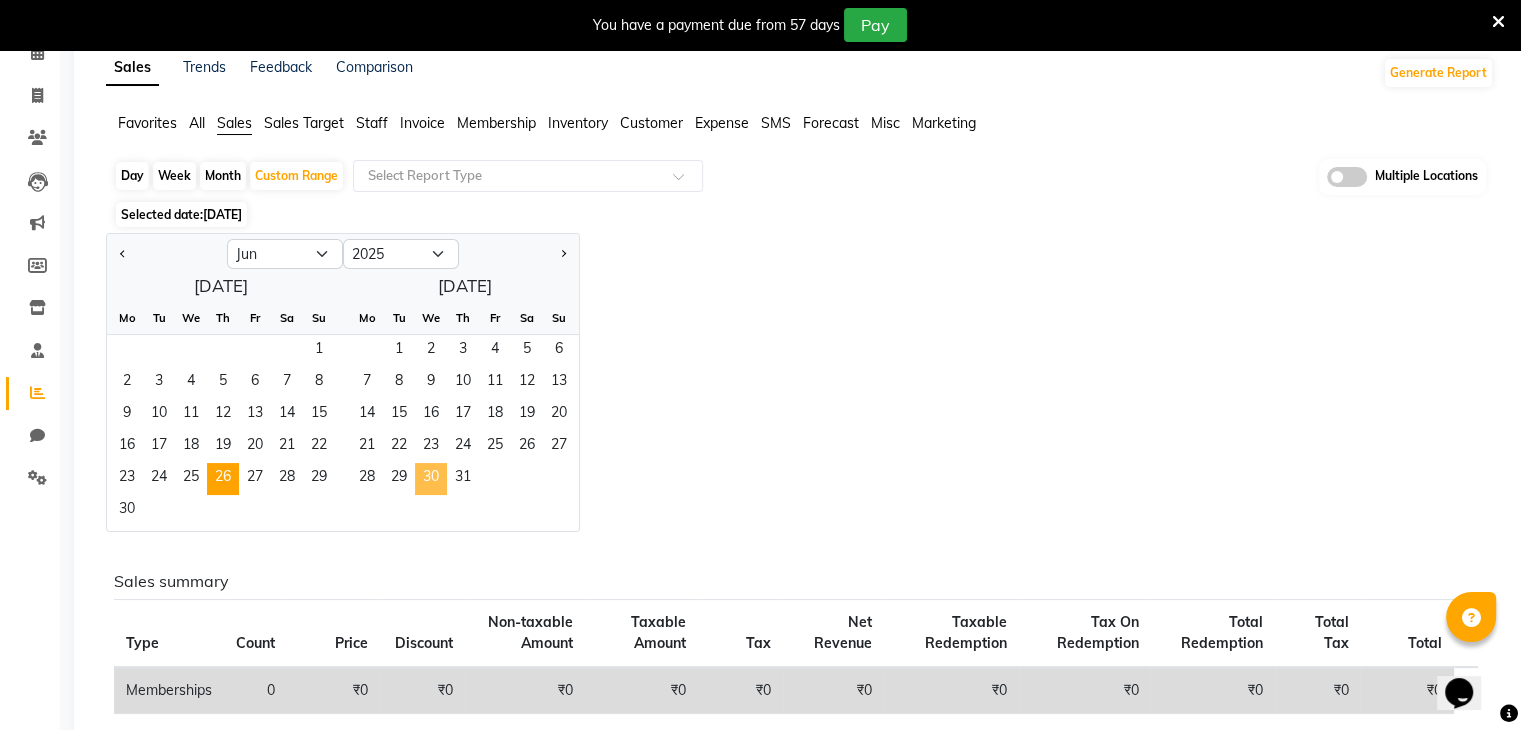 click on "30" 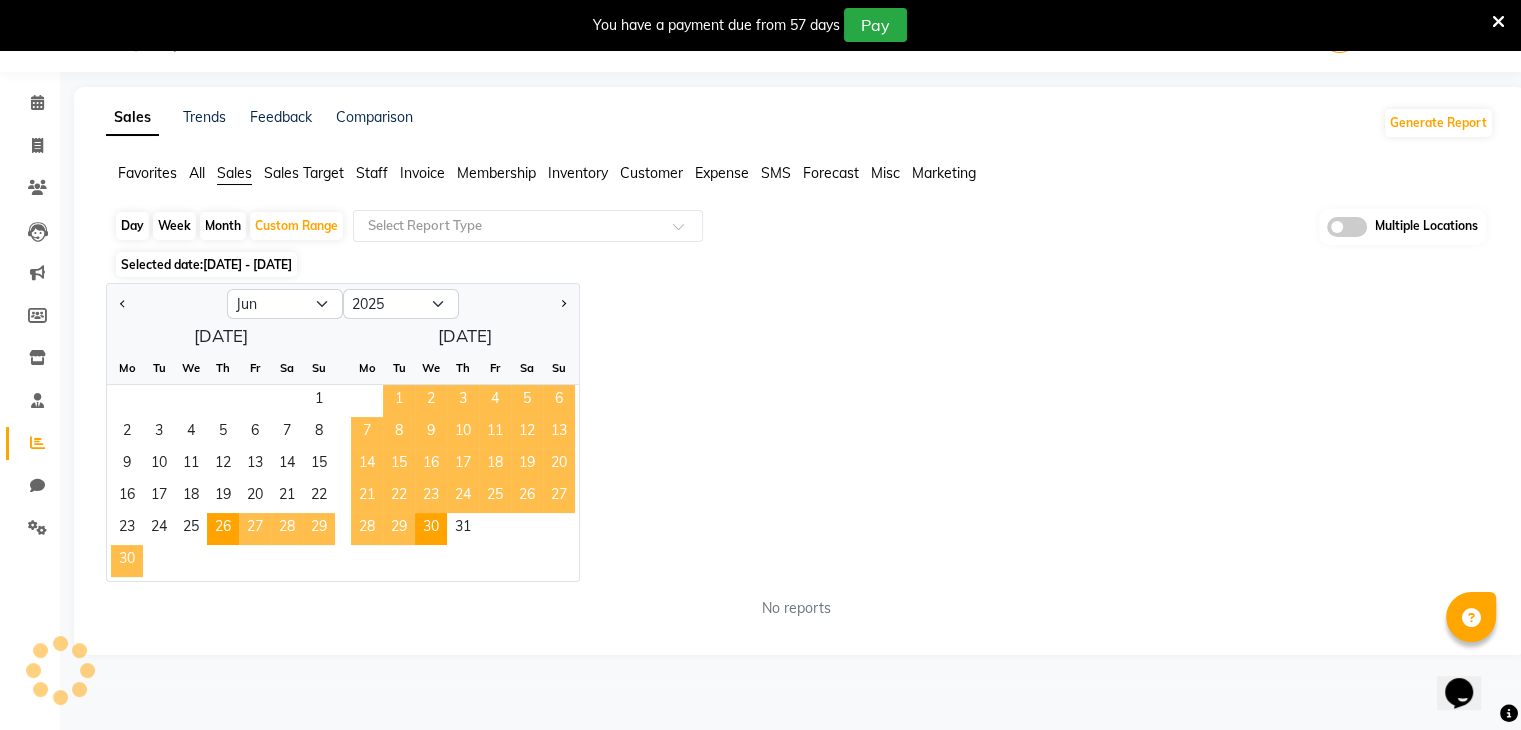 scroll, scrollTop: 100, scrollLeft: 0, axis: vertical 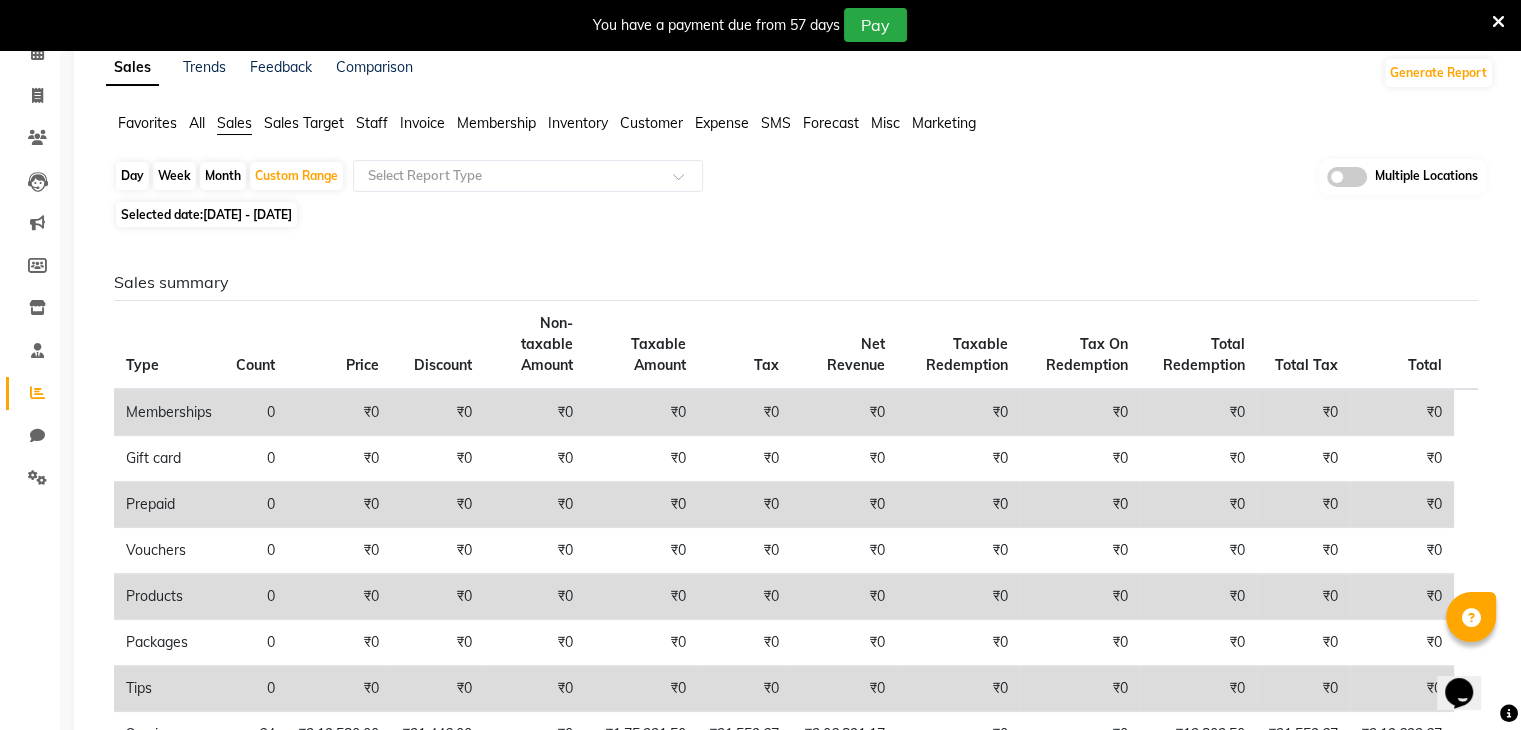 click on "26-06-2025 - 30-07-2025" 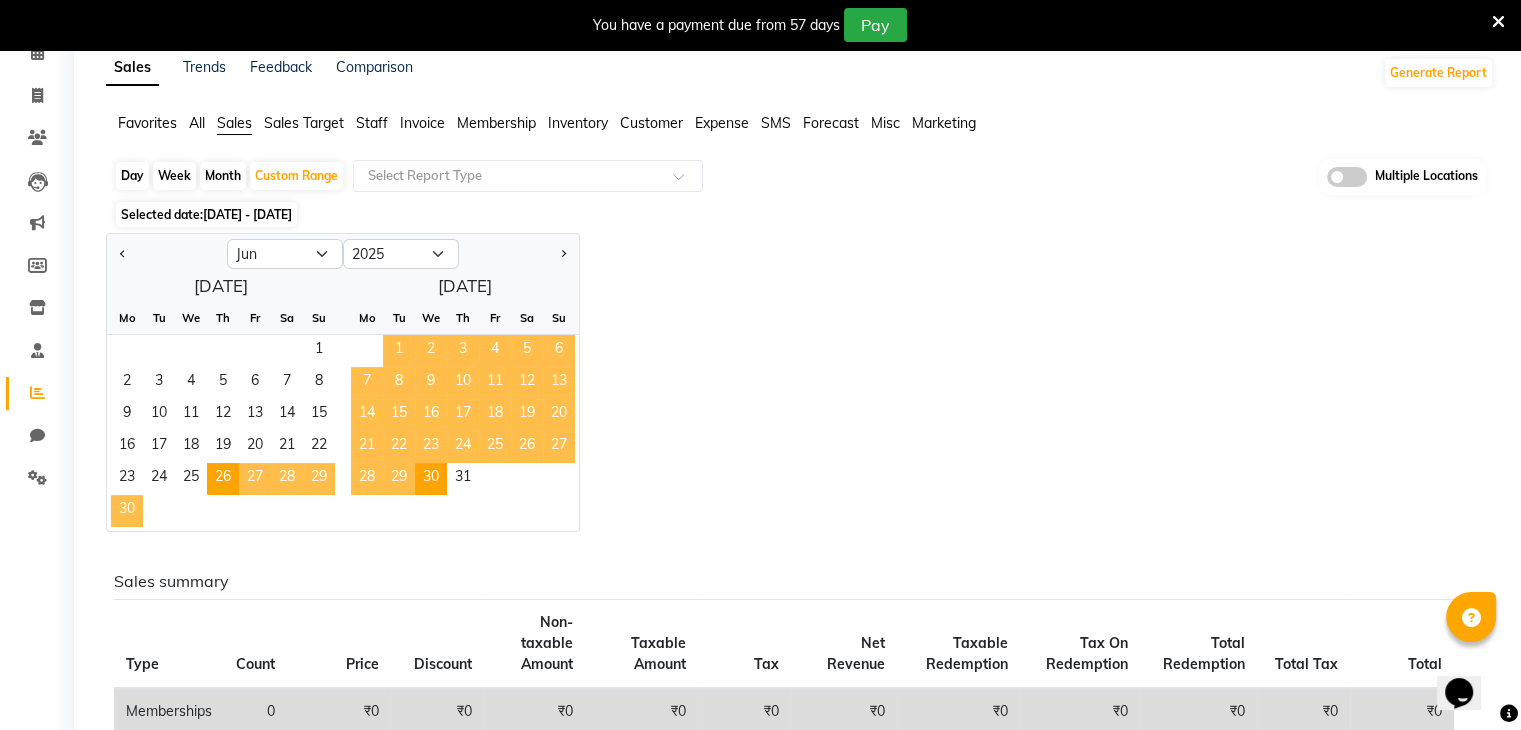 click on "30" 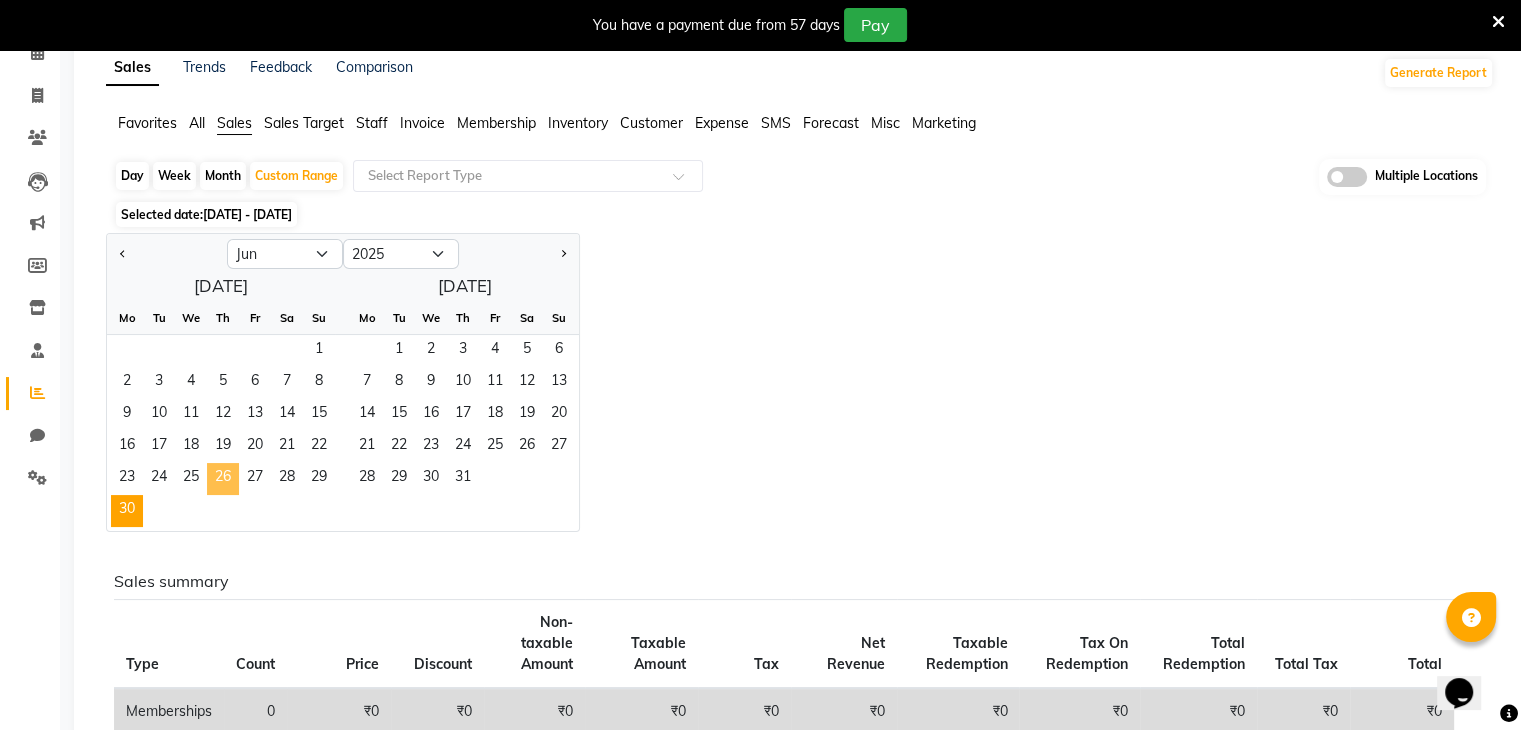 click on "26" 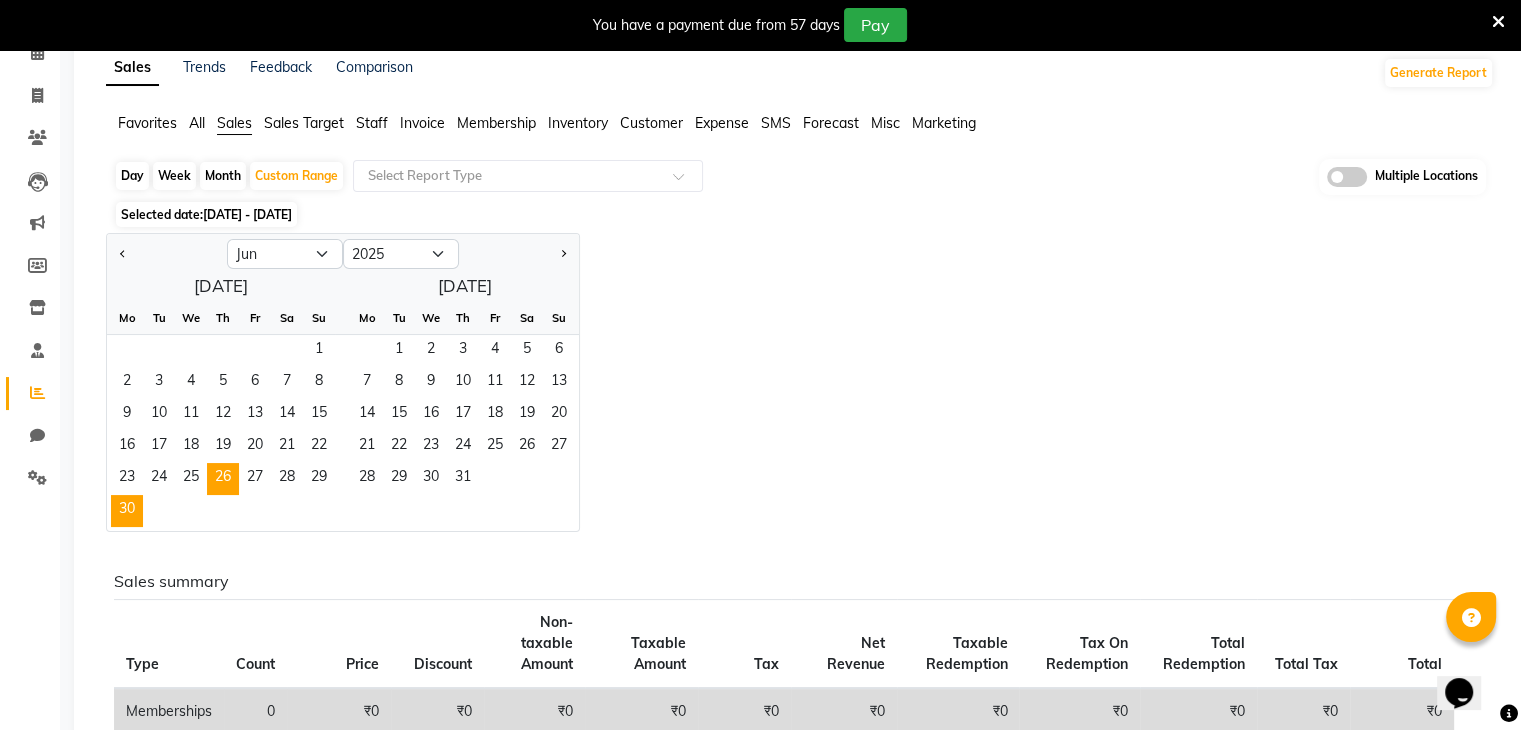 click on "30" 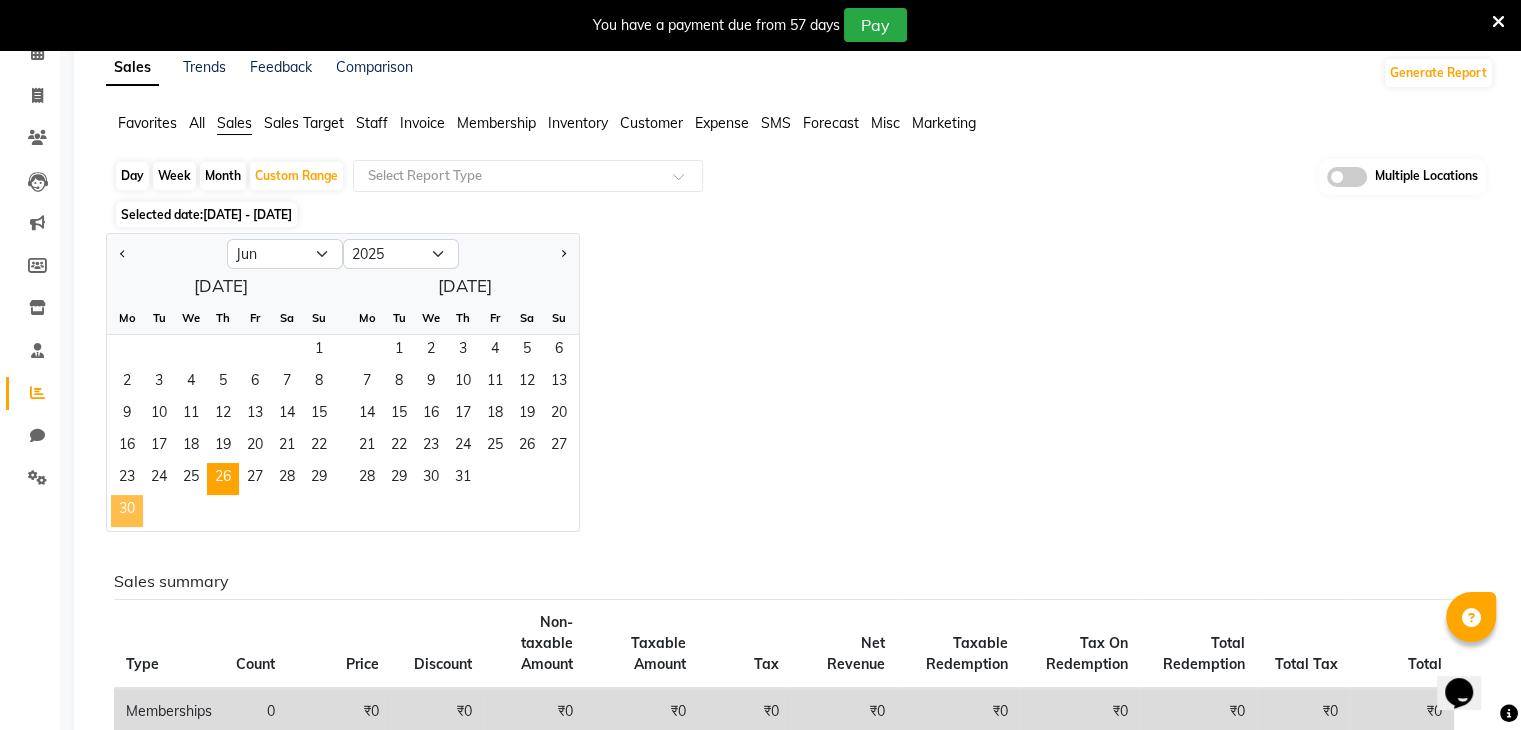 click on "30" 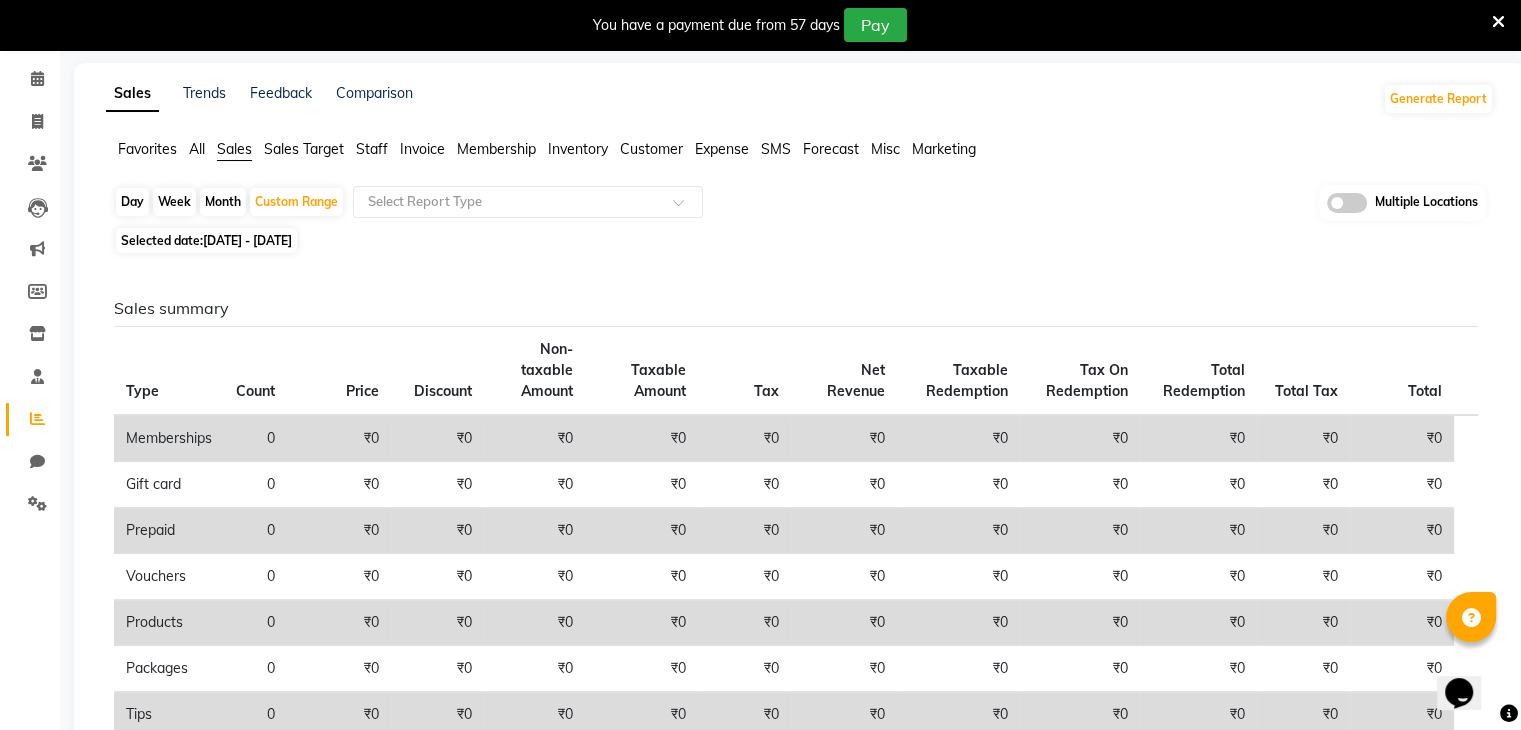 scroll, scrollTop: 0, scrollLeft: 0, axis: both 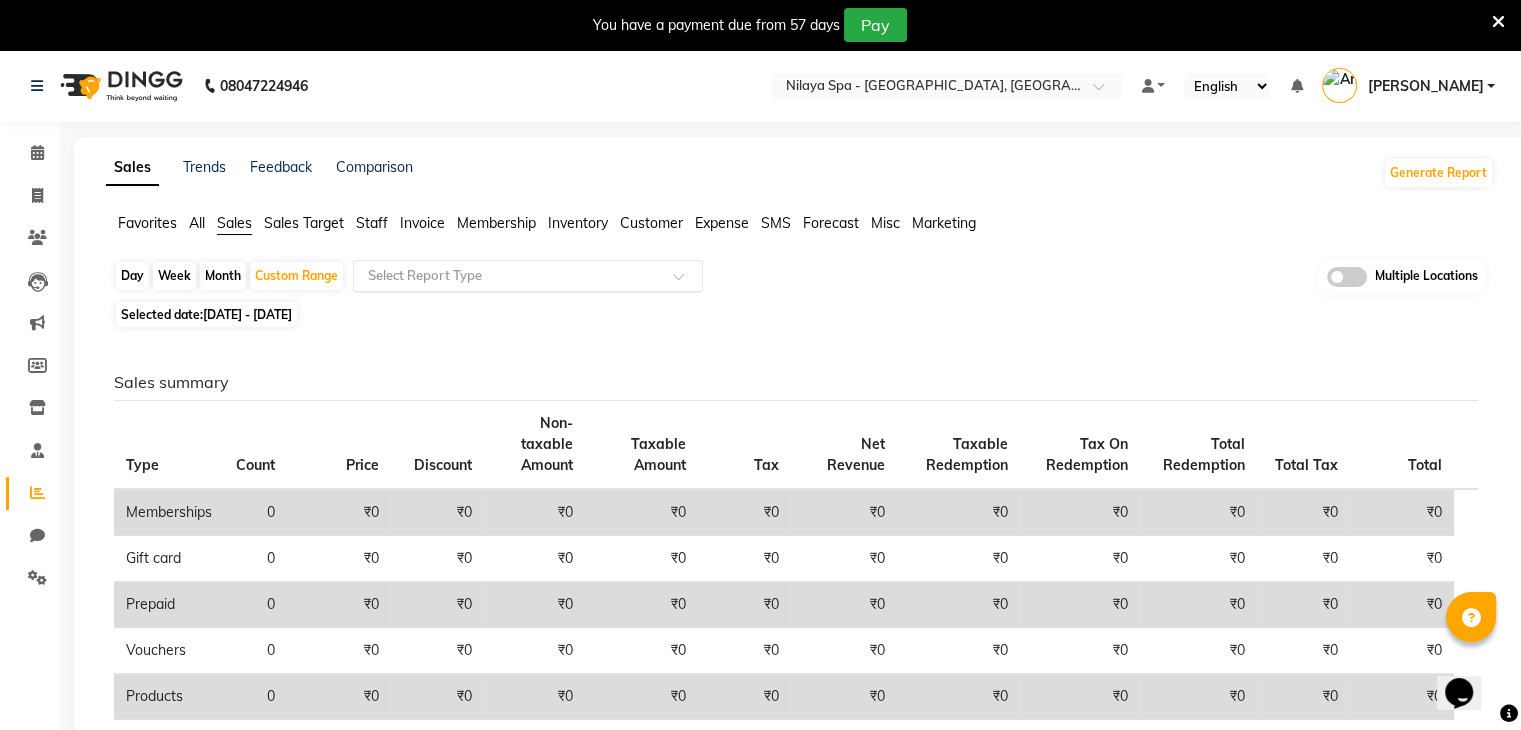 click on "Select Report Type" 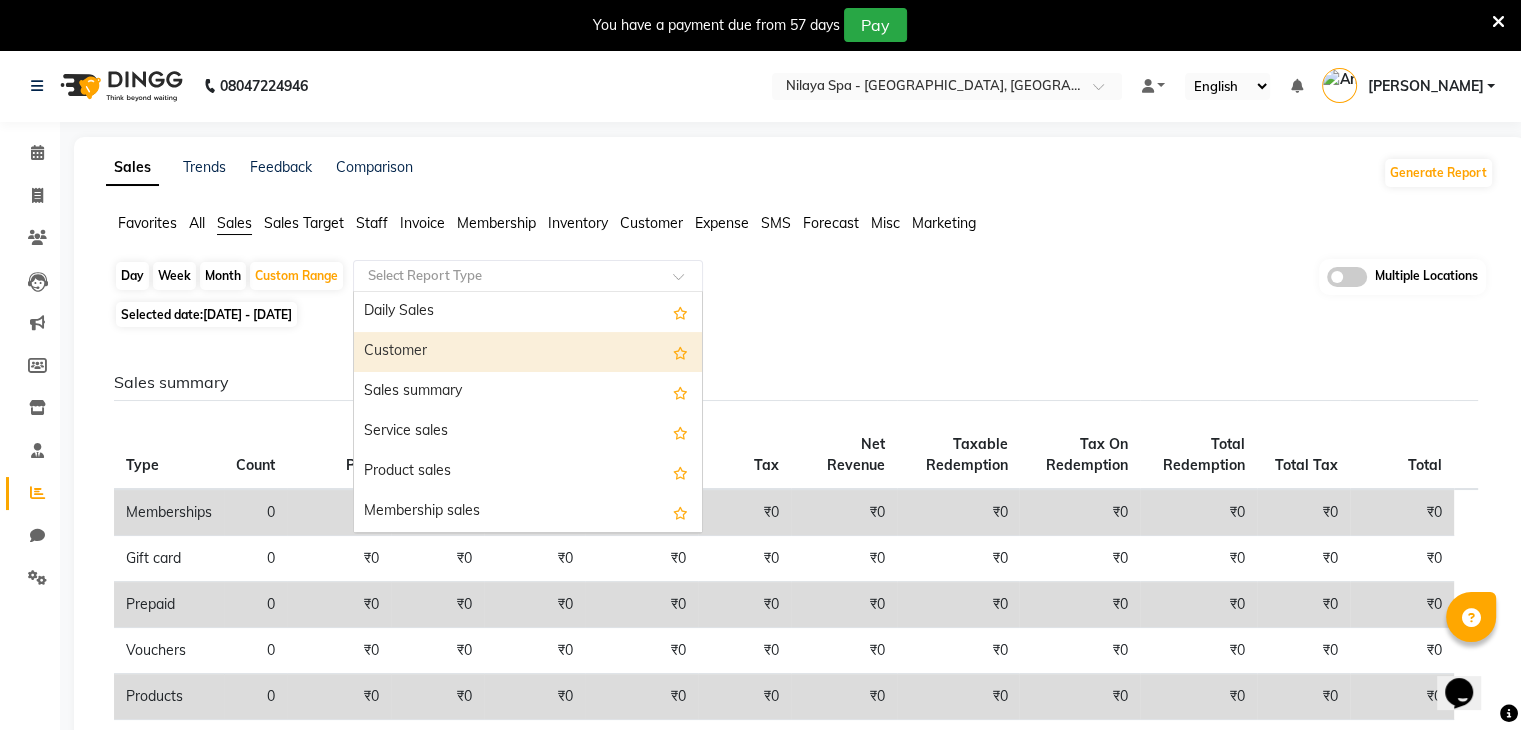 click on "Customer" at bounding box center [528, 352] 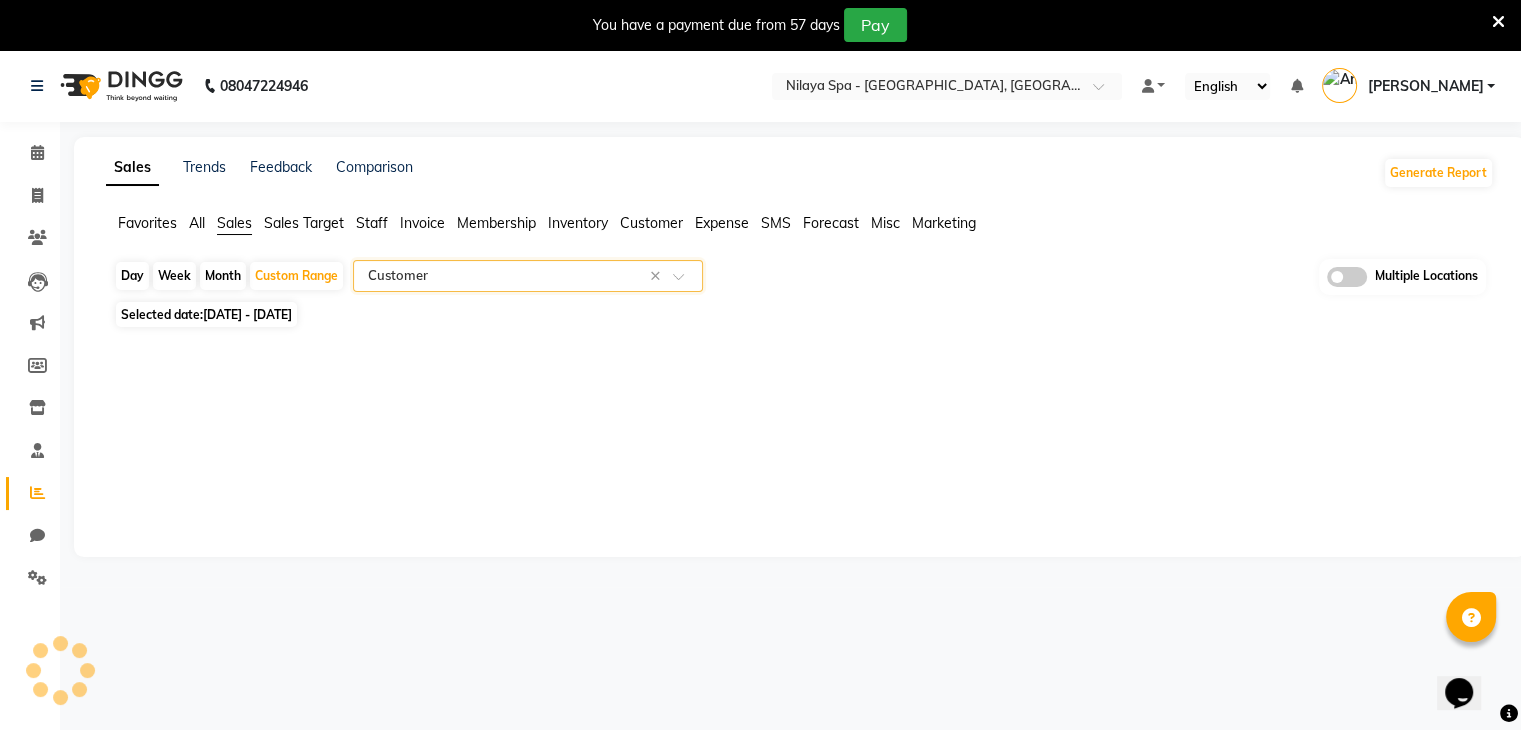 select on "full_report" 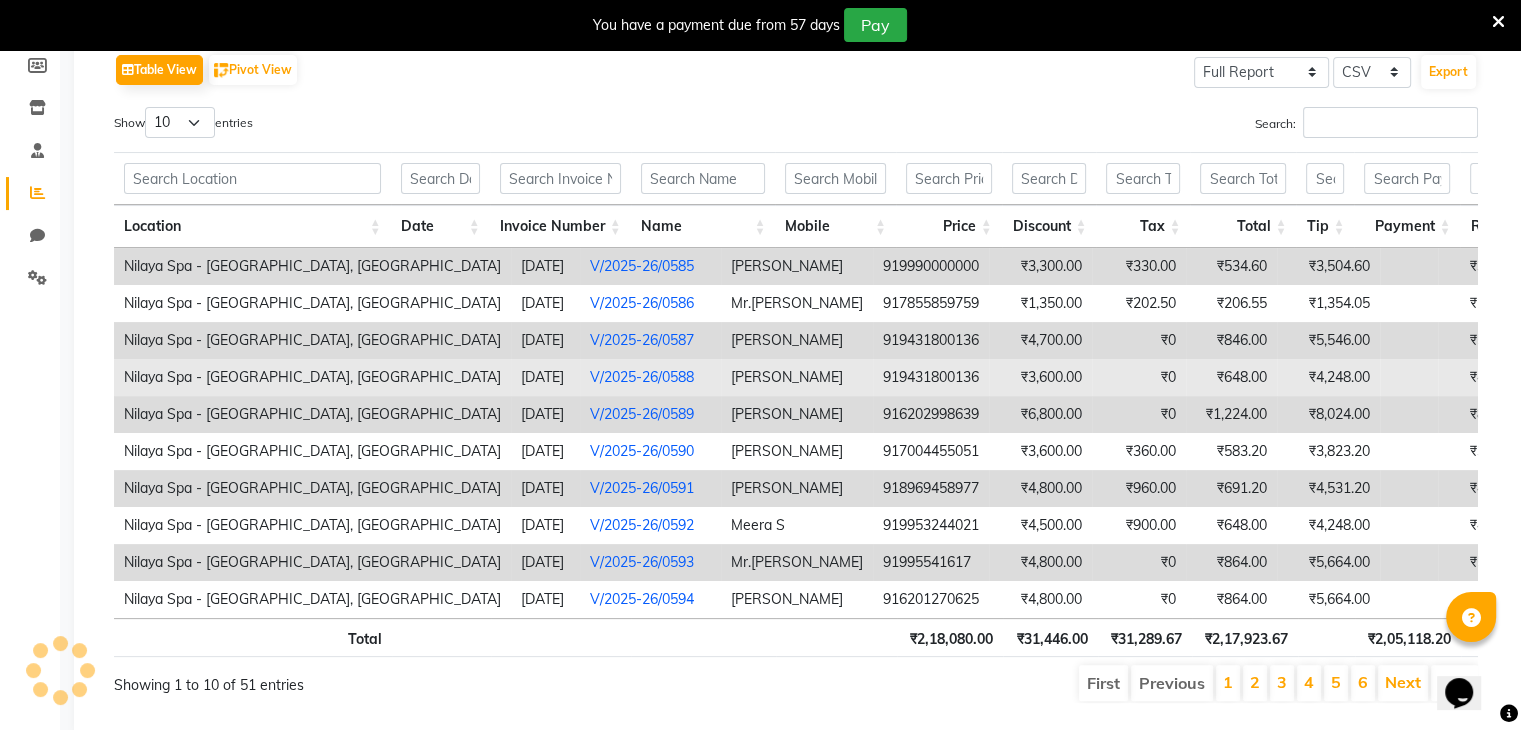 scroll, scrollTop: 368, scrollLeft: 0, axis: vertical 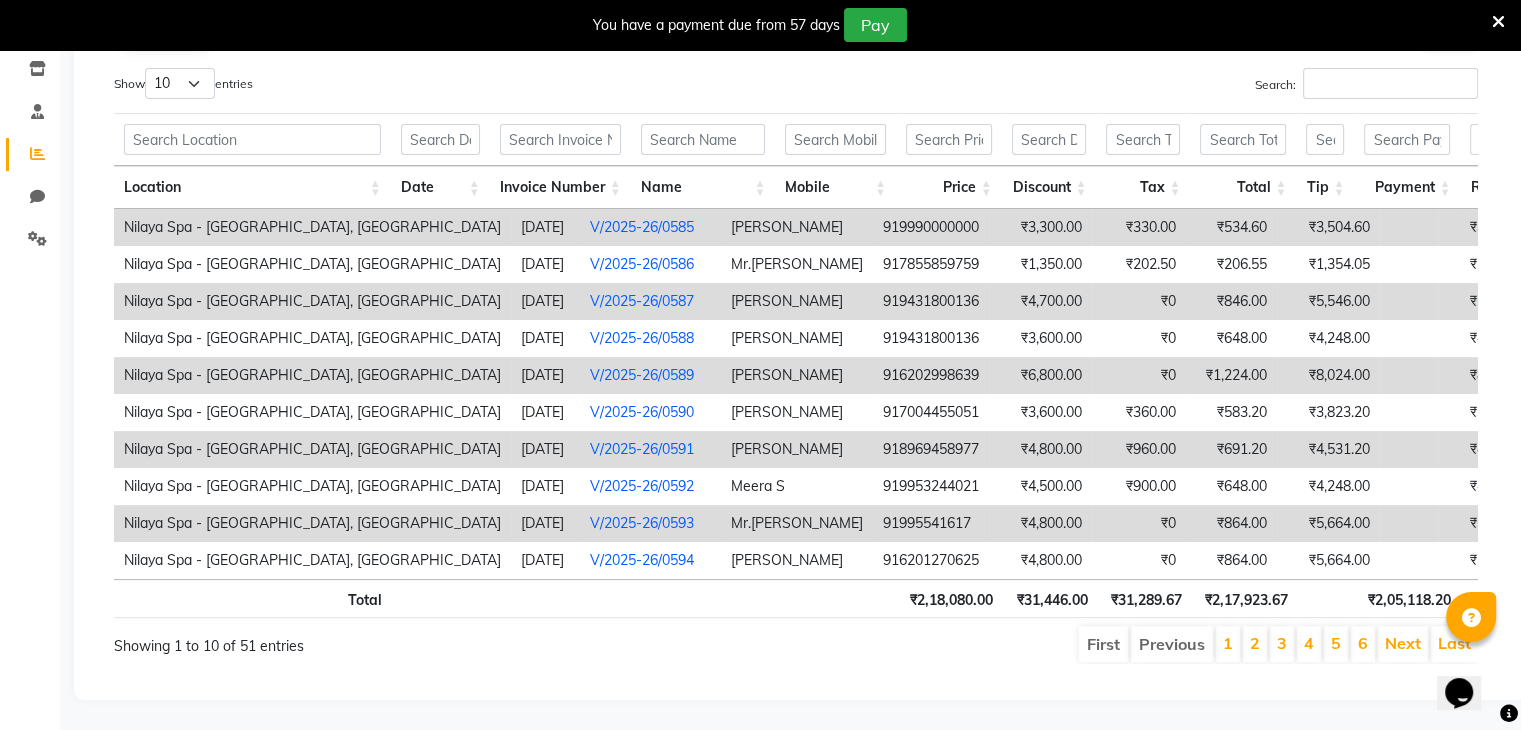 drag, startPoint x: 1334, startPoint y: 639, endPoint x: 1087, endPoint y: 641, distance: 247.0081 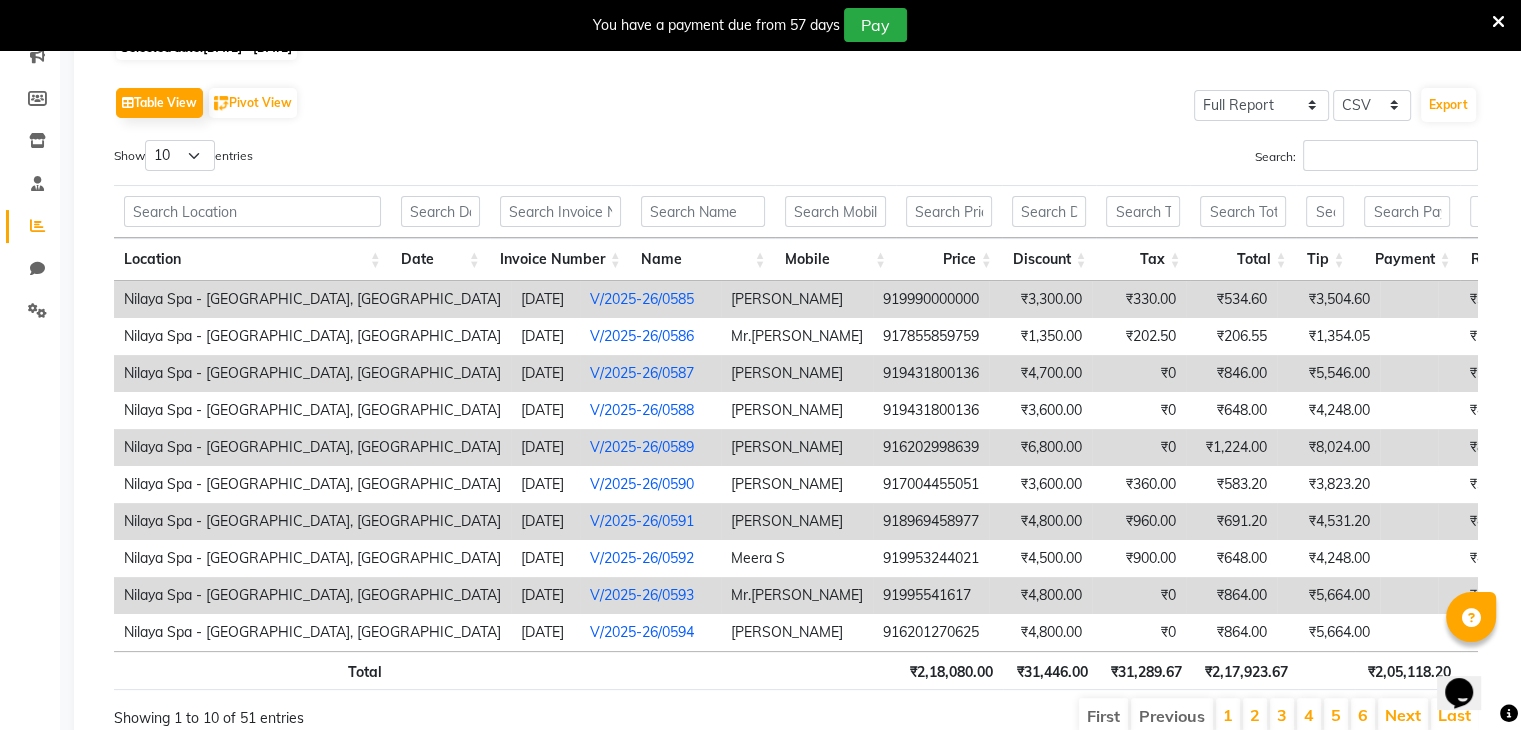 scroll, scrollTop: 300, scrollLeft: 0, axis: vertical 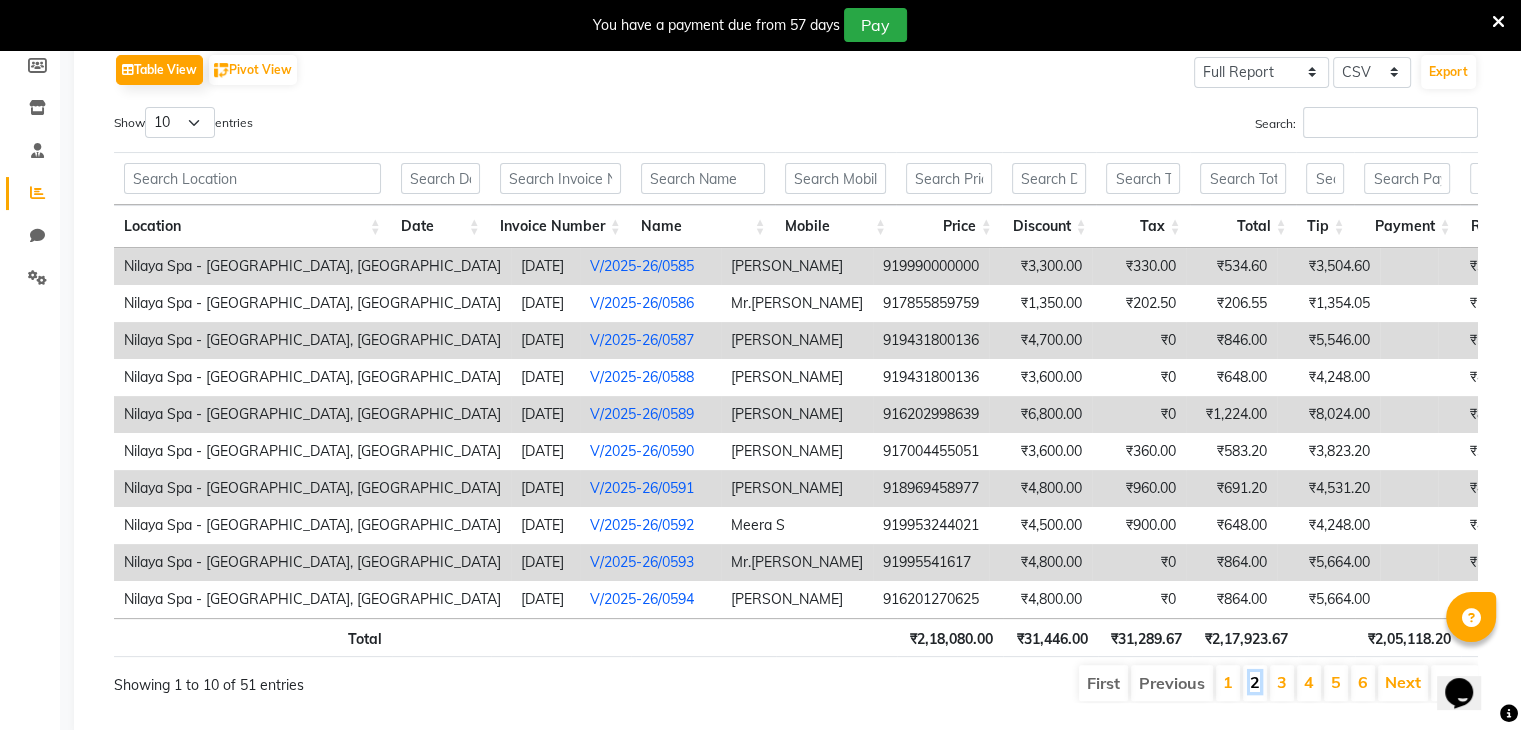click on "2" at bounding box center [1255, 682] 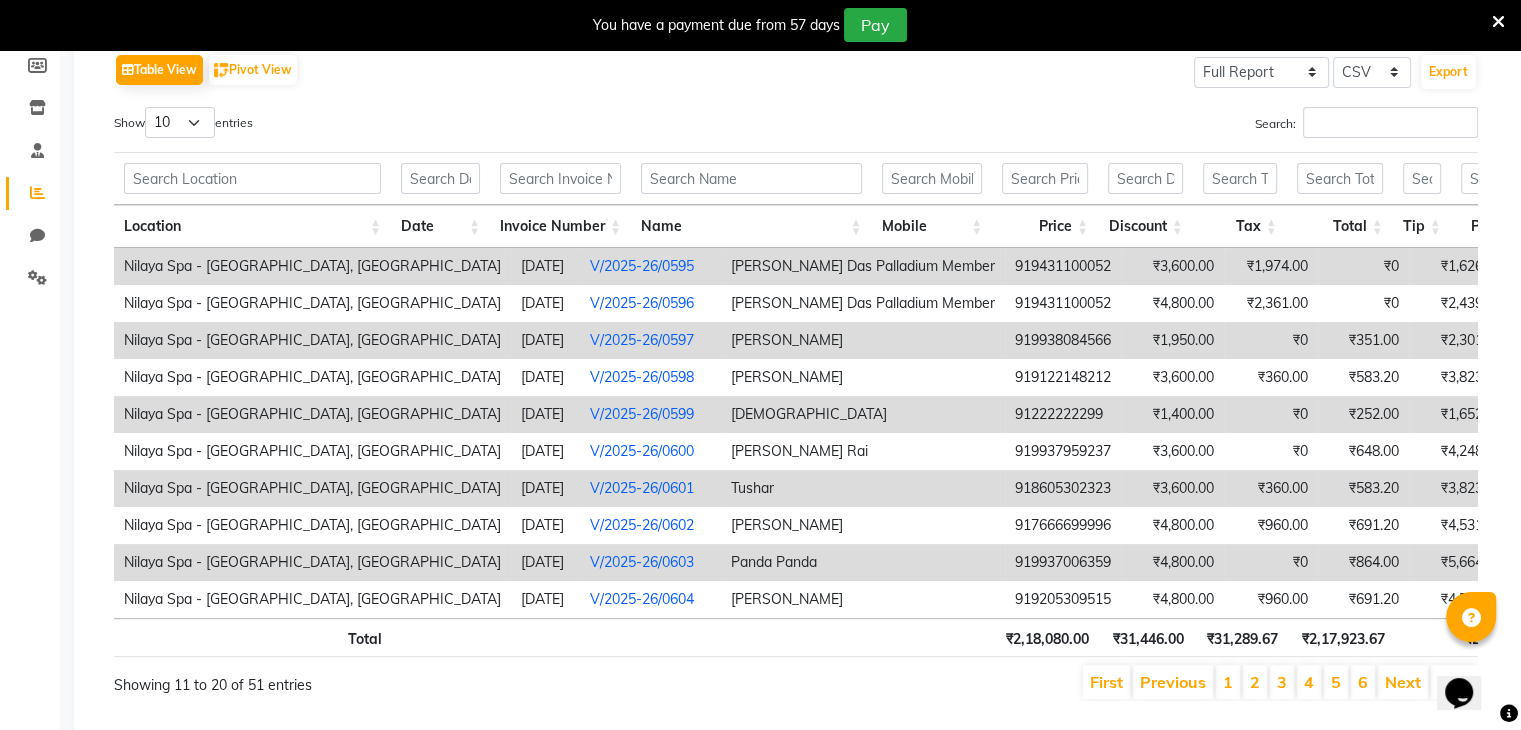 click on "3" at bounding box center [1282, 682] 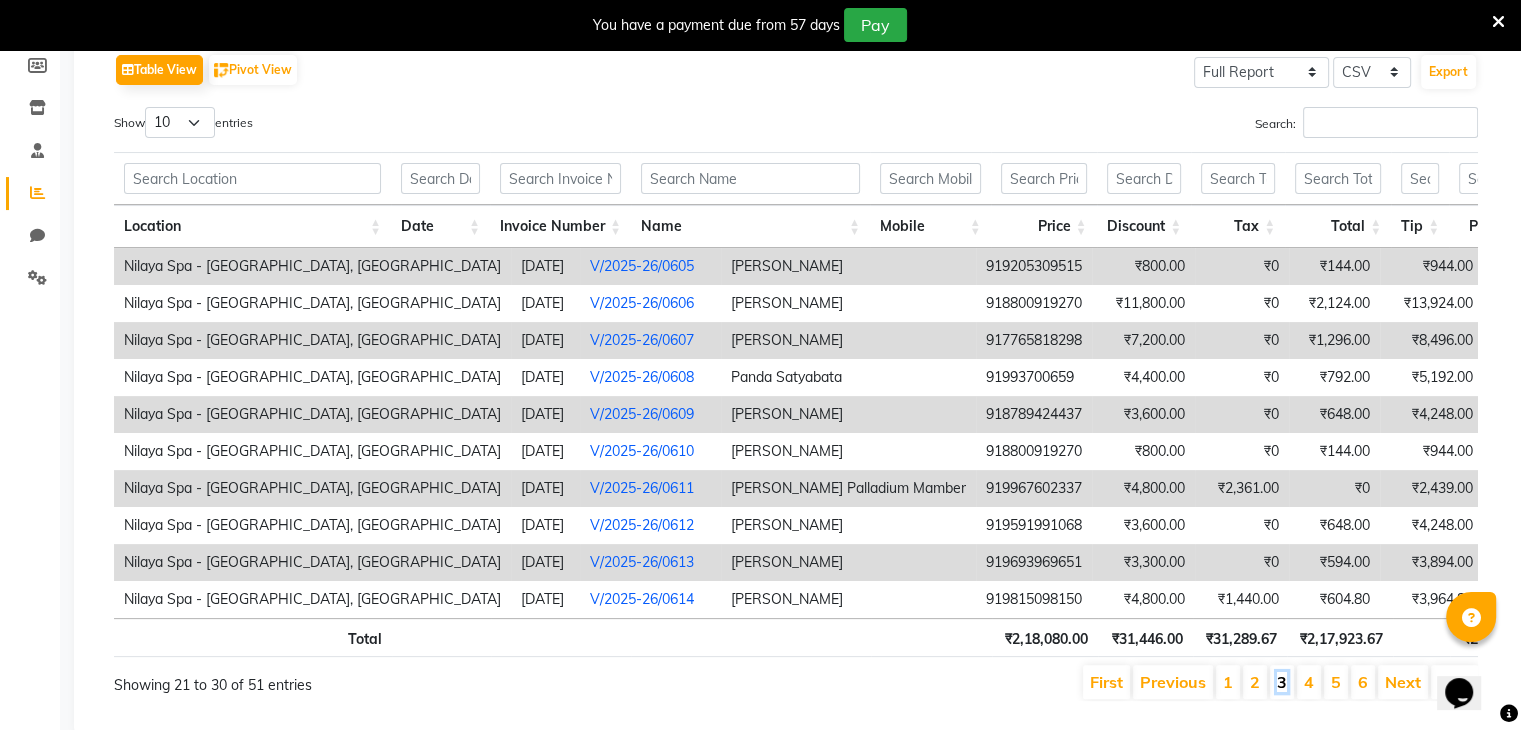 click on "3" at bounding box center (1282, 682) 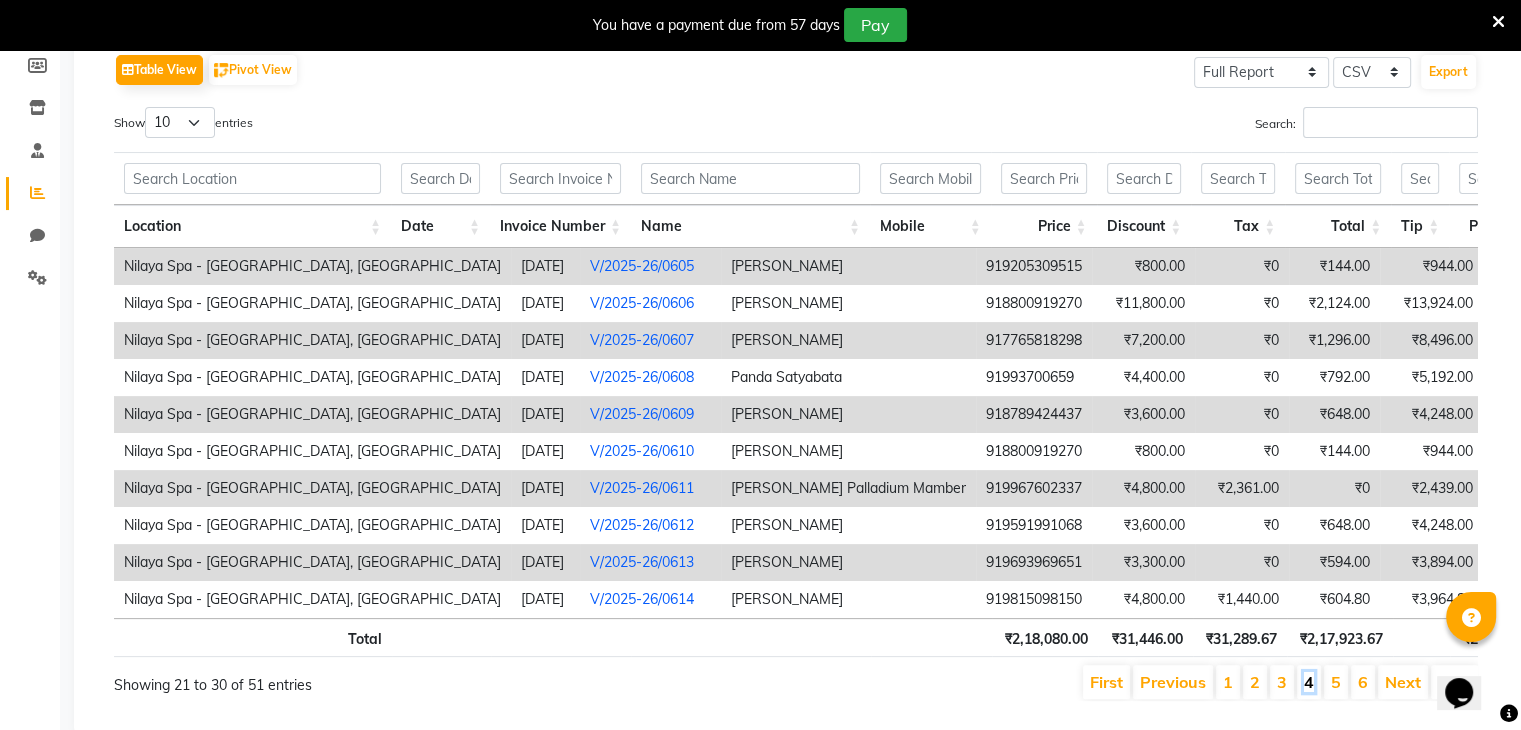 click on "4" at bounding box center (1309, 682) 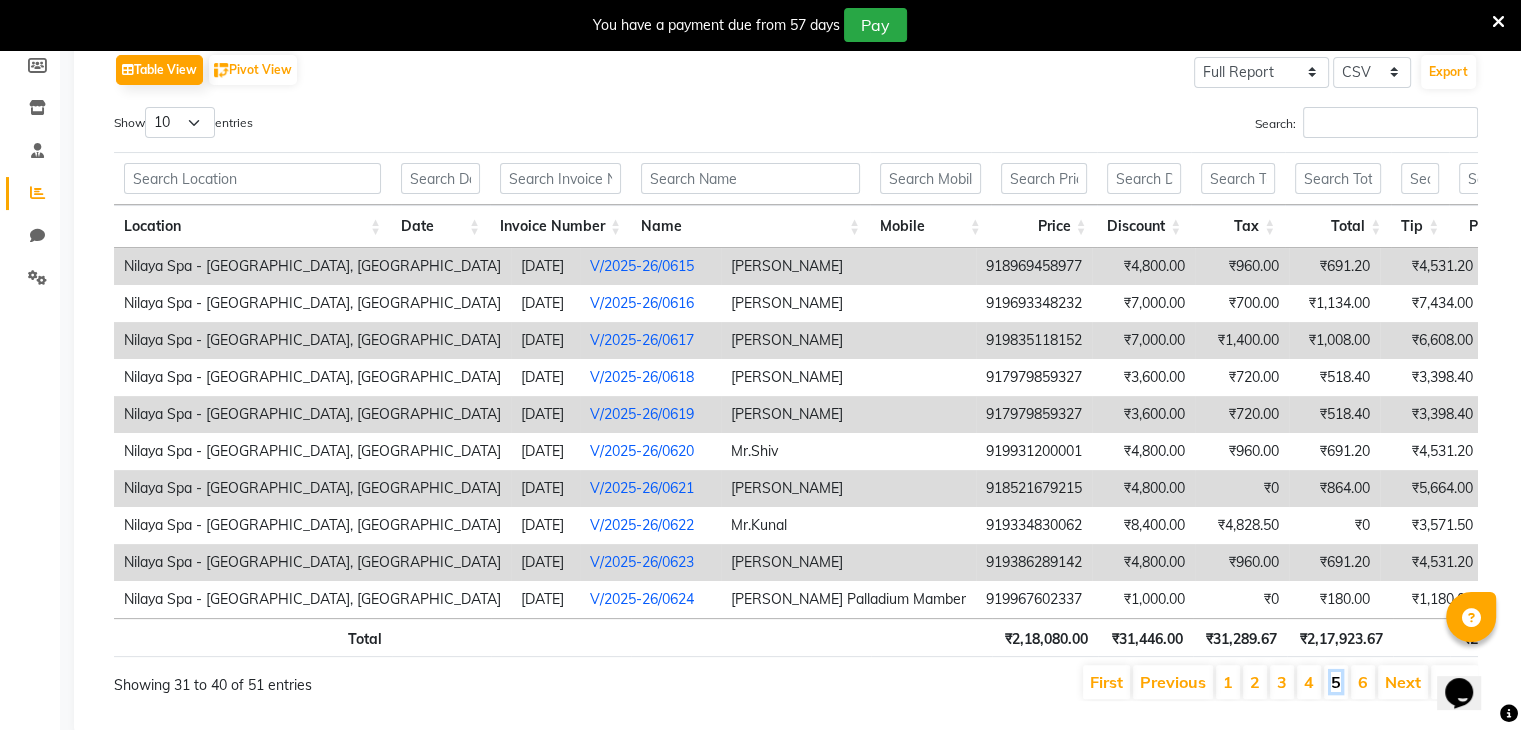 click on "5" at bounding box center (1336, 682) 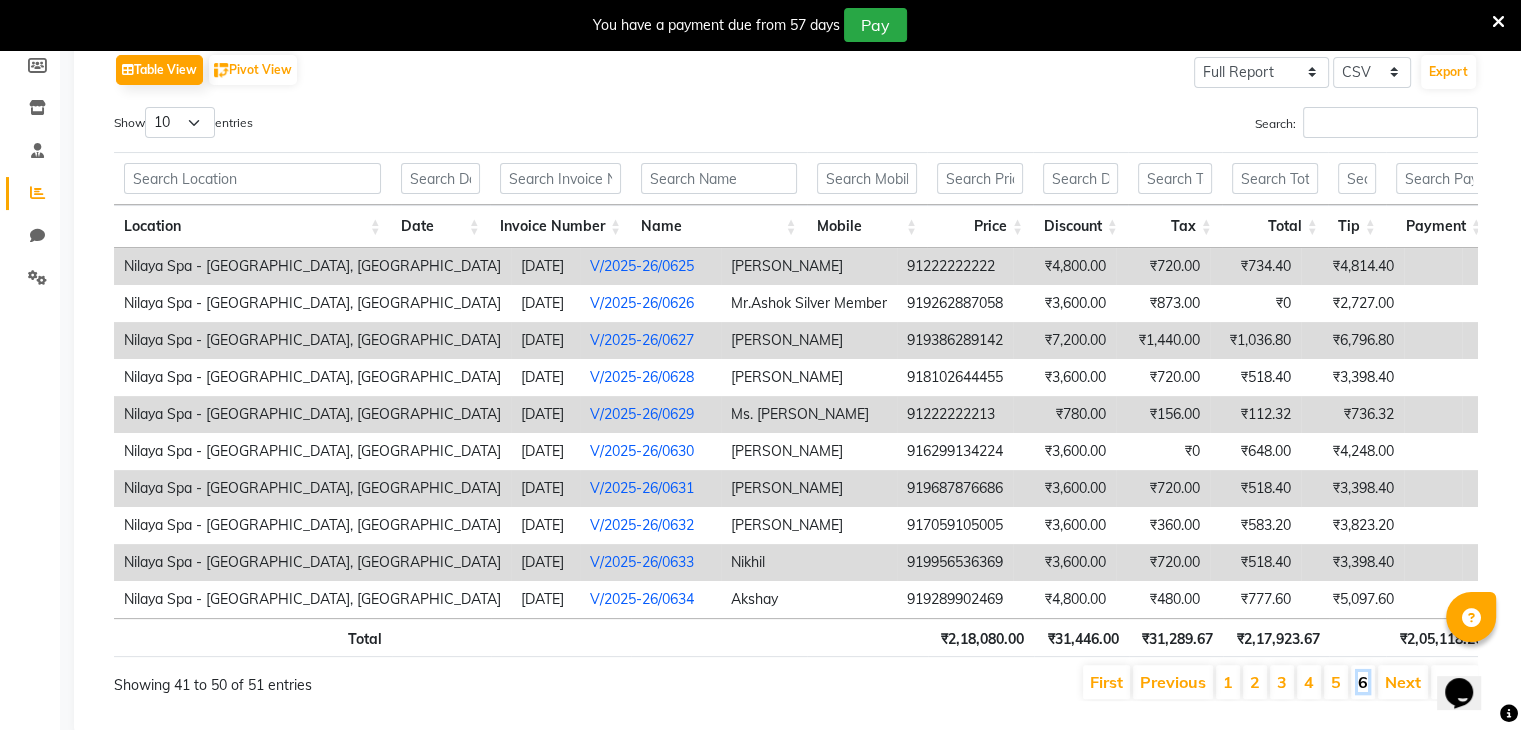 click on "6" at bounding box center (1363, 682) 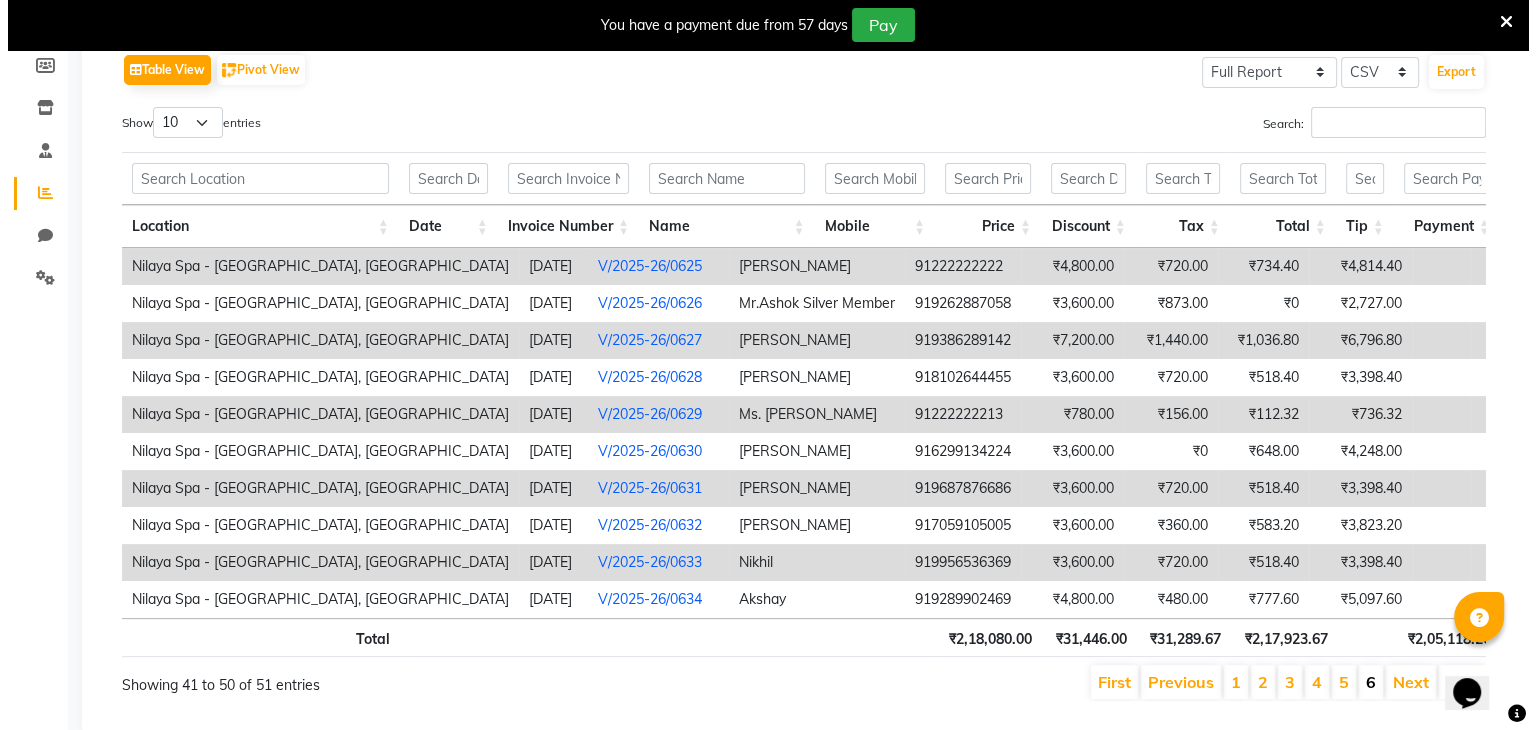scroll, scrollTop: 50, scrollLeft: 0, axis: vertical 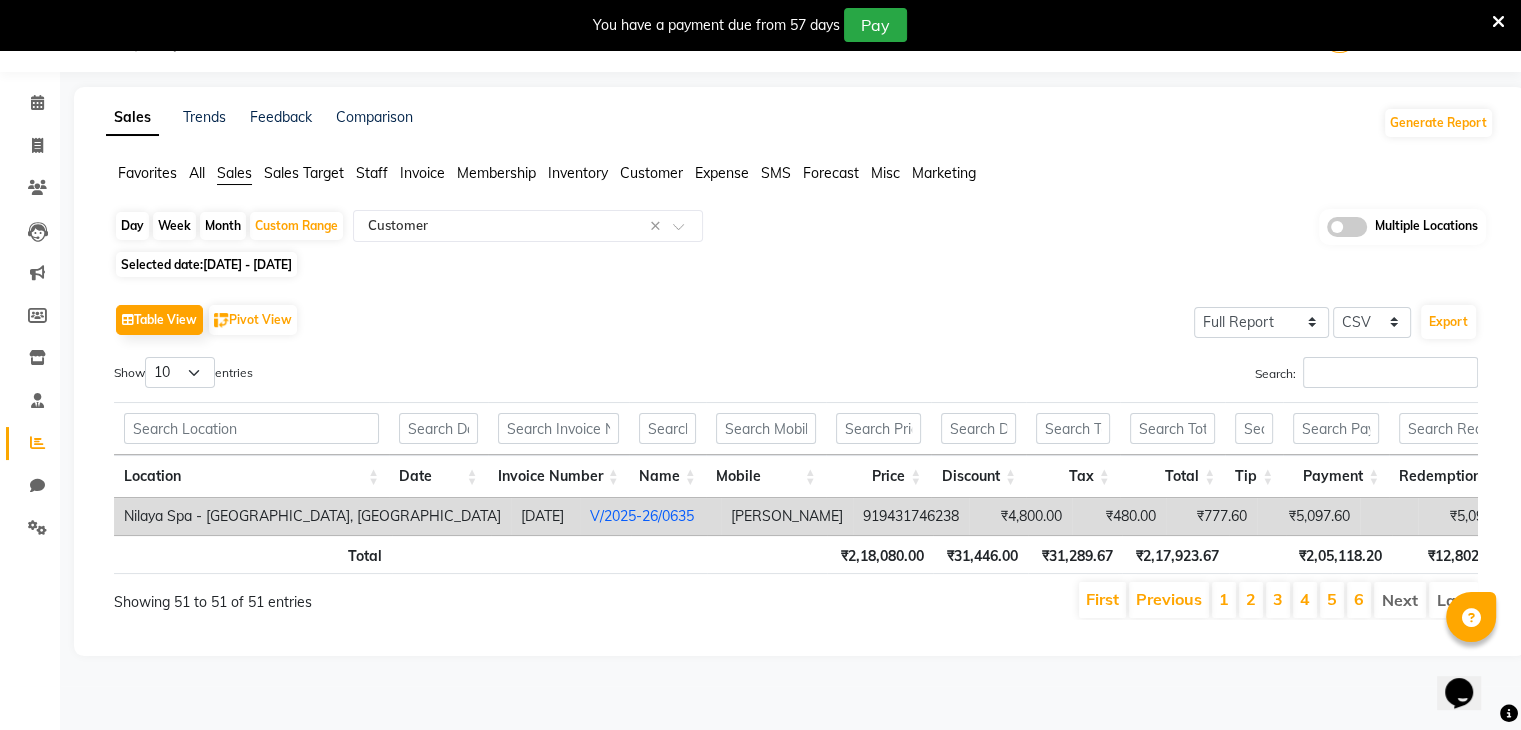 click on "5" at bounding box center (1332, 600) 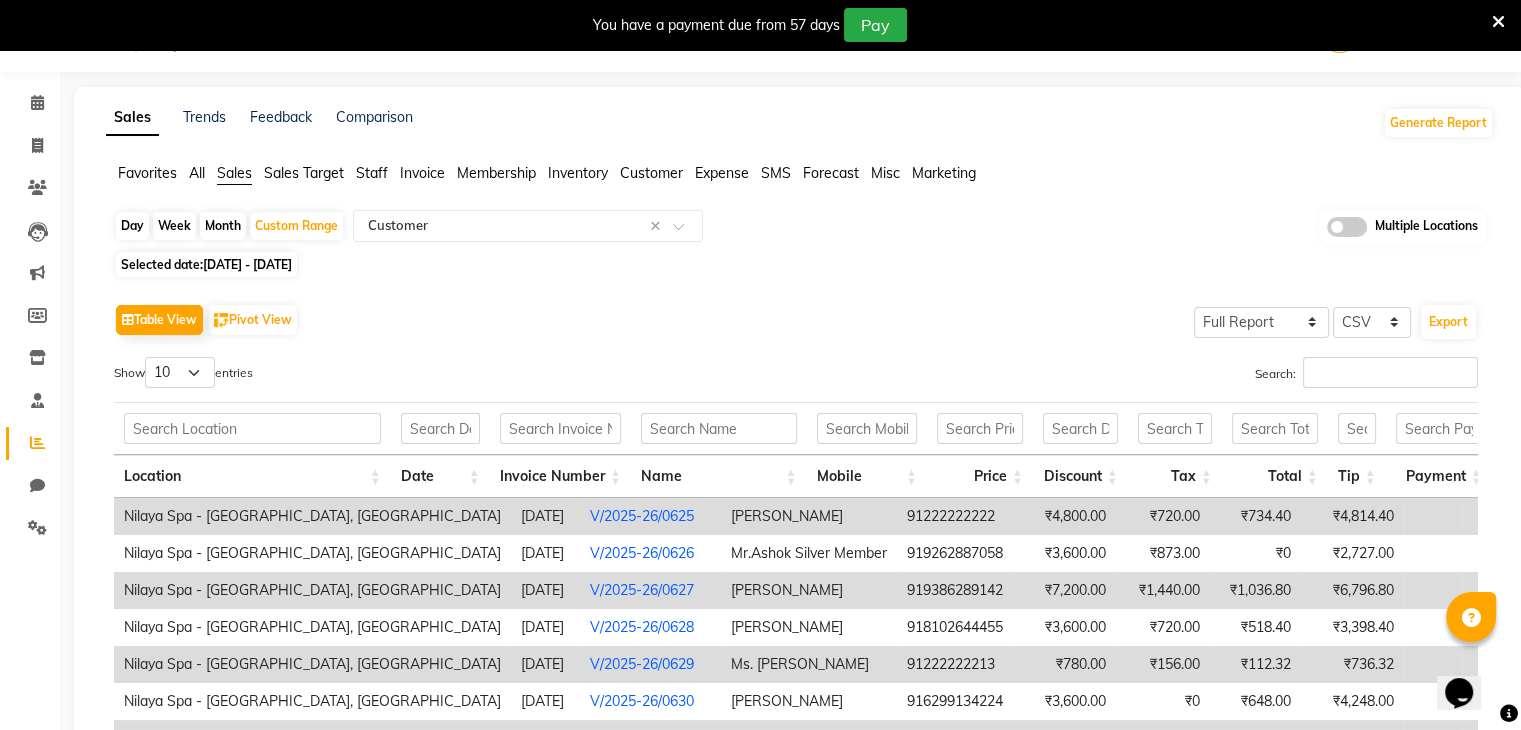 drag, startPoint x: 896, startPoint y: 514, endPoint x: 788, endPoint y: 511, distance: 108.04166 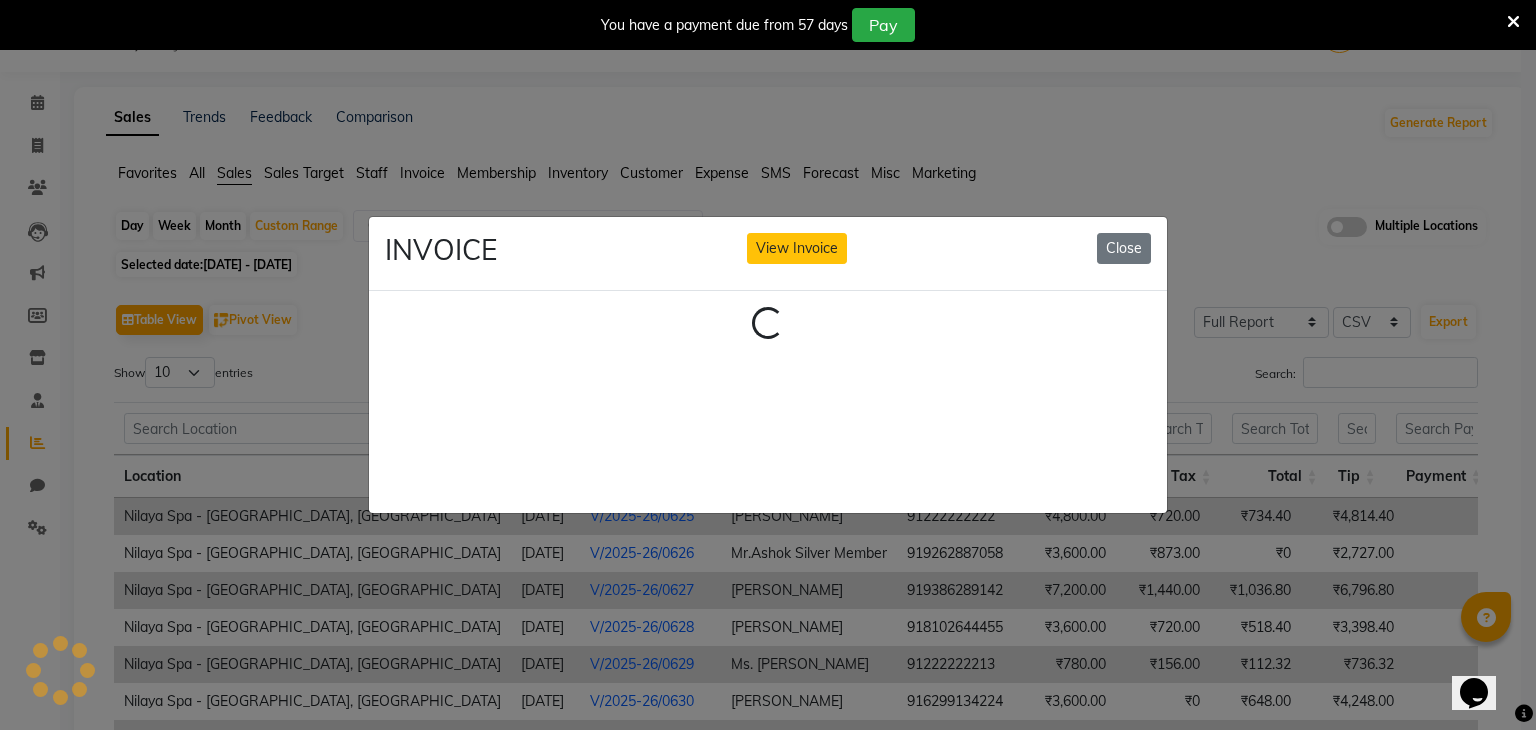 click on "Loading..." 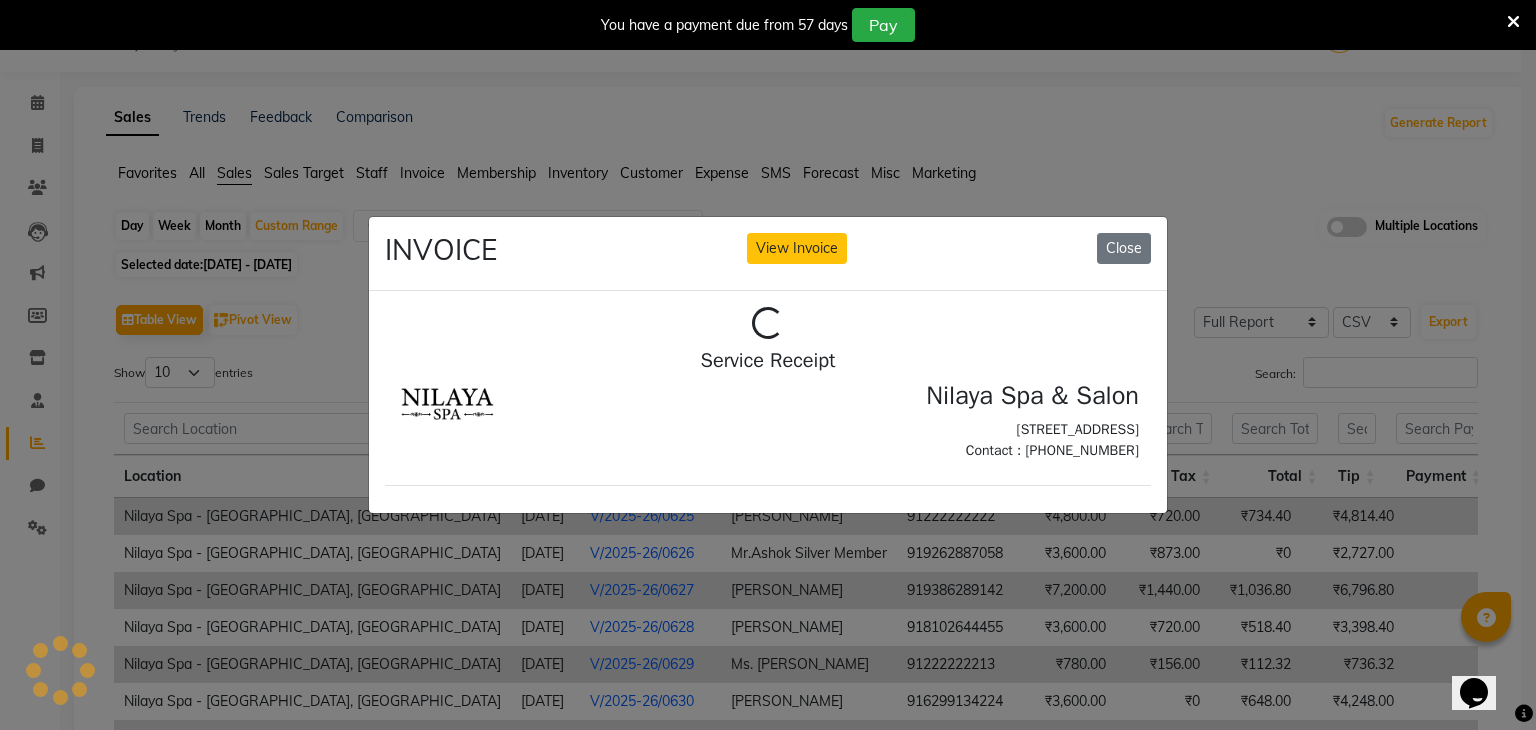 scroll, scrollTop: 0, scrollLeft: 0, axis: both 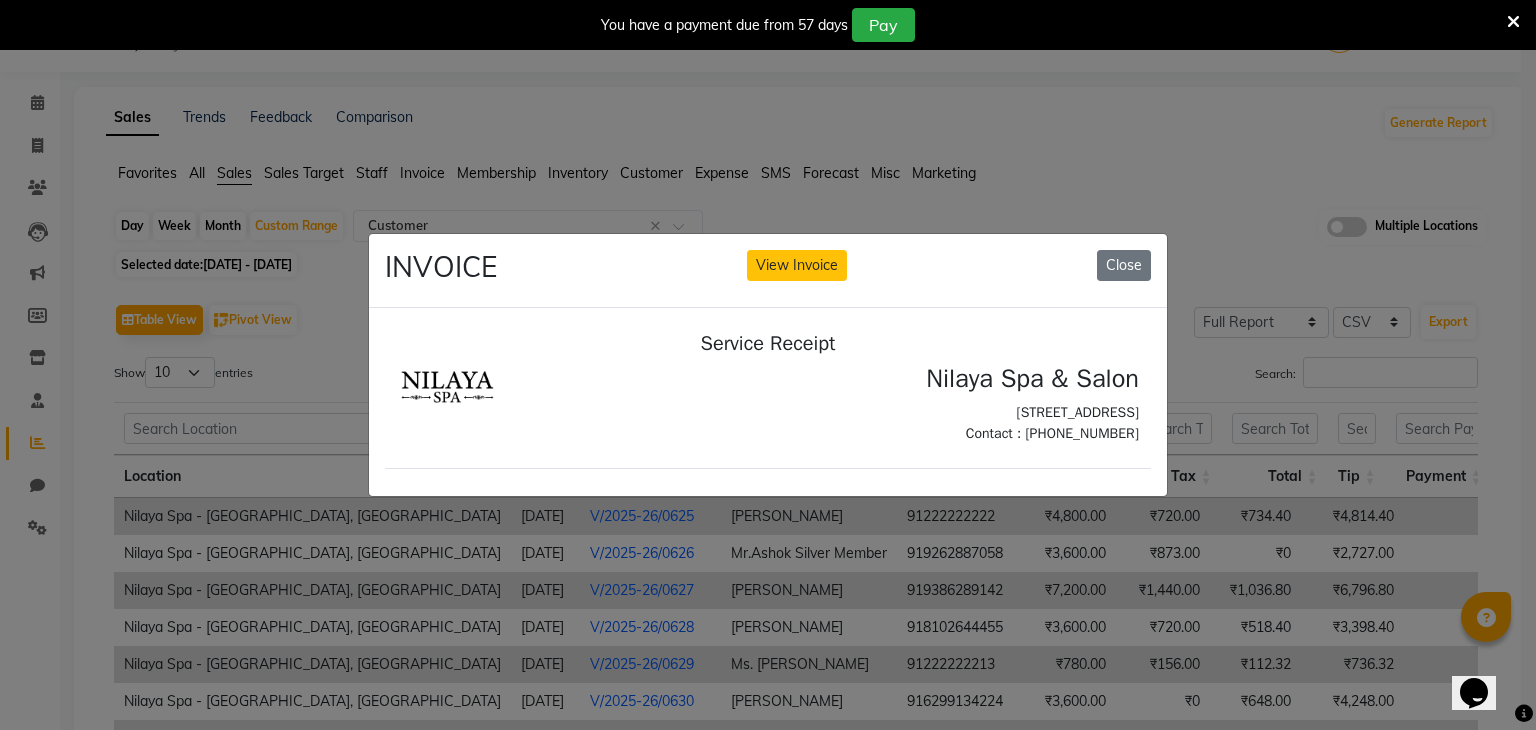 click on "Service Receipt
Nilaya Spa & Salon
Main Road, Diversion Rd, Kadru, Ranchi, Jharkhand 834001
Contact : 9771433806
#" at bounding box center [768, 608] 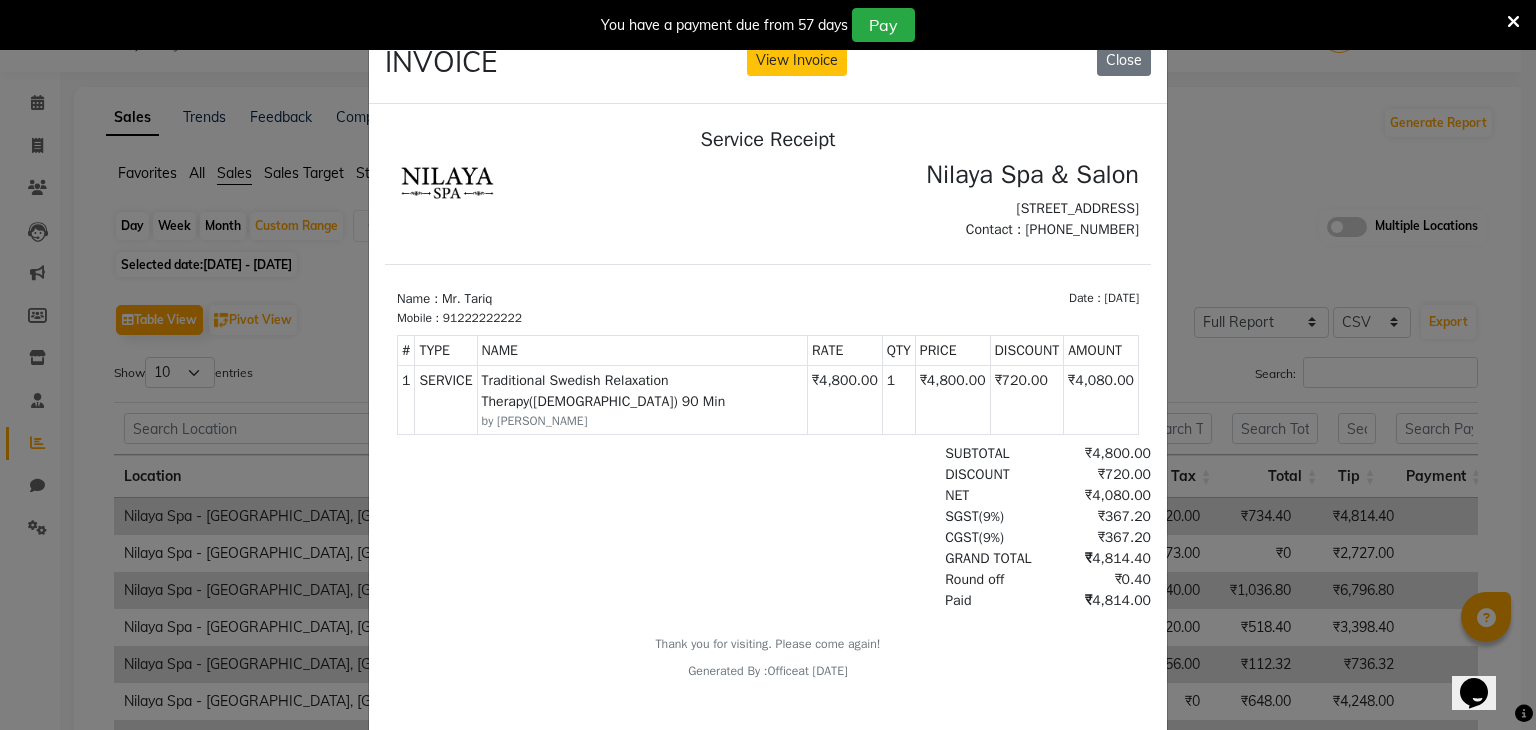 scroll, scrollTop: 16, scrollLeft: 0, axis: vertical 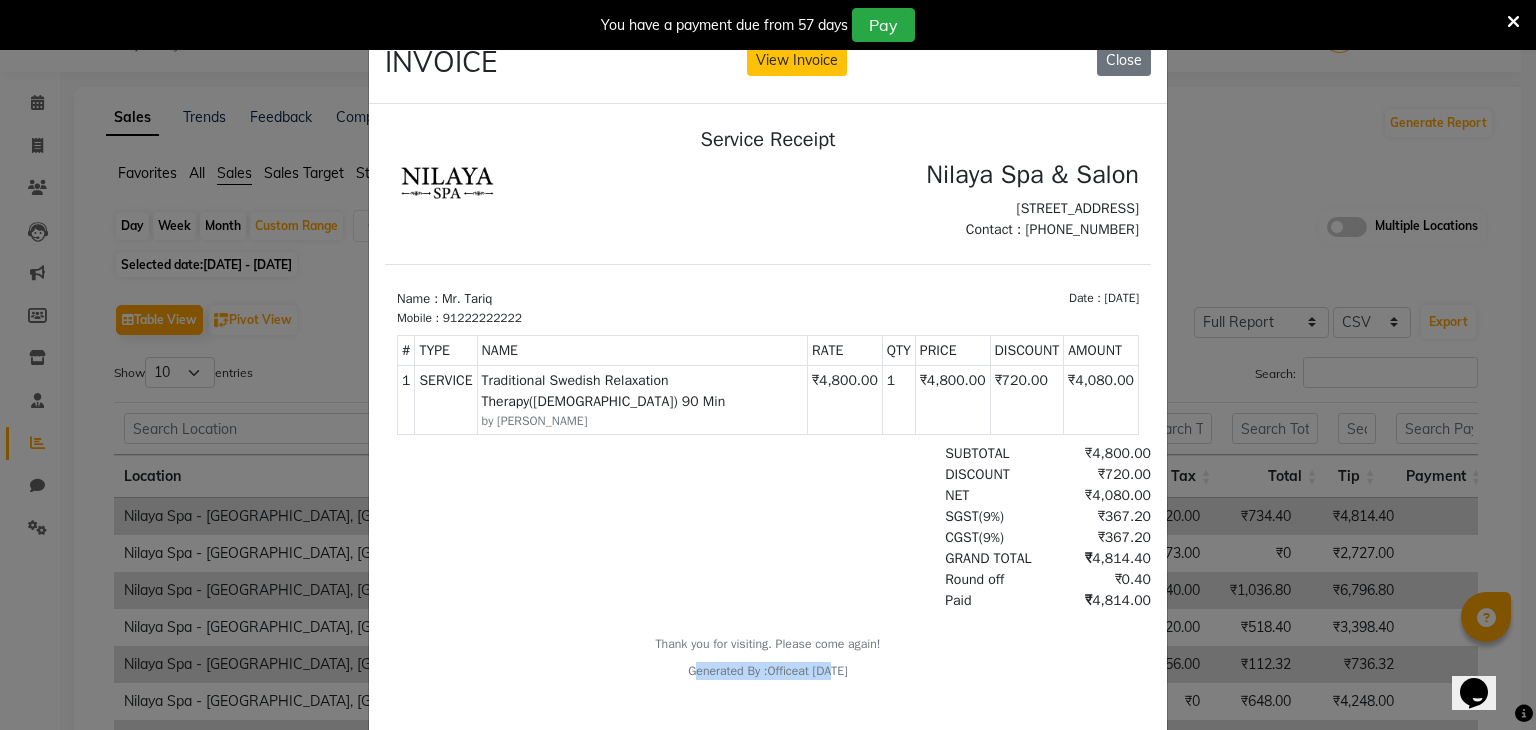 drag, startPoint x: 643, startPoint y: 698, endPoint x: 811, endPoint y: 695, distance: 168.02678 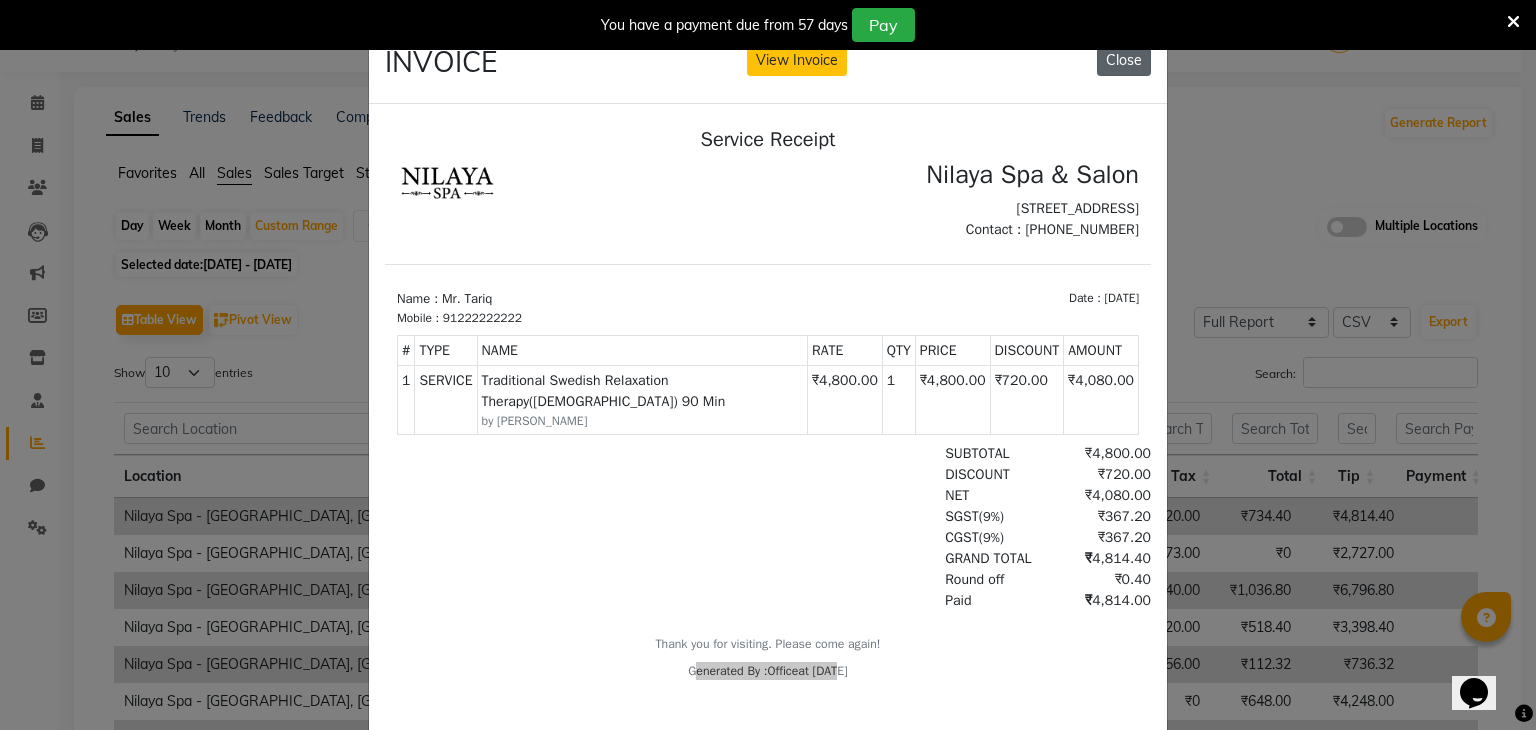 click on "Close" 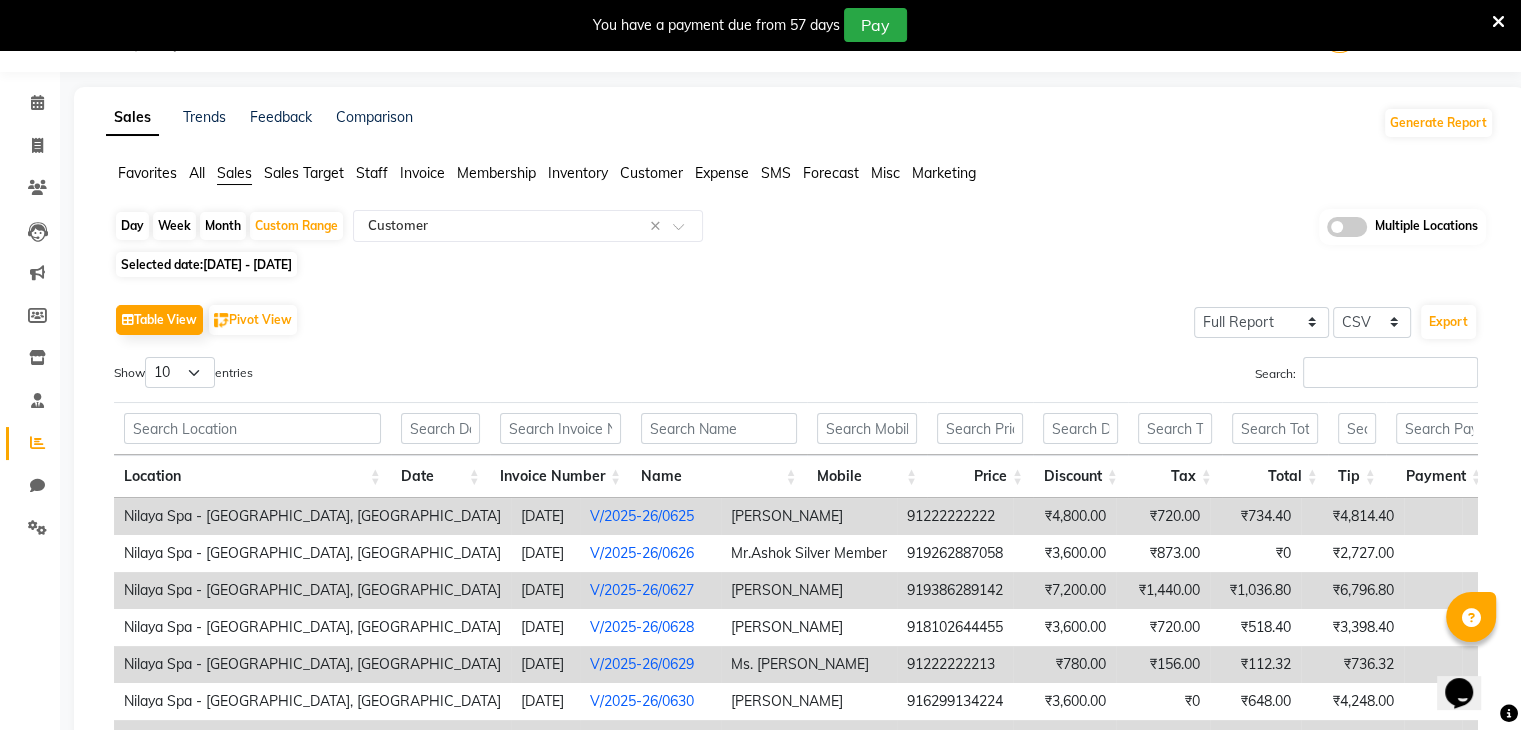 click on "₹7,200.00" at bounding box center [1064, 590] 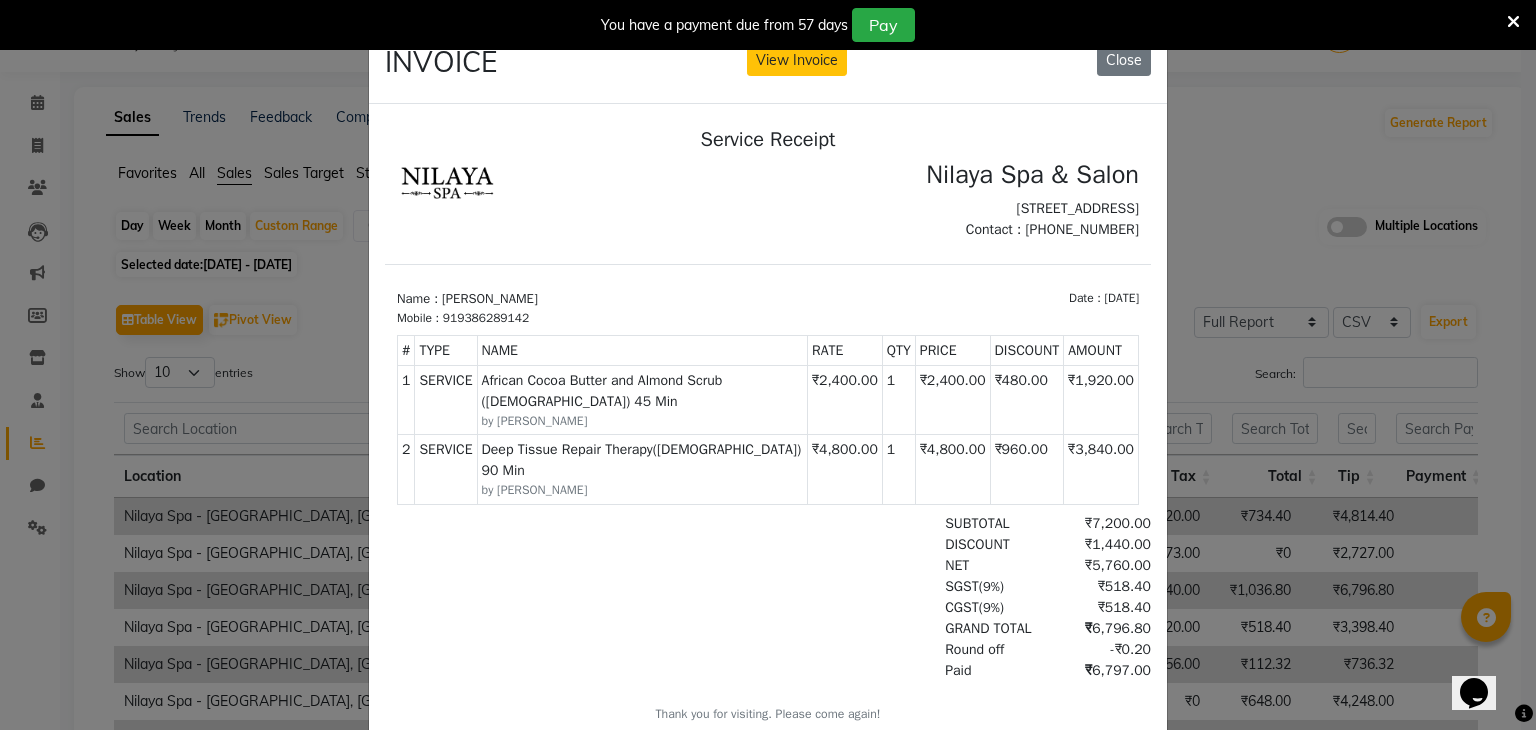 scroll, scrollTop: 16, scrollLeft: 0, axis: vertical 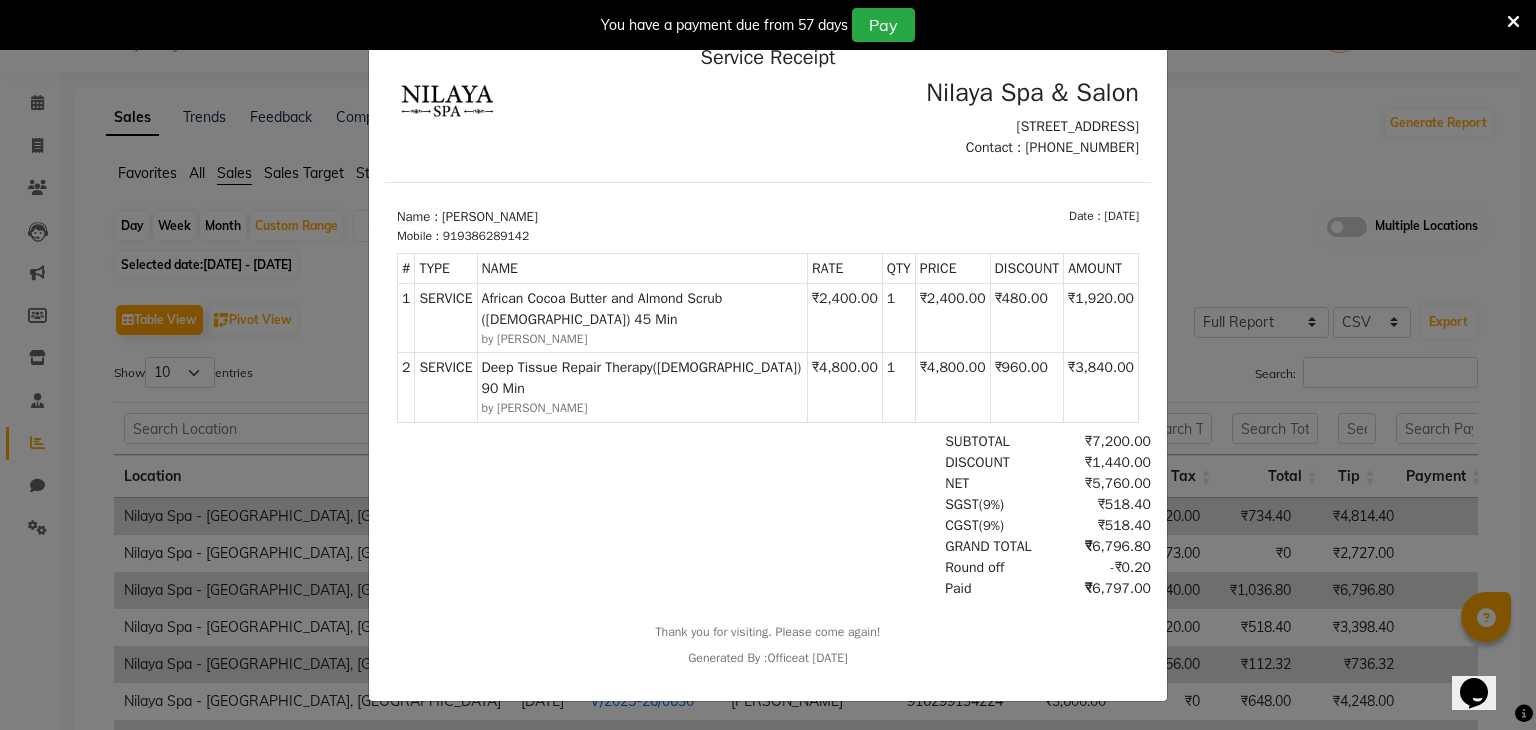 click on "INVOICE View Invoice Close" 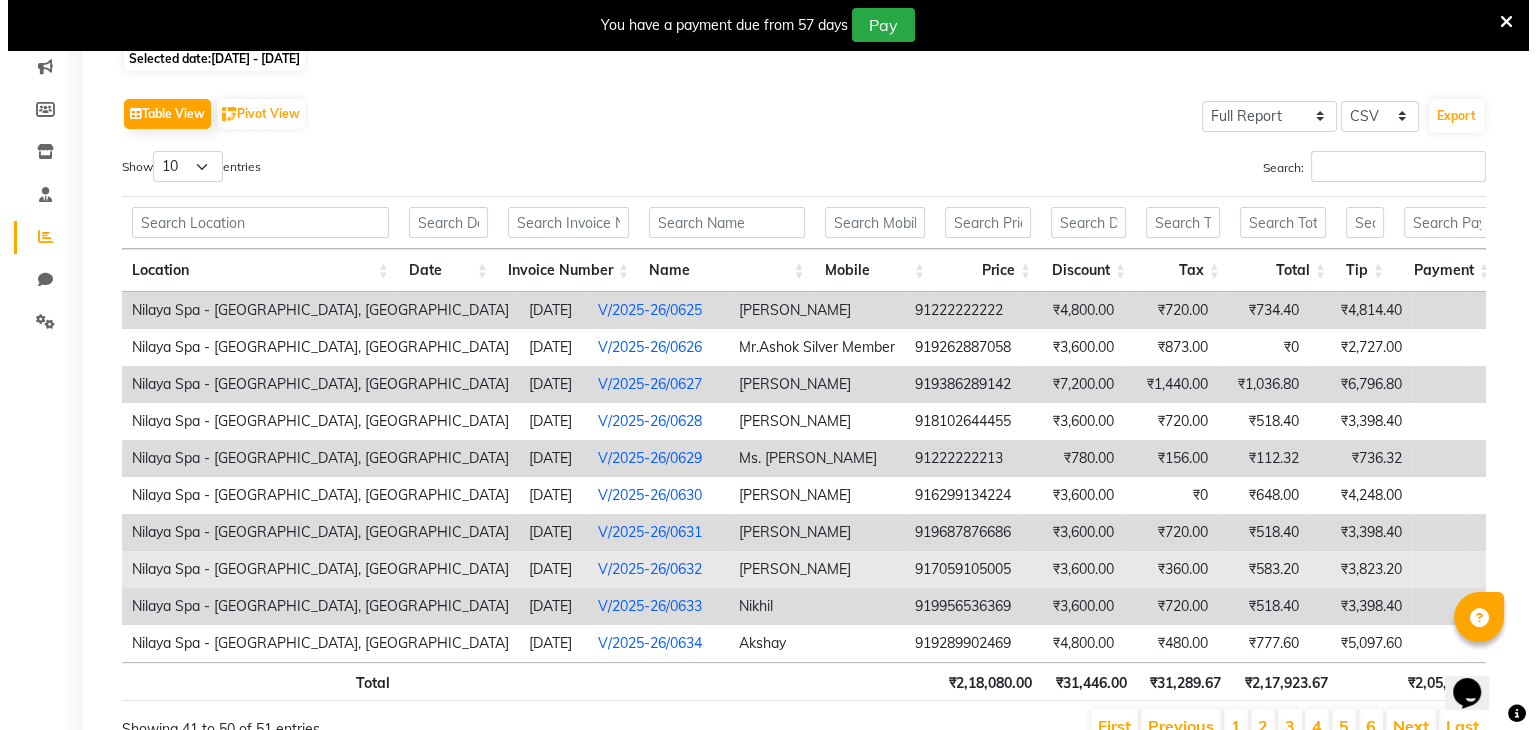 scroll, scrollTop: 366, scrollLeft: 0, axis: vertical 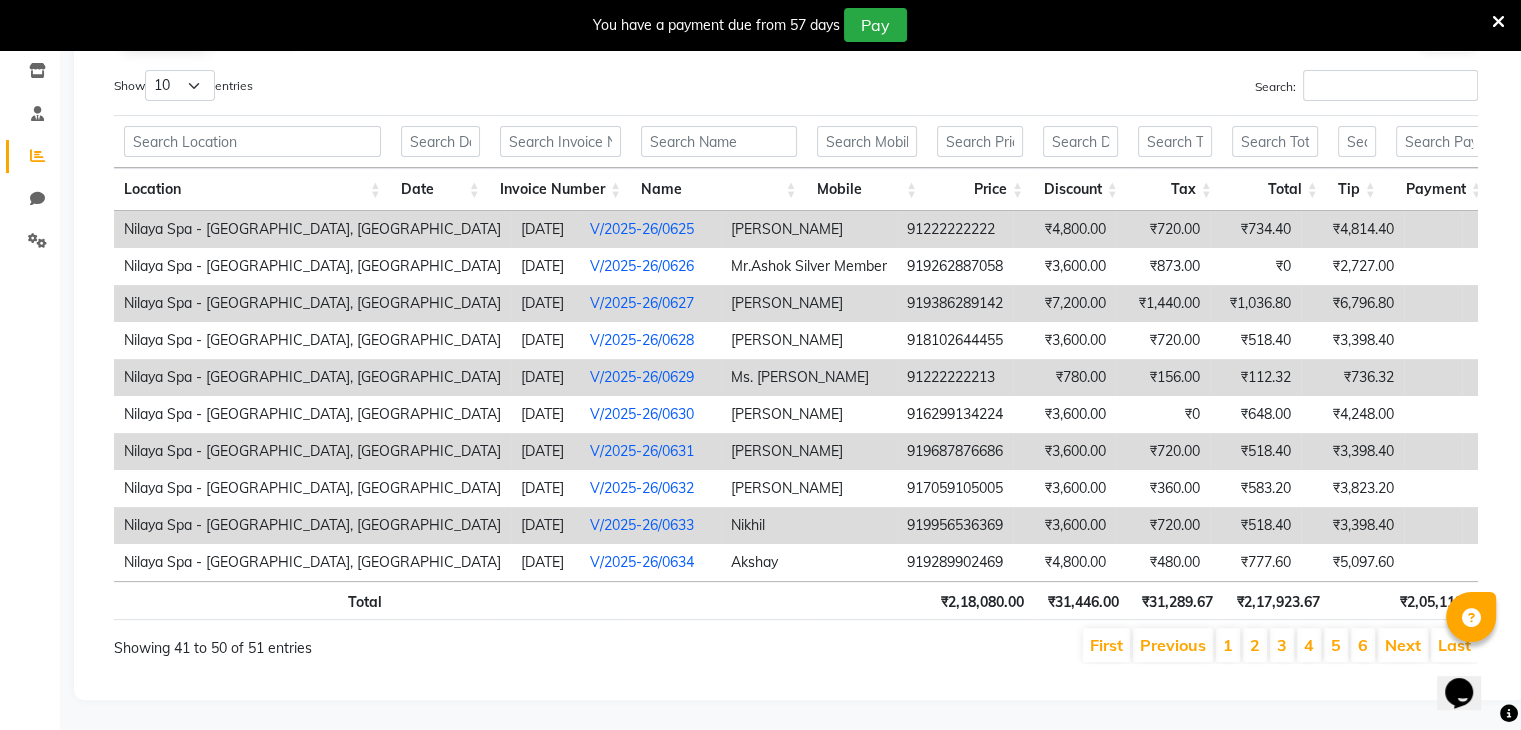 click on "919687876686" at bounding box center [955, 451] 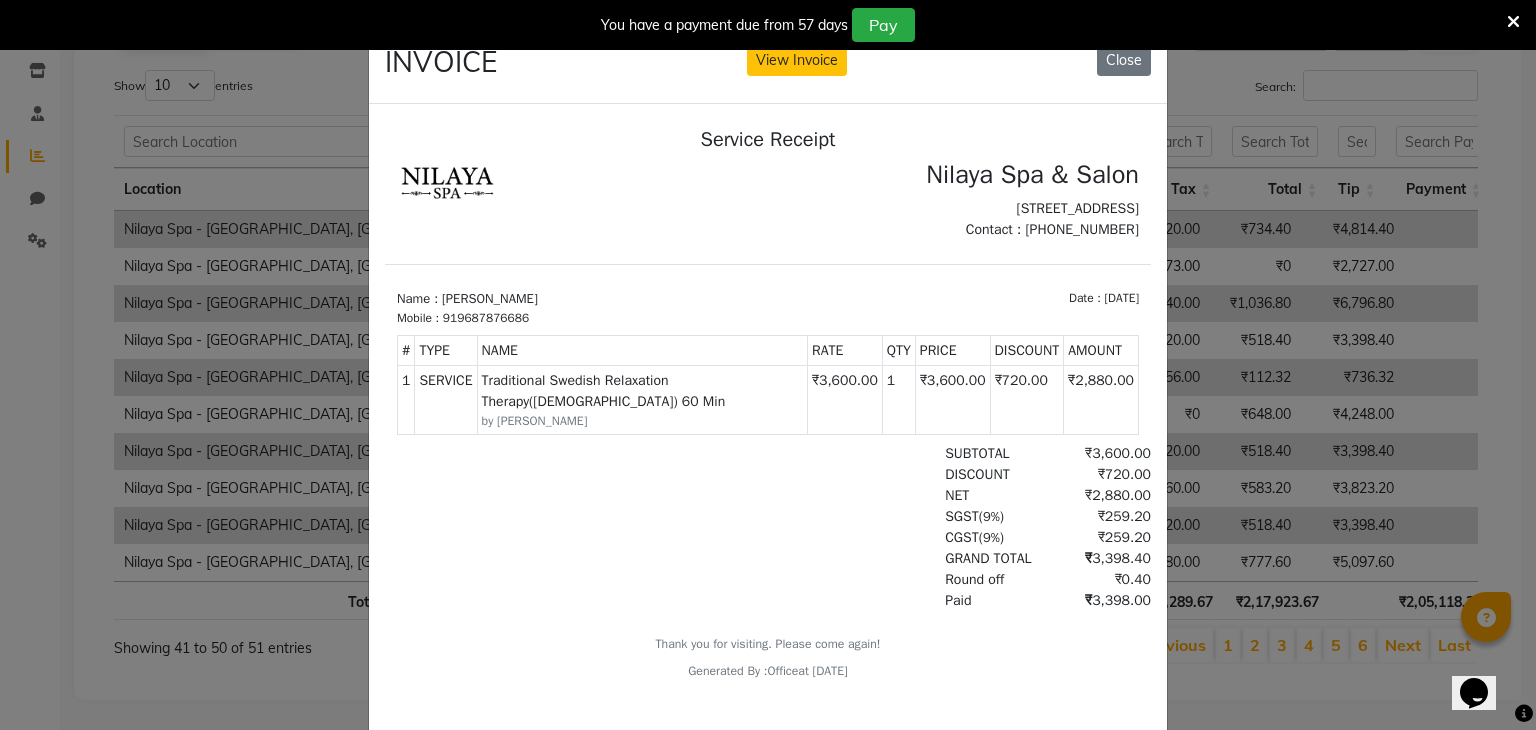 scroll, scrollTop: 16, scrollLeft: 0, axis: vertical 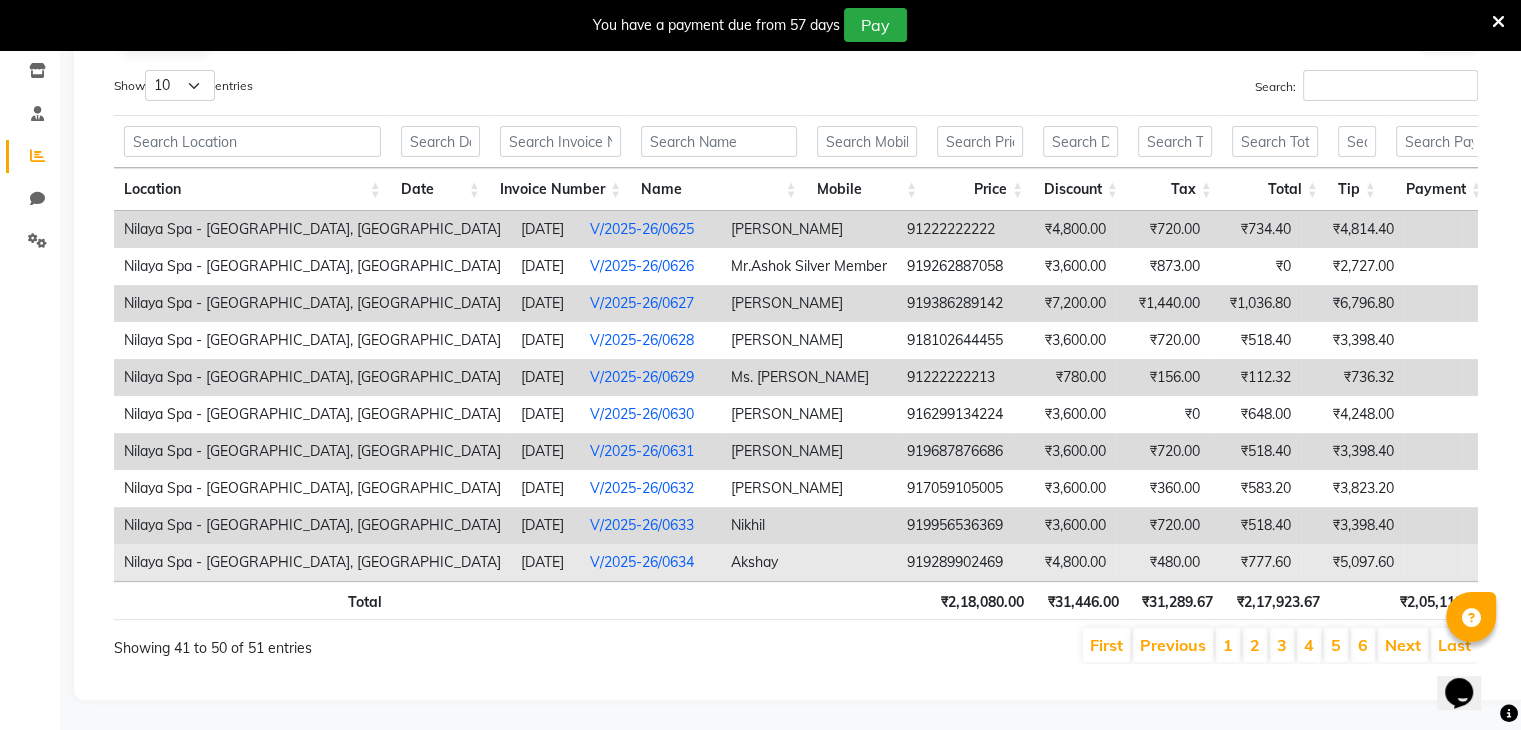 click on "Akshay" at bounding box center (809, 562) 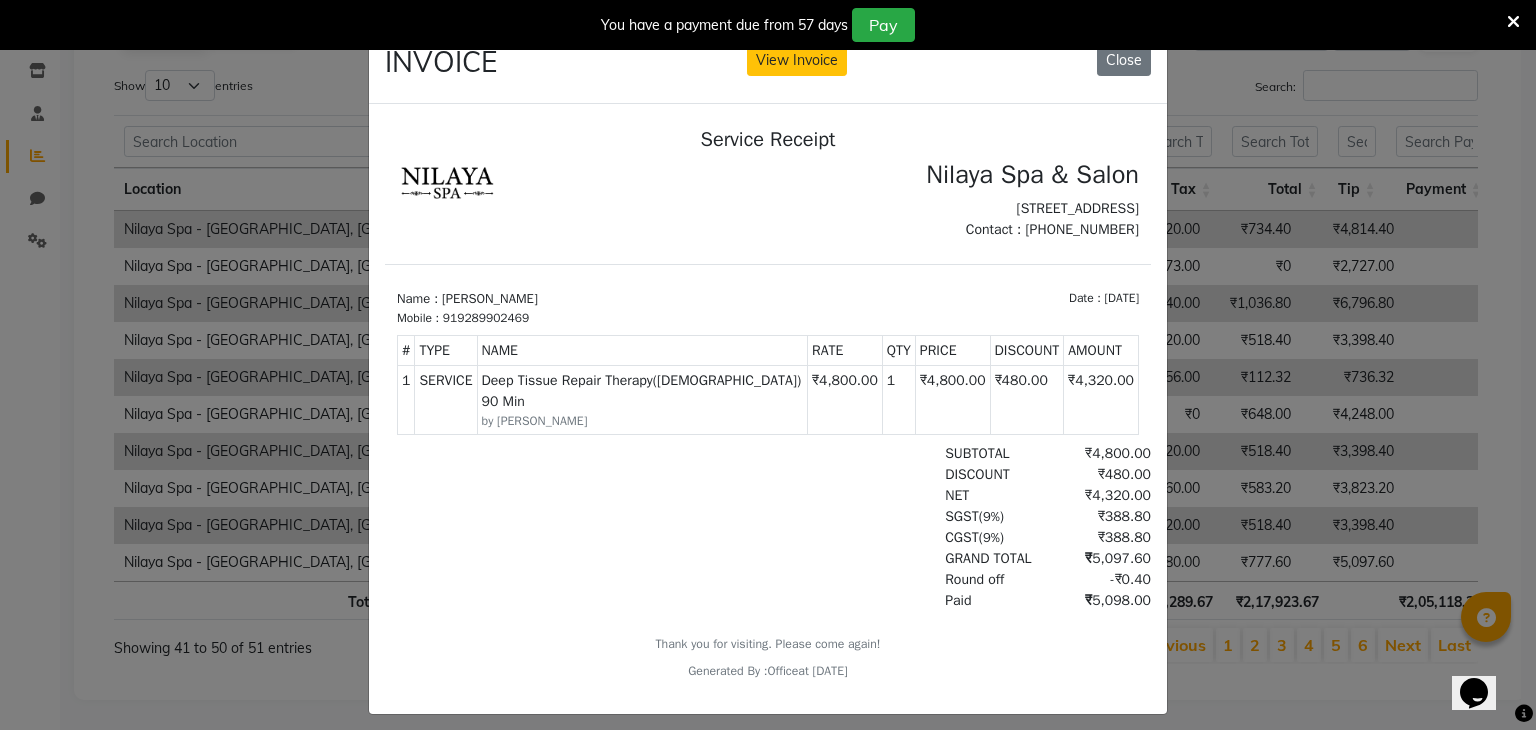 scroll, scrollTop: 16, scrollLeft: 0, axis: vertical 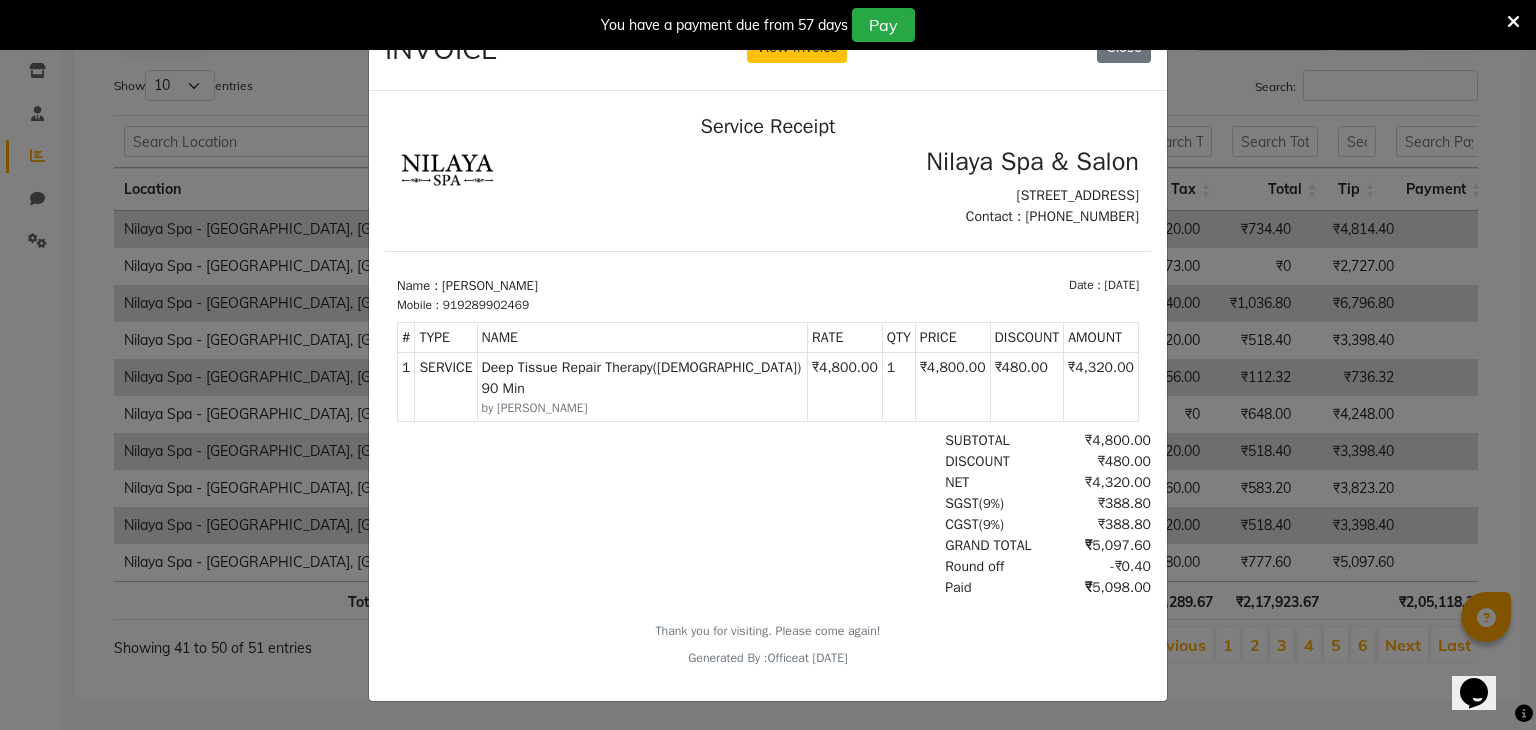 click on "INVOICE View Invoice Close" 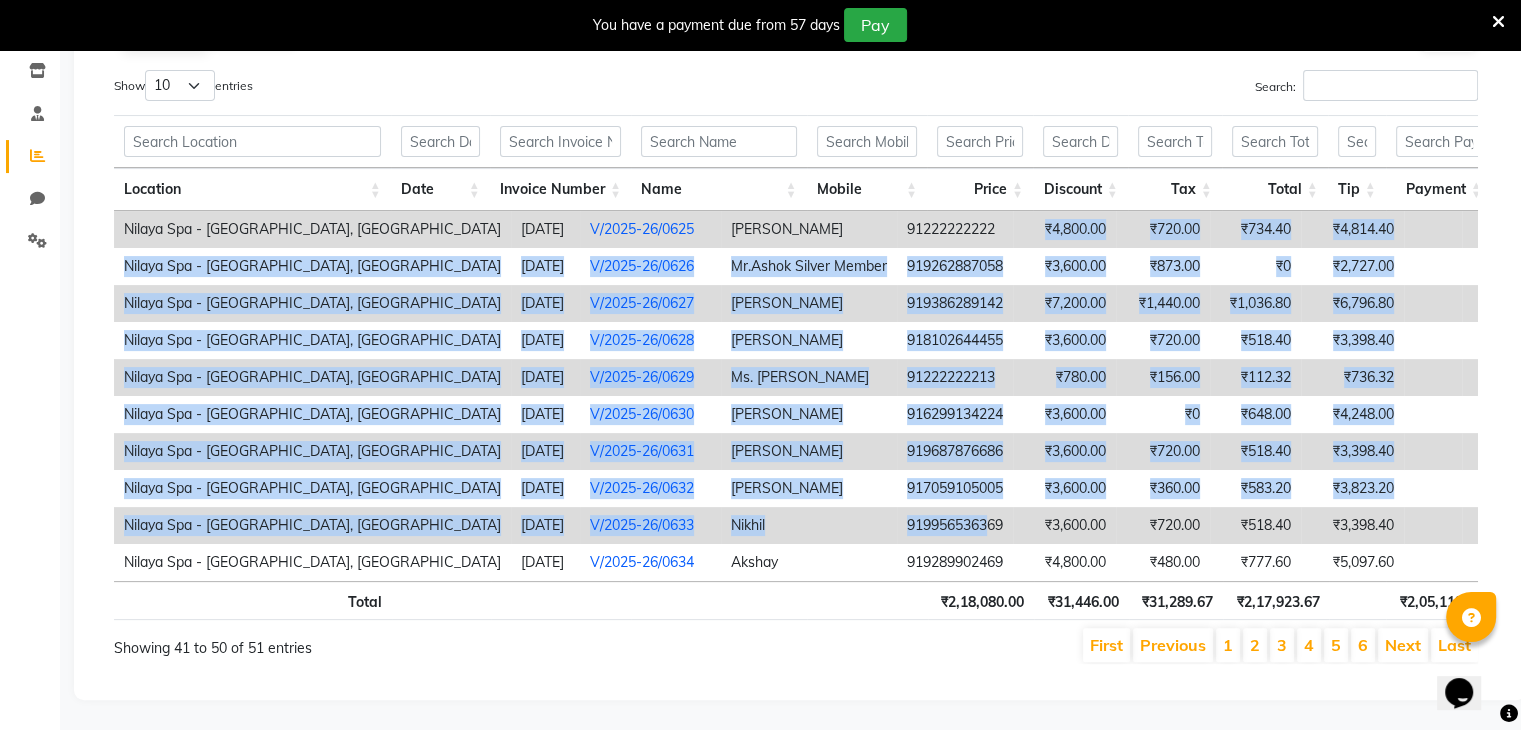 drag, startPoint x: 904, startPoint y: 511, endPoint x: 946, endPoint y: 180, distance: 333.65402 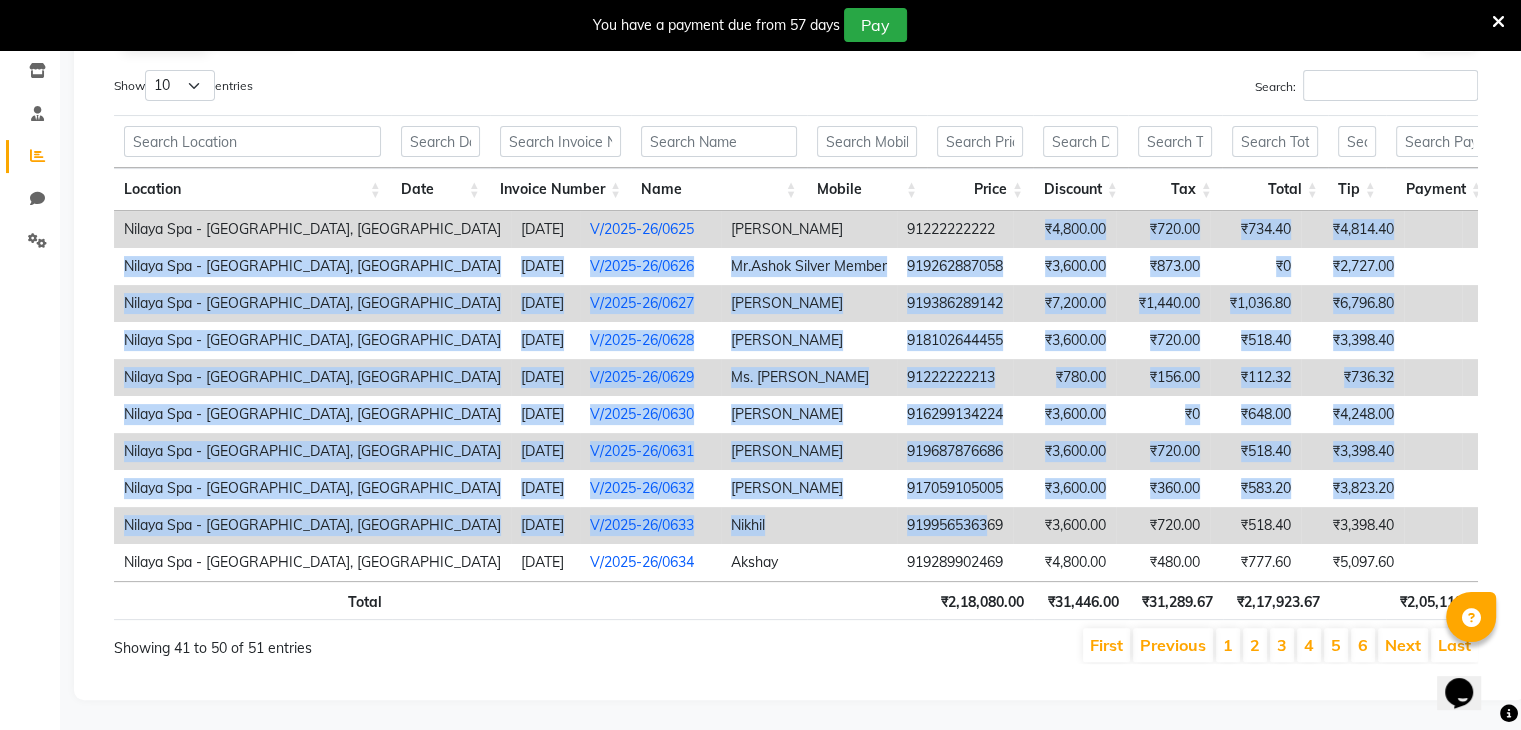 click on "919956536369" at bounding box center [955, 525] 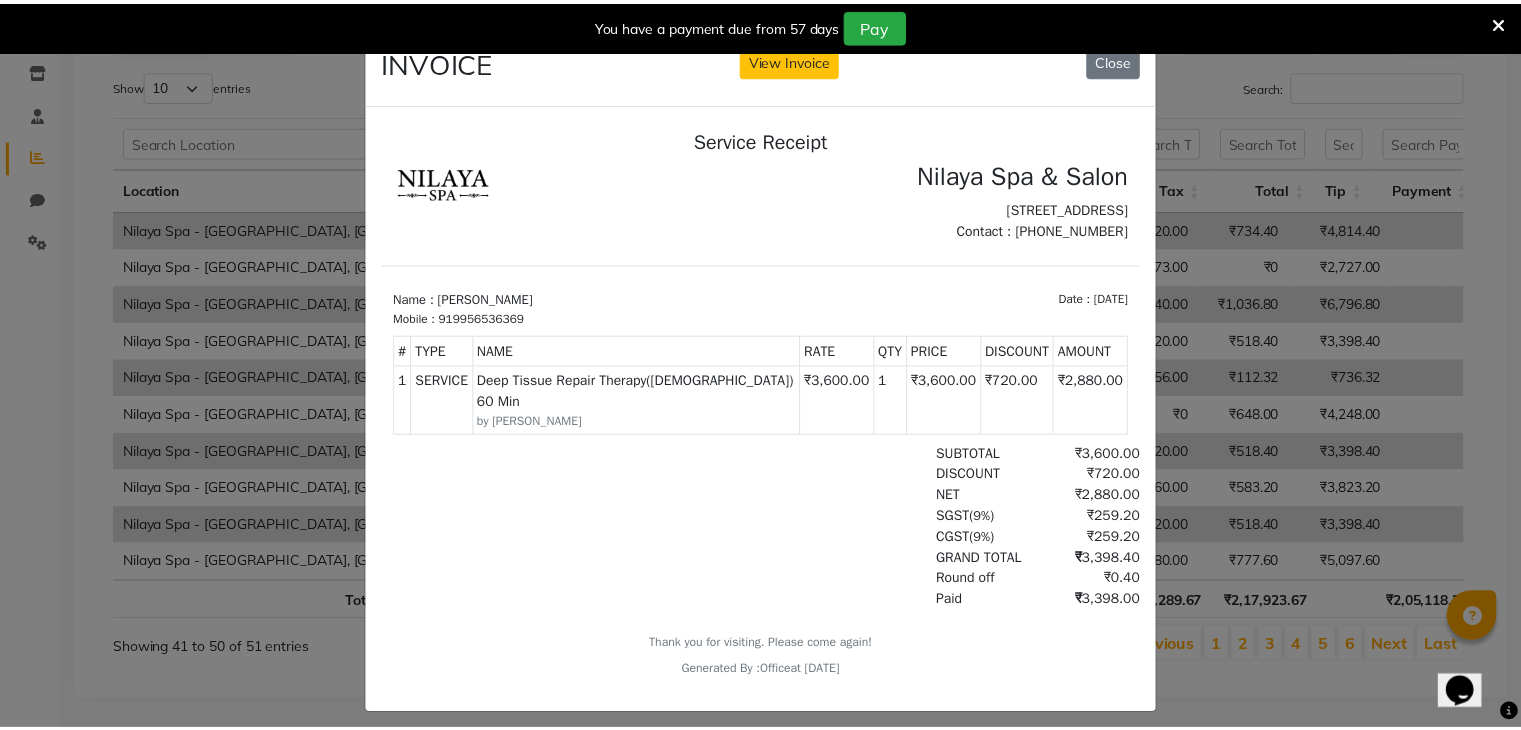 scroll, scrollTop: 0, scrollLeft: 0, axis: both 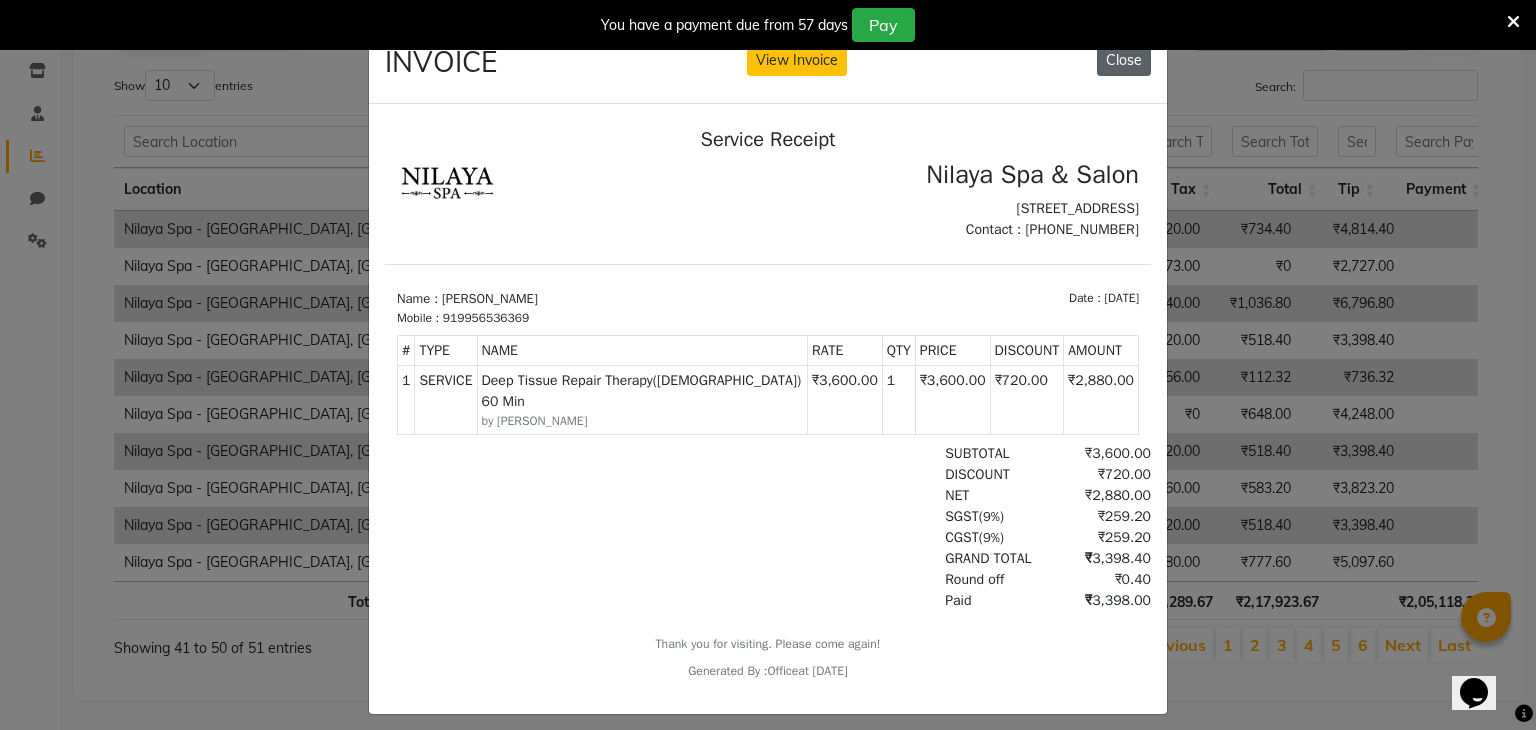 click on "Close" 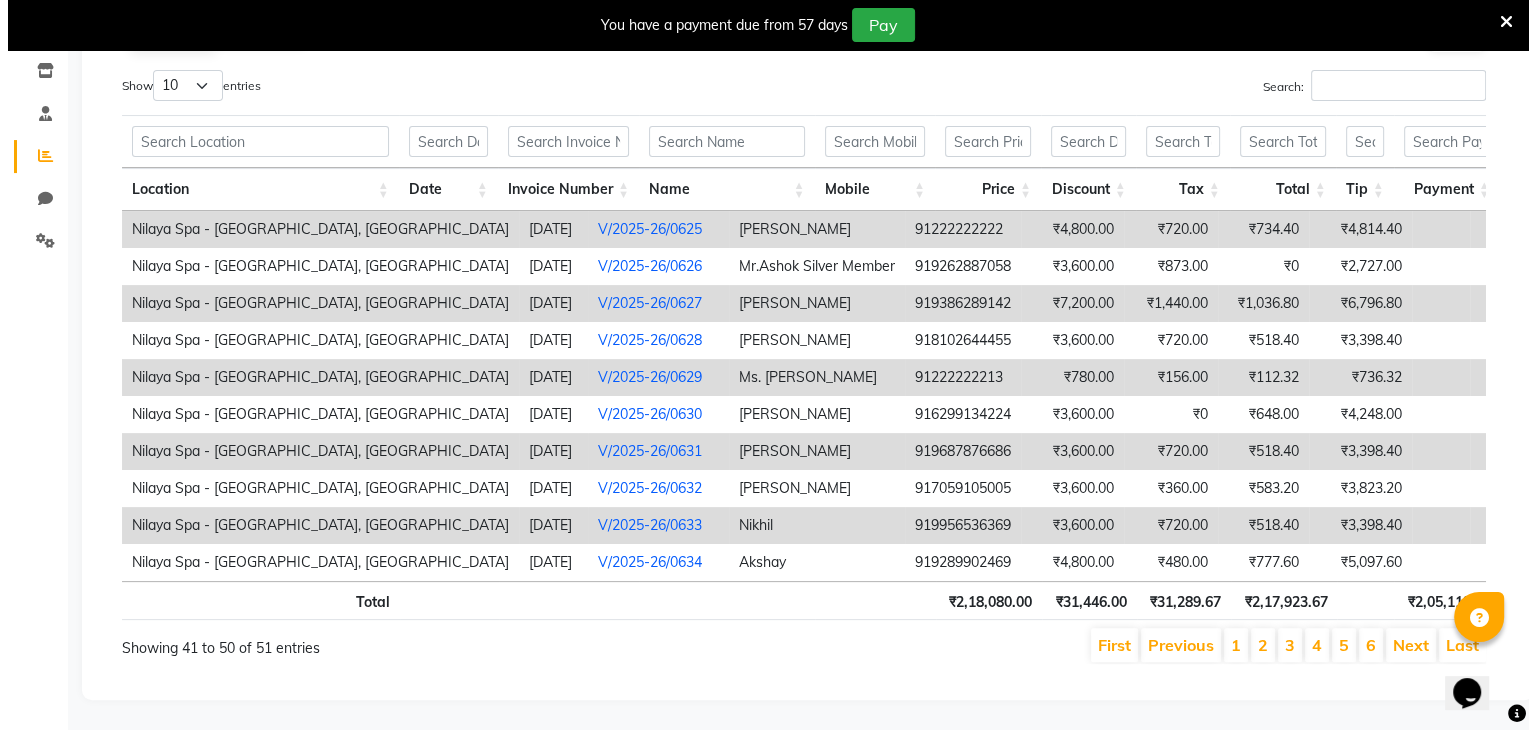 scroll, scrollTop: 366, scrollLeft: 0, axis: vertical 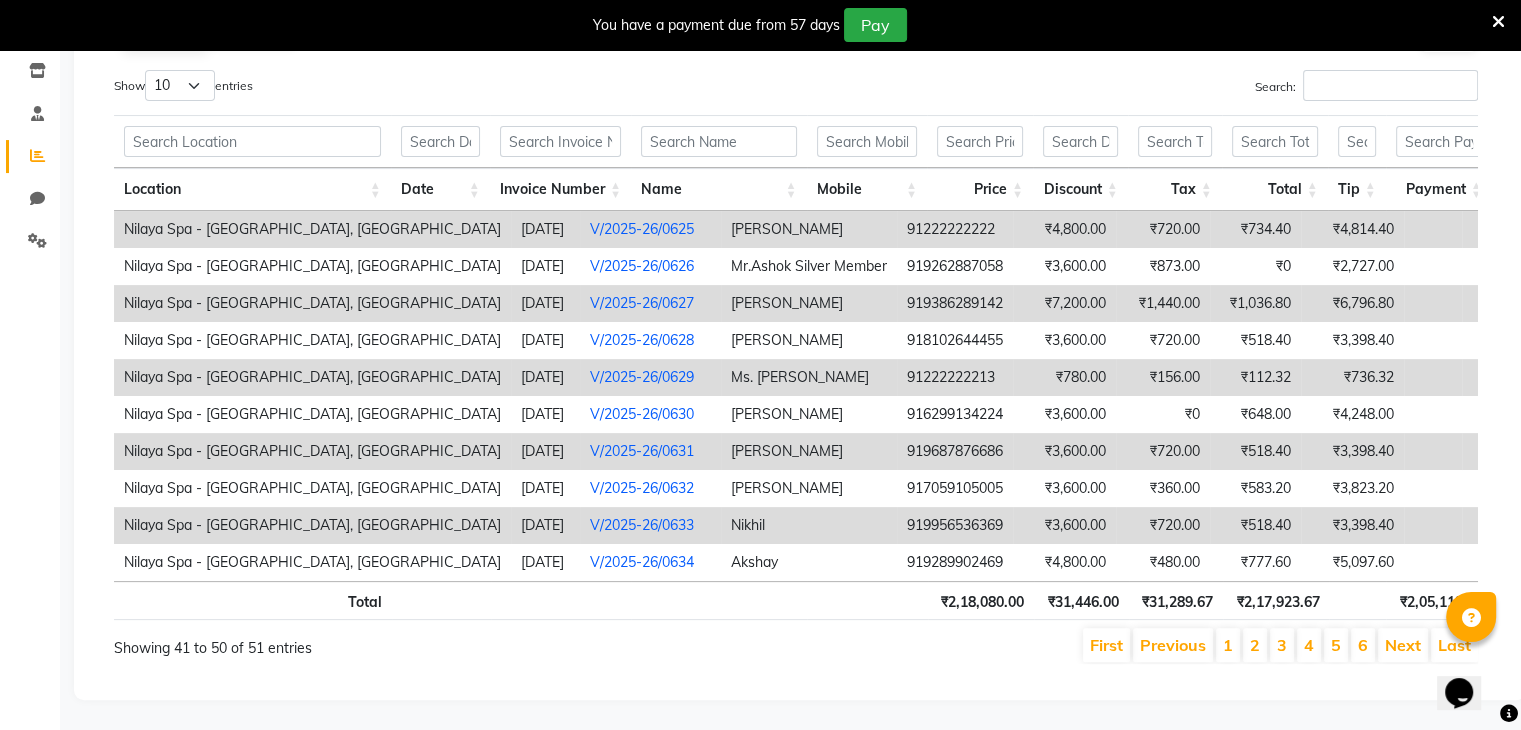 click on "2" at bounding box center (1255, 645) 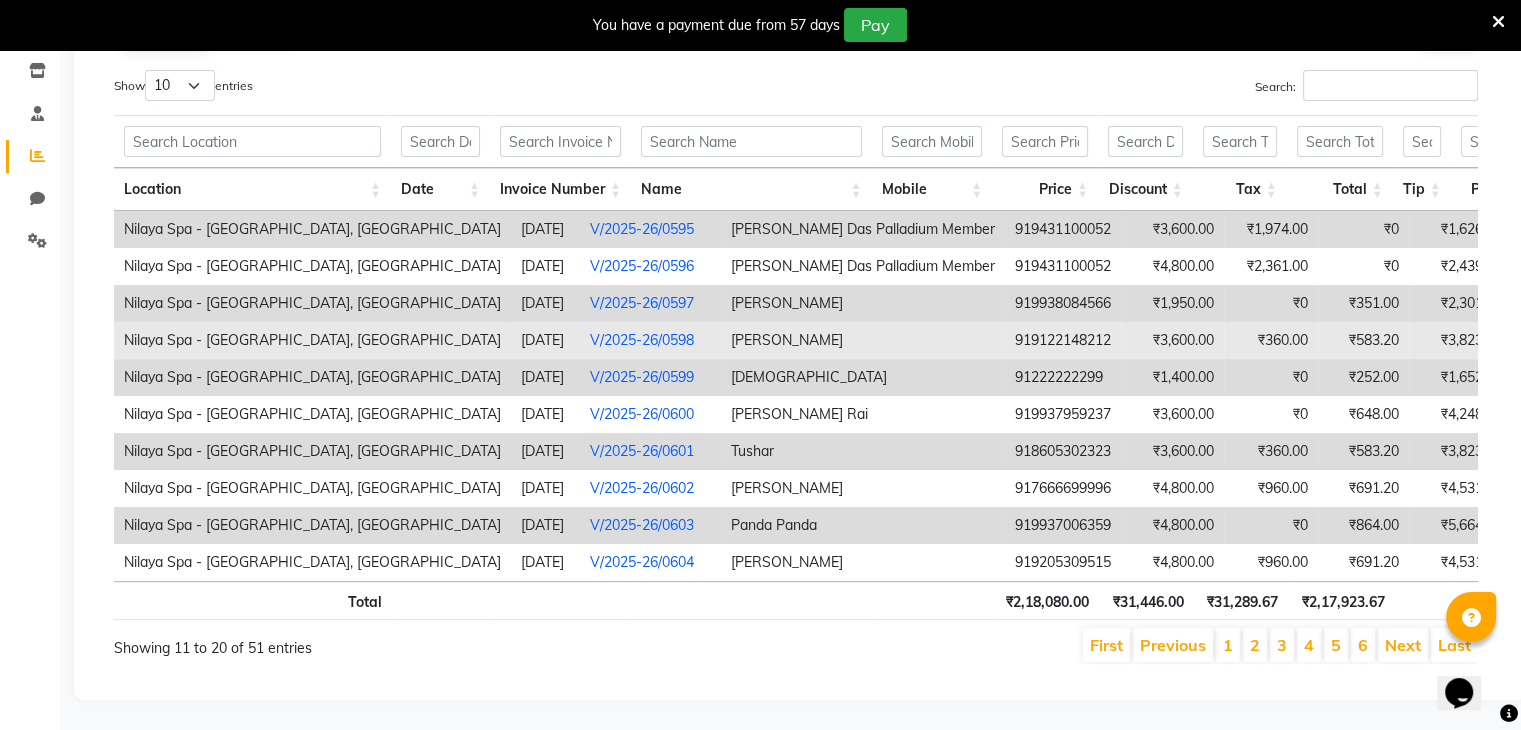 click on "Abhay Tiwari" at bounding box center [863, 340] 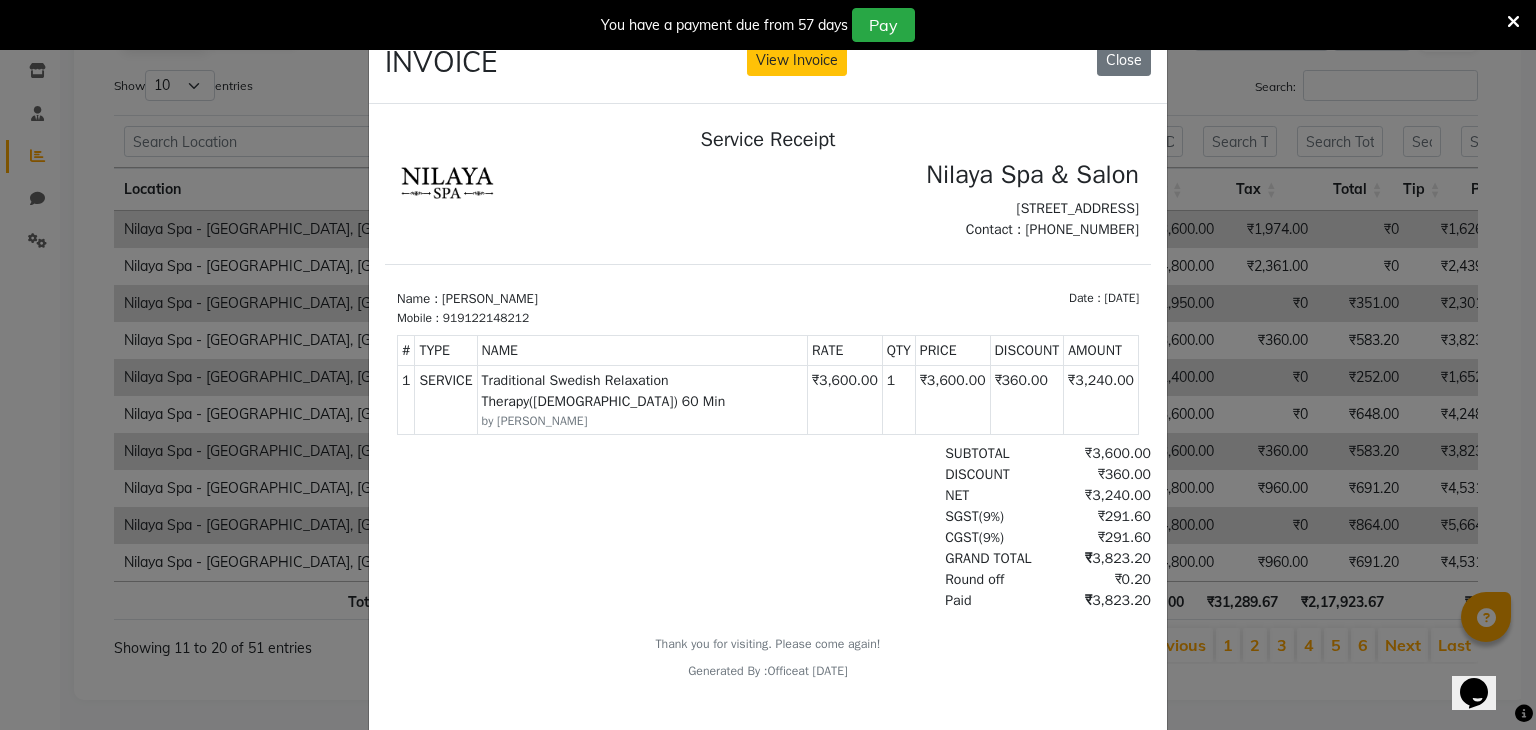 scroll, scrollTop: 16, scrollLeft: 0, axis: vertical 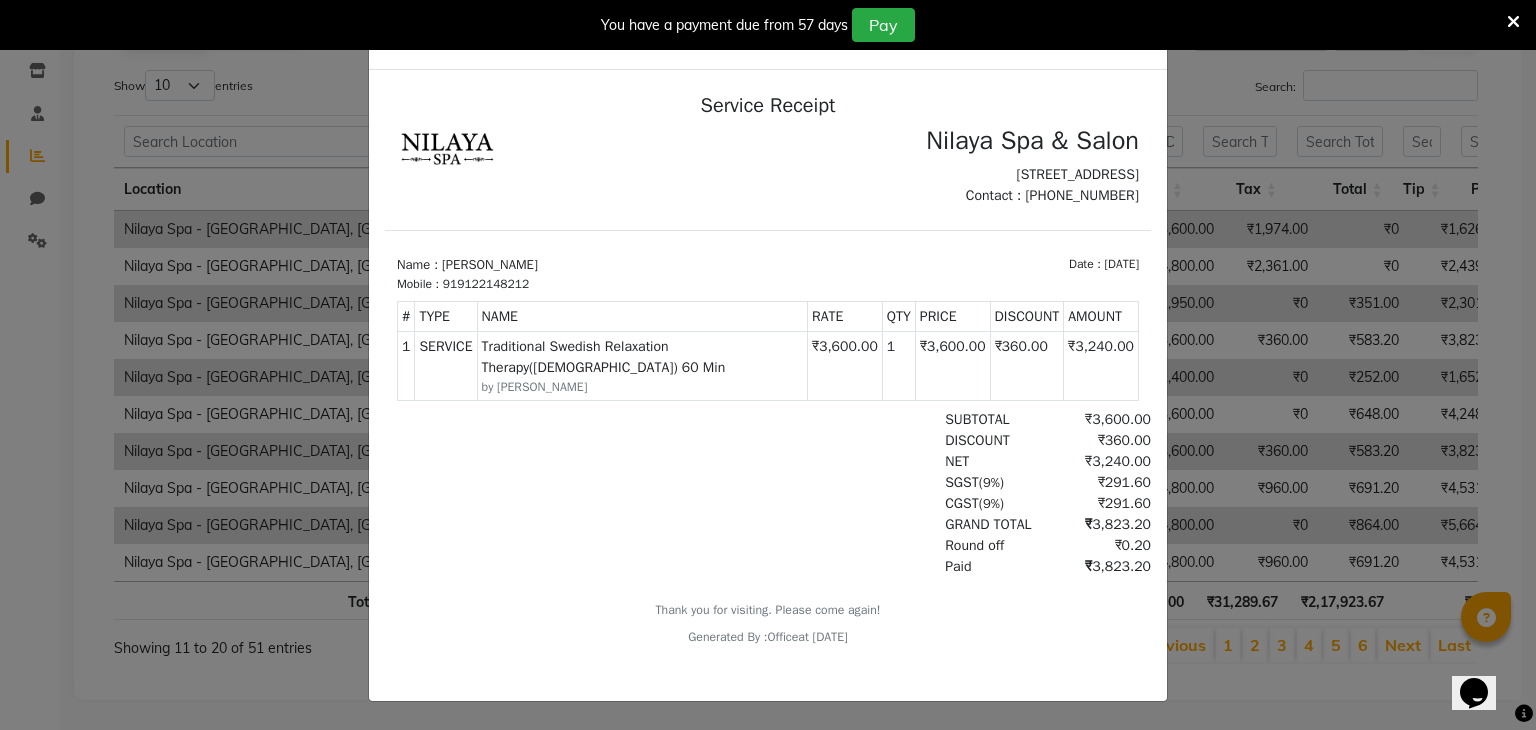 drag, startPoint x: 858, startPoint y: 654, endPoint x: 715, endPoint y: 566, distance: 167.90771 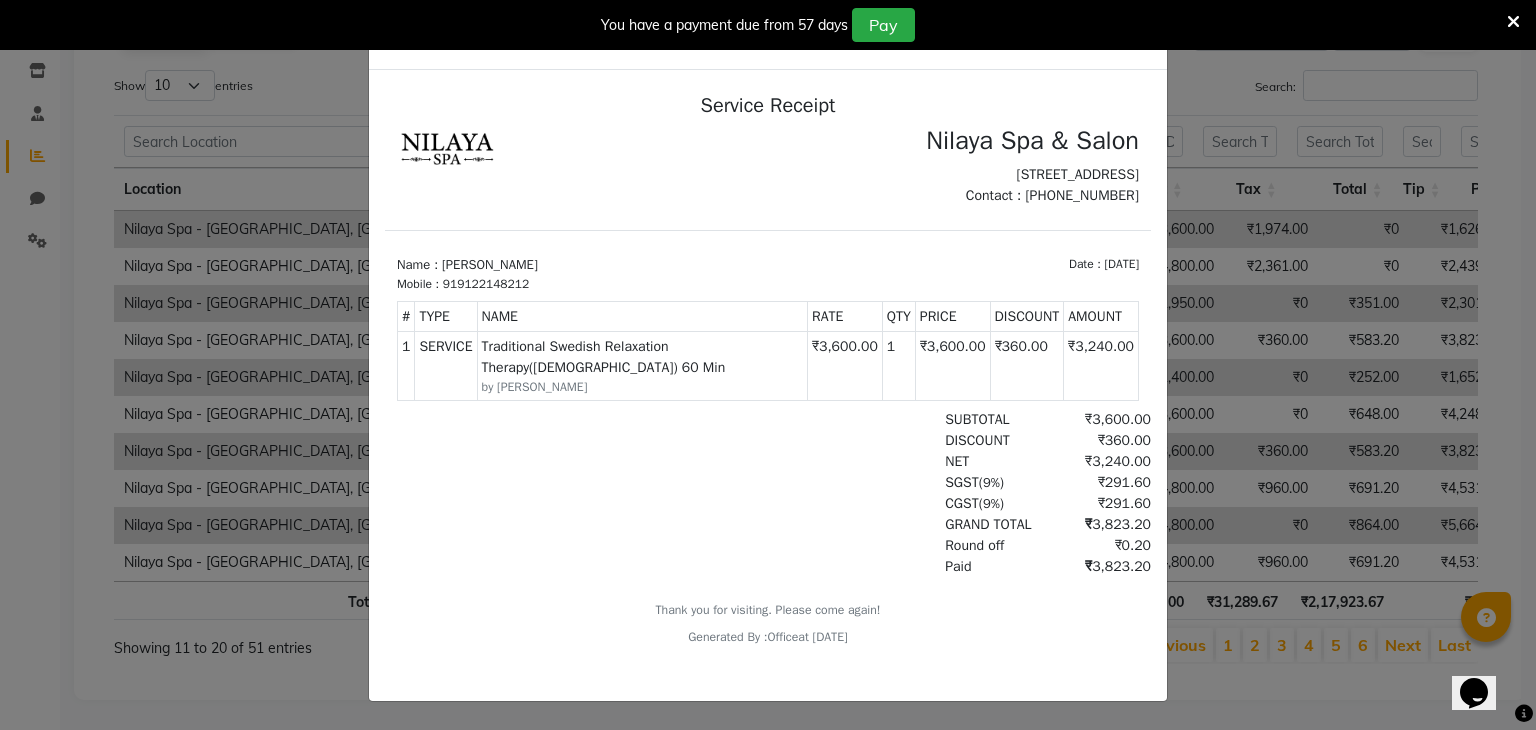 click on "INVOICE View Invoice Close" 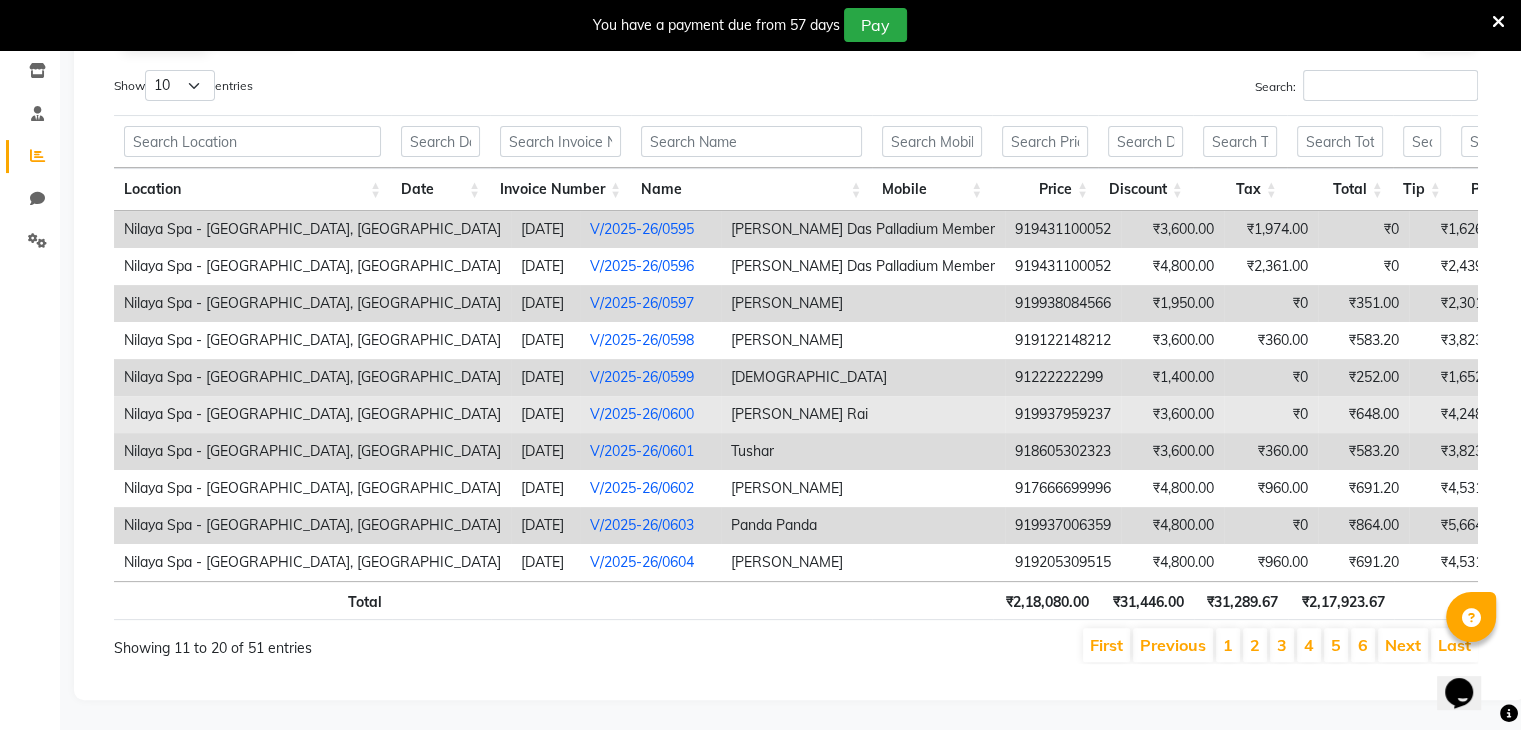 click on "Sampat Kr Rai" at bounding box center [863, 414] 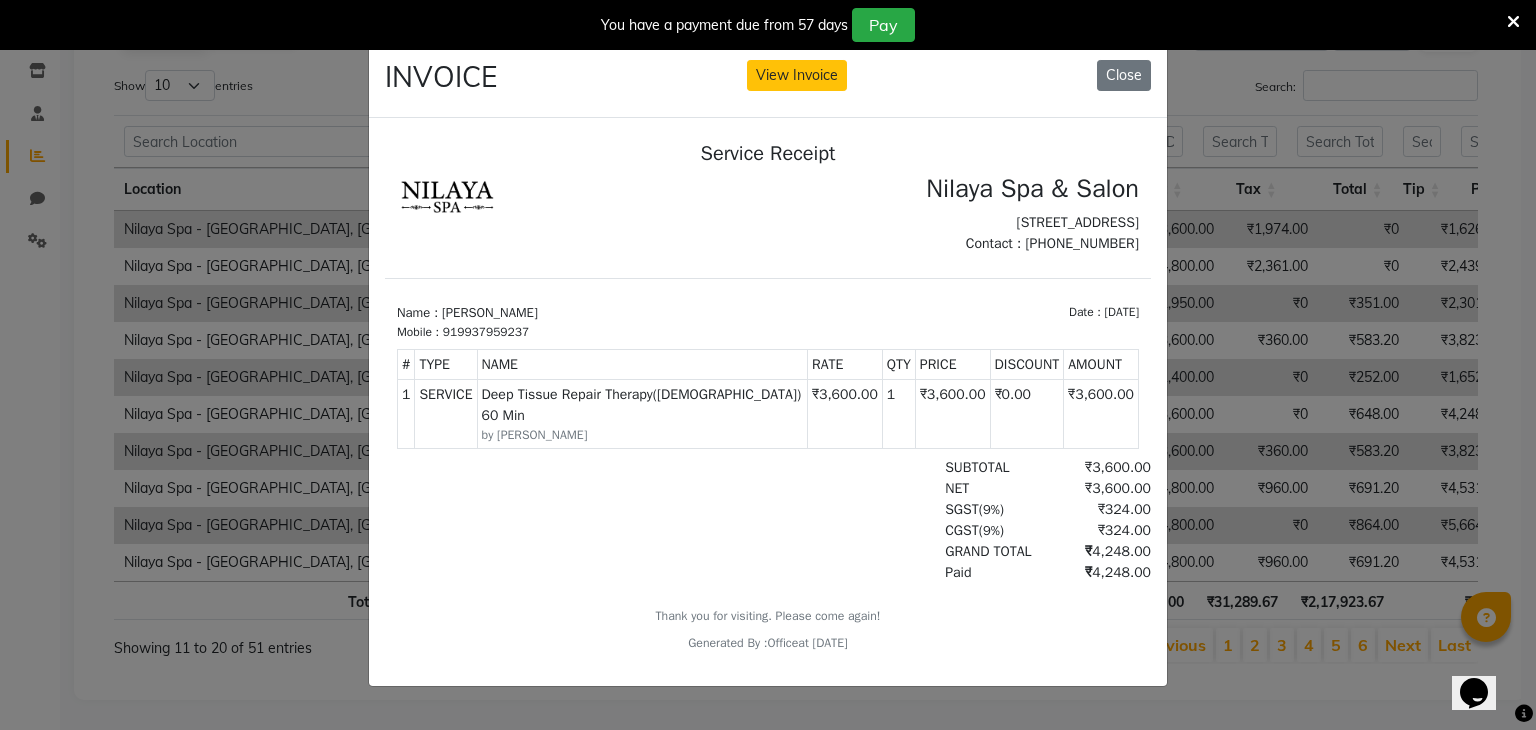 scroll, scrollTop: 0, scrollLeft: 0, axis: both 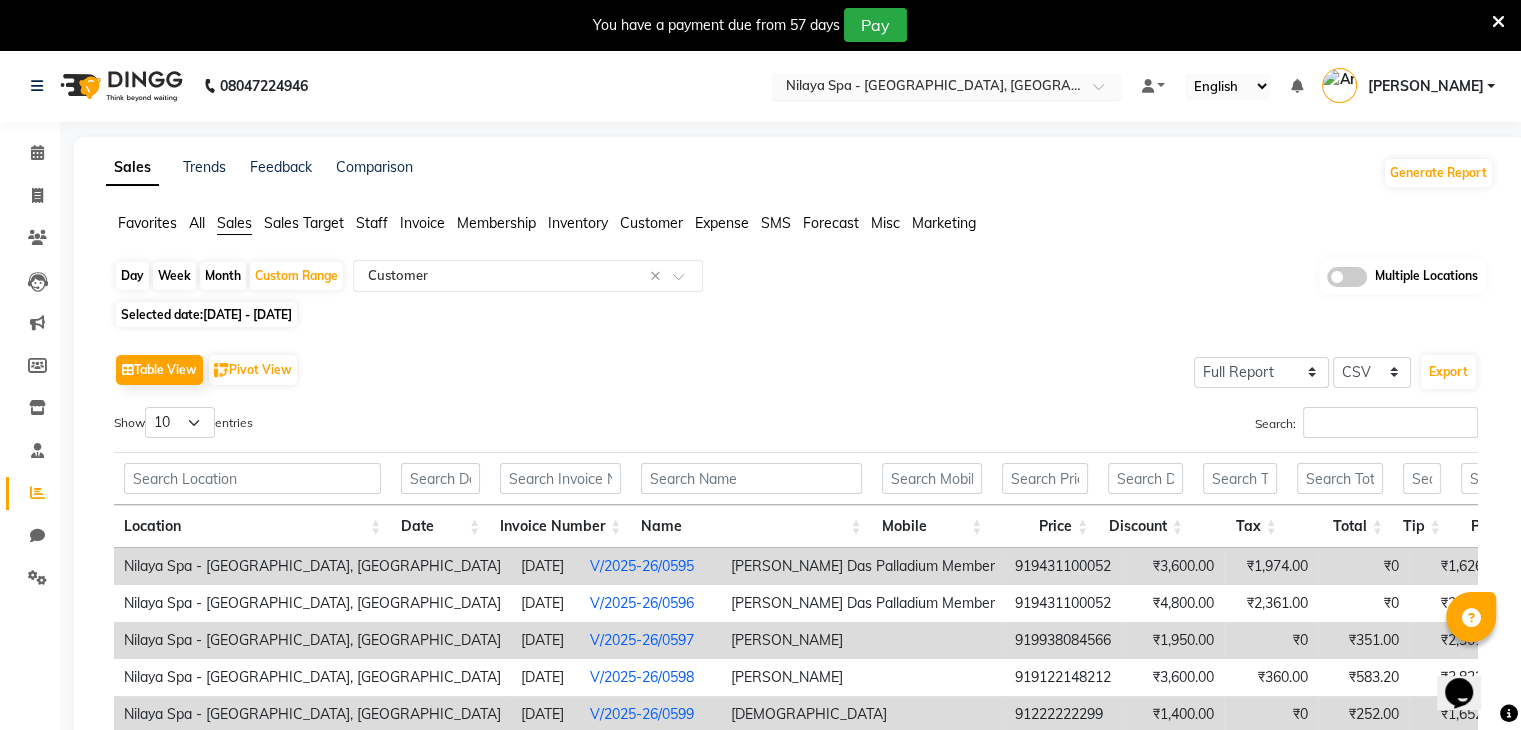 click on "Select Location × Nilaya Spa - Radisson Blu Hotel, Ranchi" at bounding box center (947, 86) 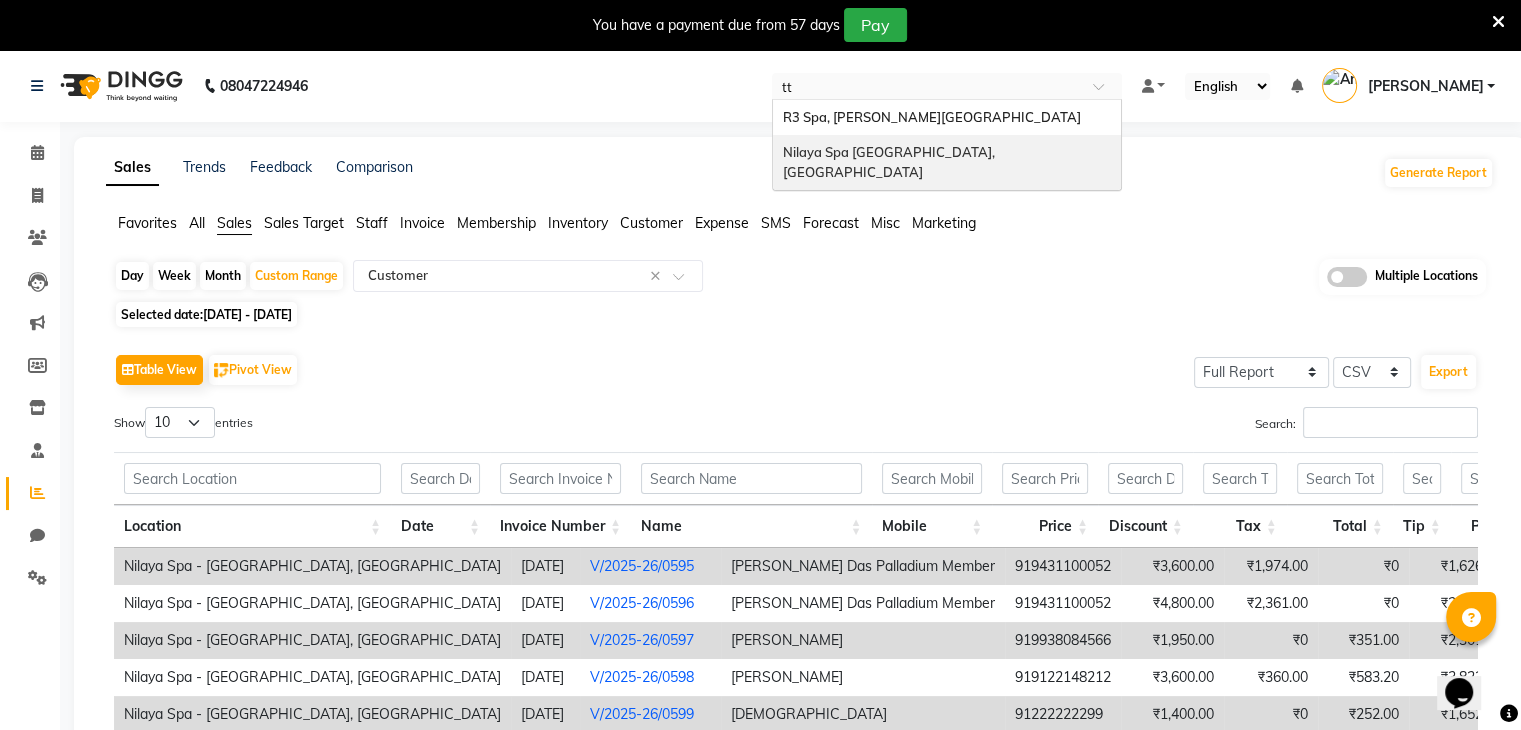 scroll, scrollTop: 0, scrollLeft: 0, axis: both 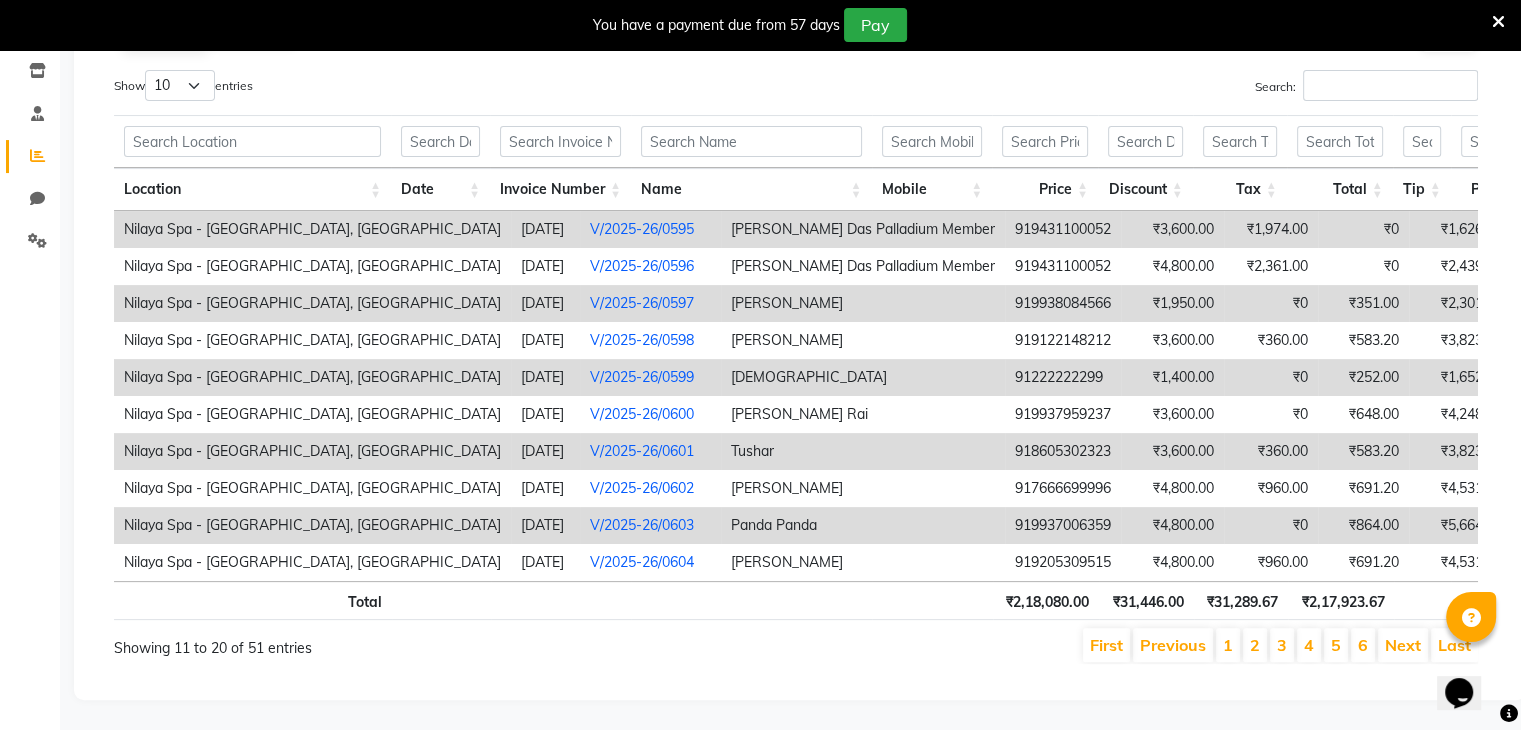 click on "V/2025-26/0597" at bounding box center (642, 303) 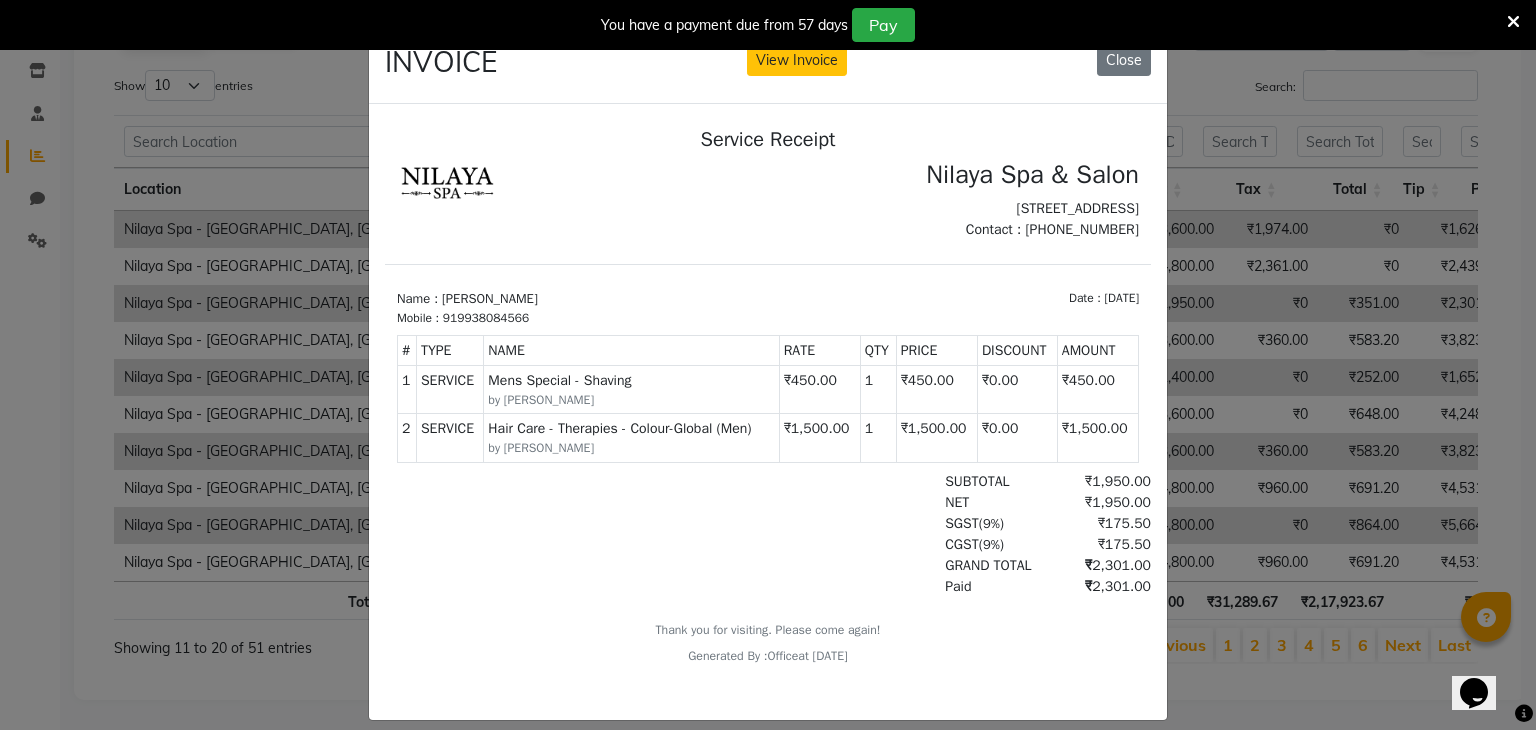 scroll, scrollTop: 16, scrollLeft: 0, axis: vertical 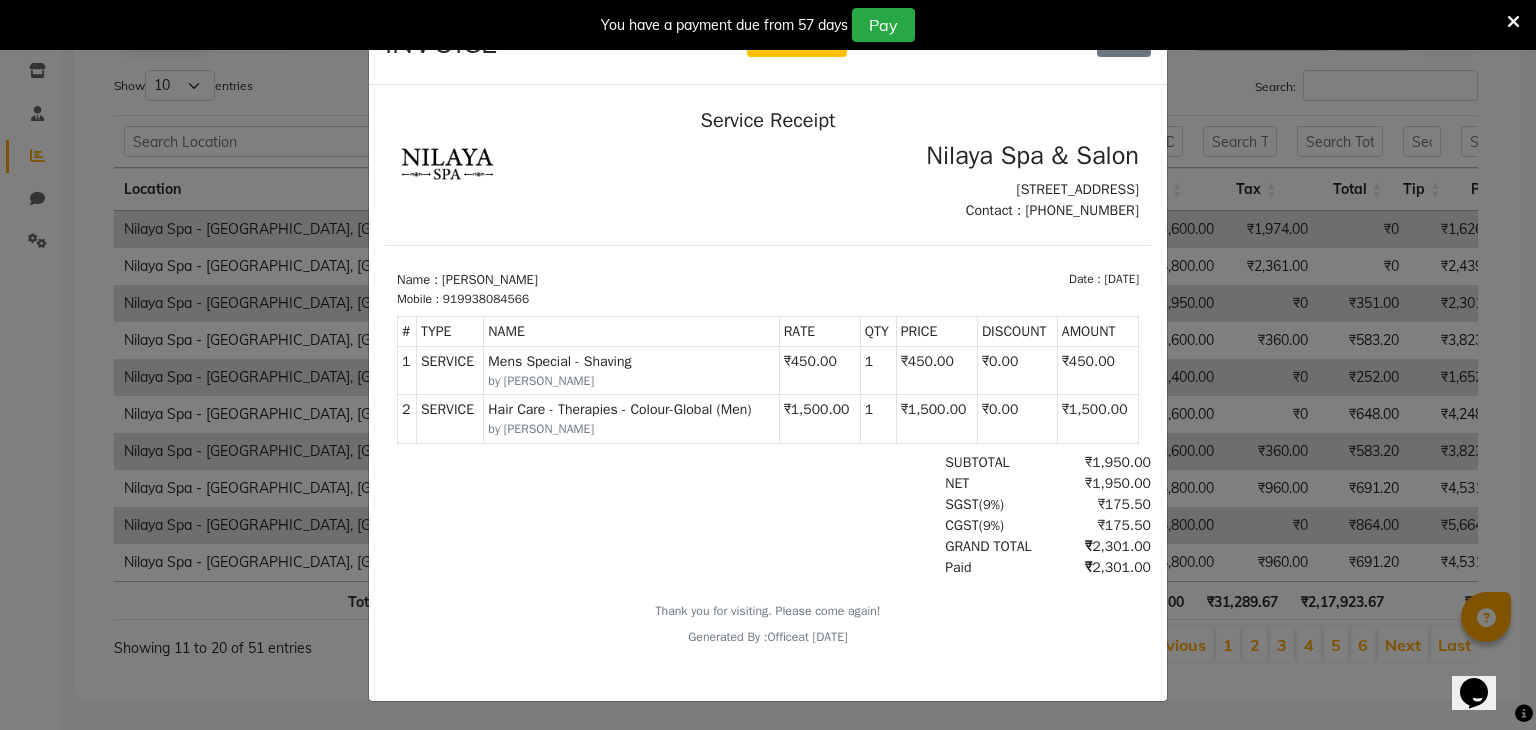 click on "SERVICE
Hair Care - Therapies - Colour-Global	 (Men)
by Shakib" at bounding box center (631, 418) 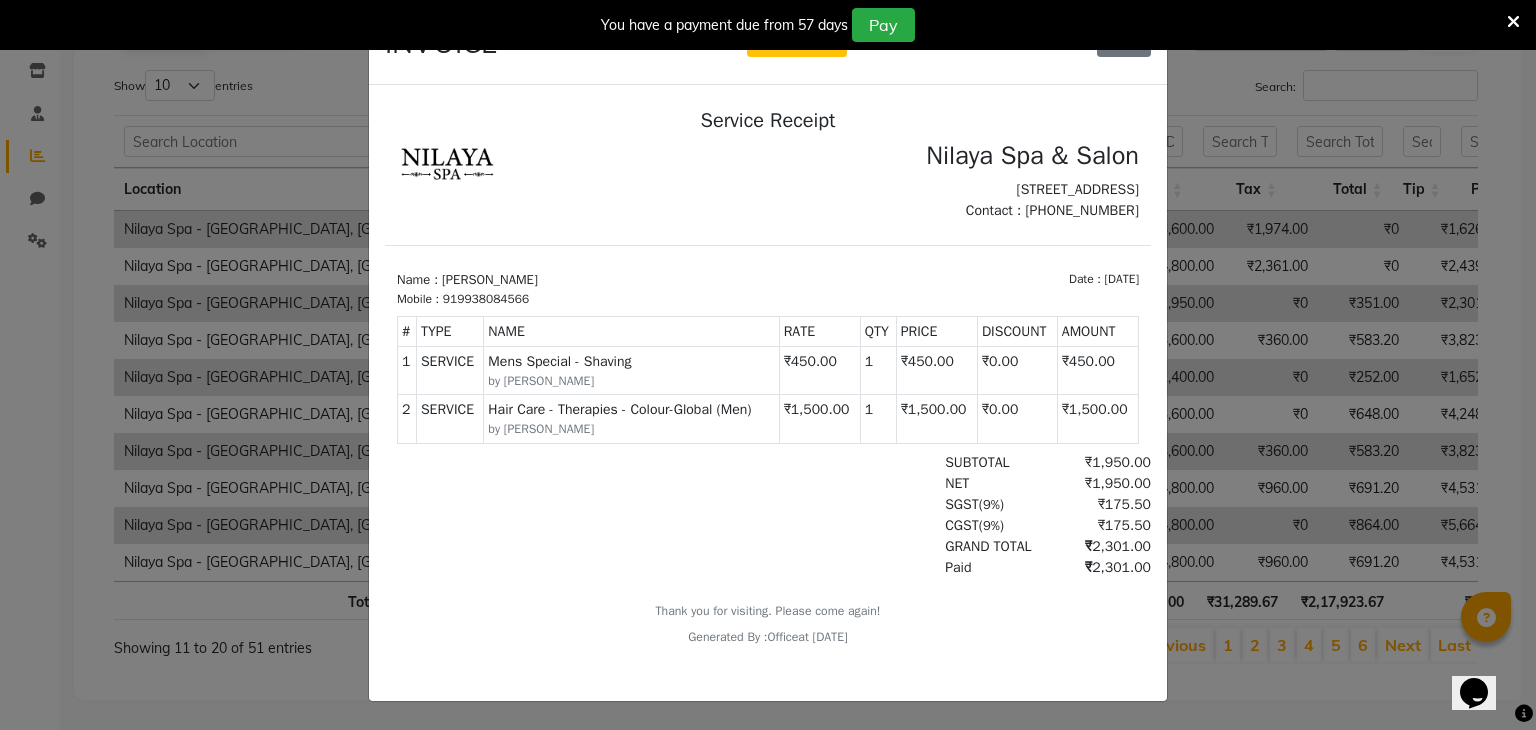 click on "INVOICE View Invoice Close" 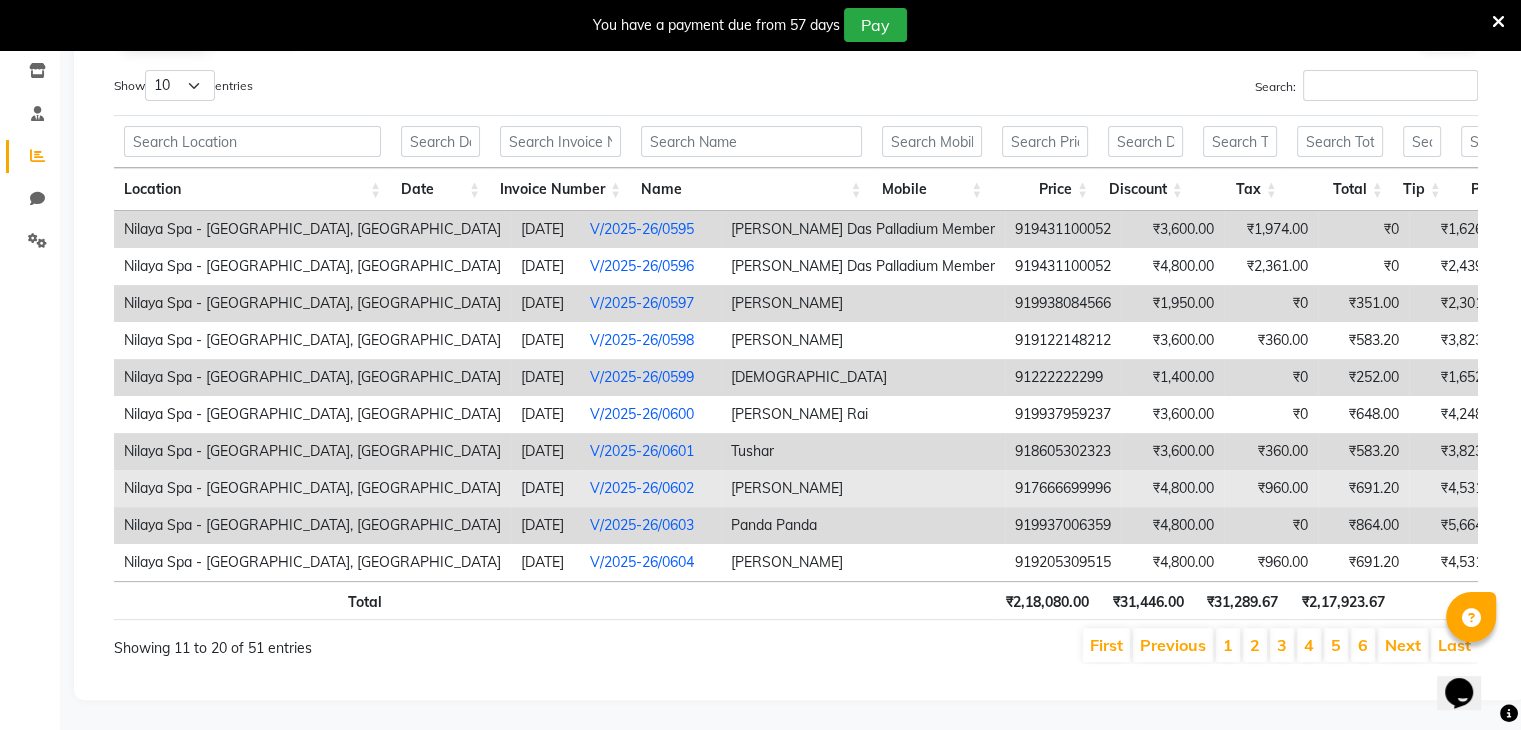click on "V/2025-26/0602" at bounding box center [650, 488] 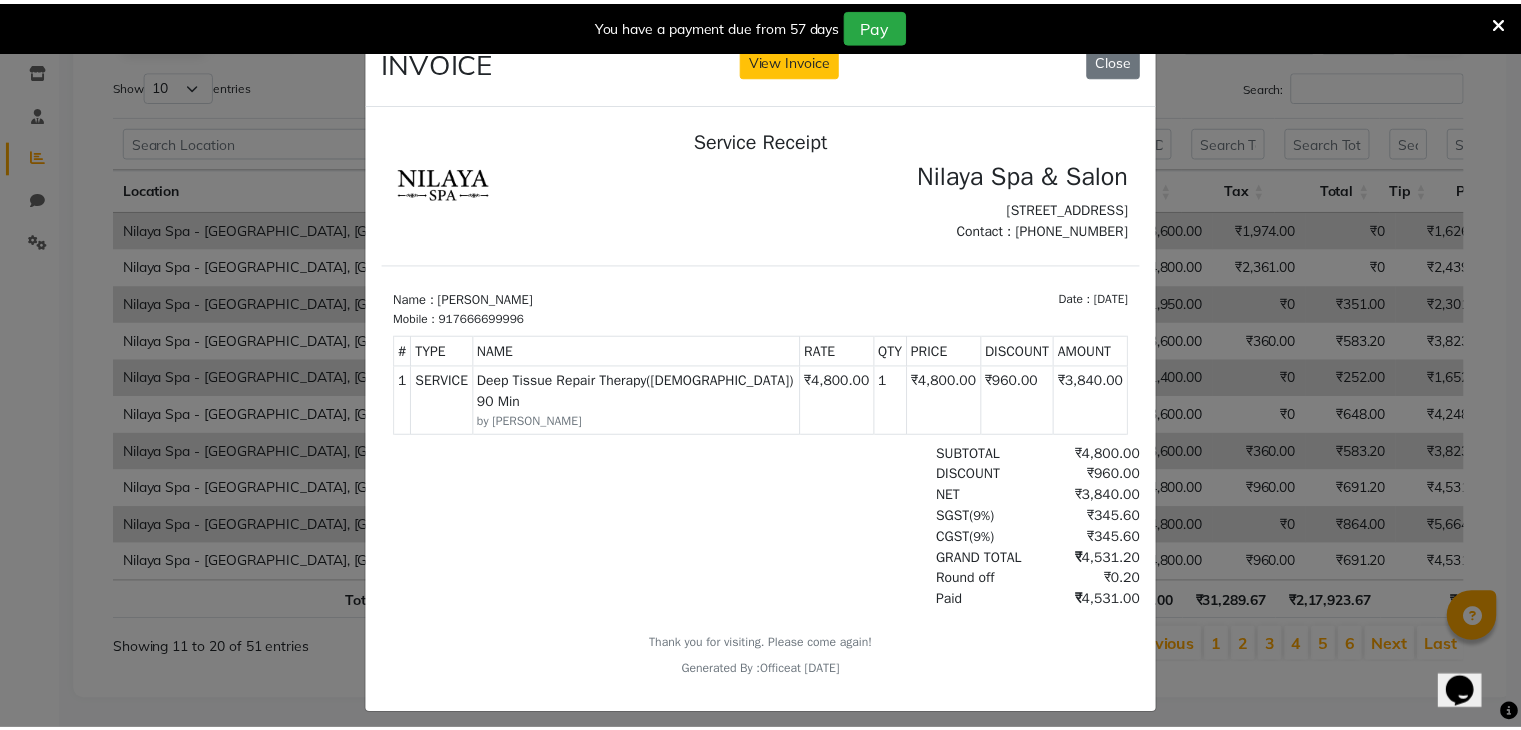 scroll, scrollTop: 16, scrollLeft: 0, axis: vertical 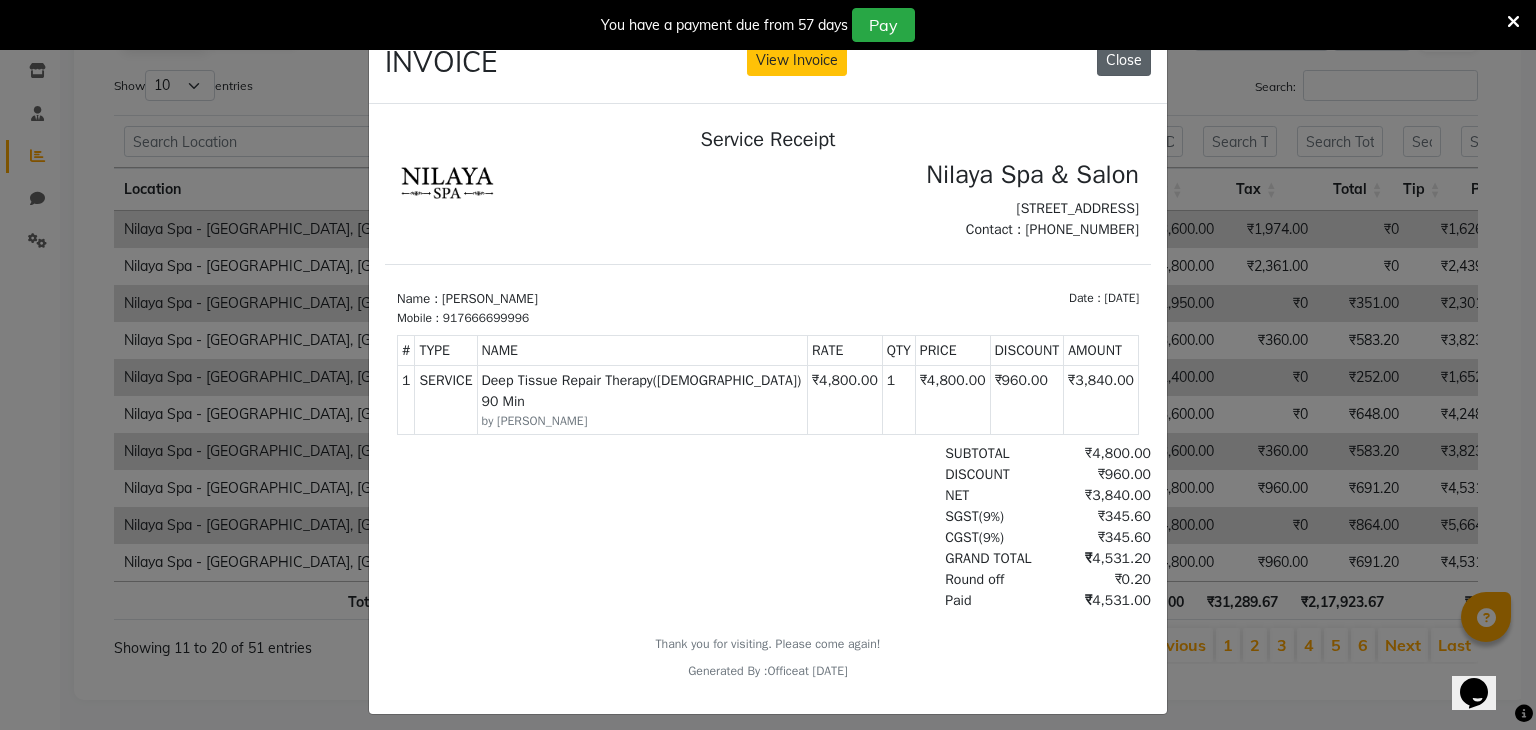 click on "Close" 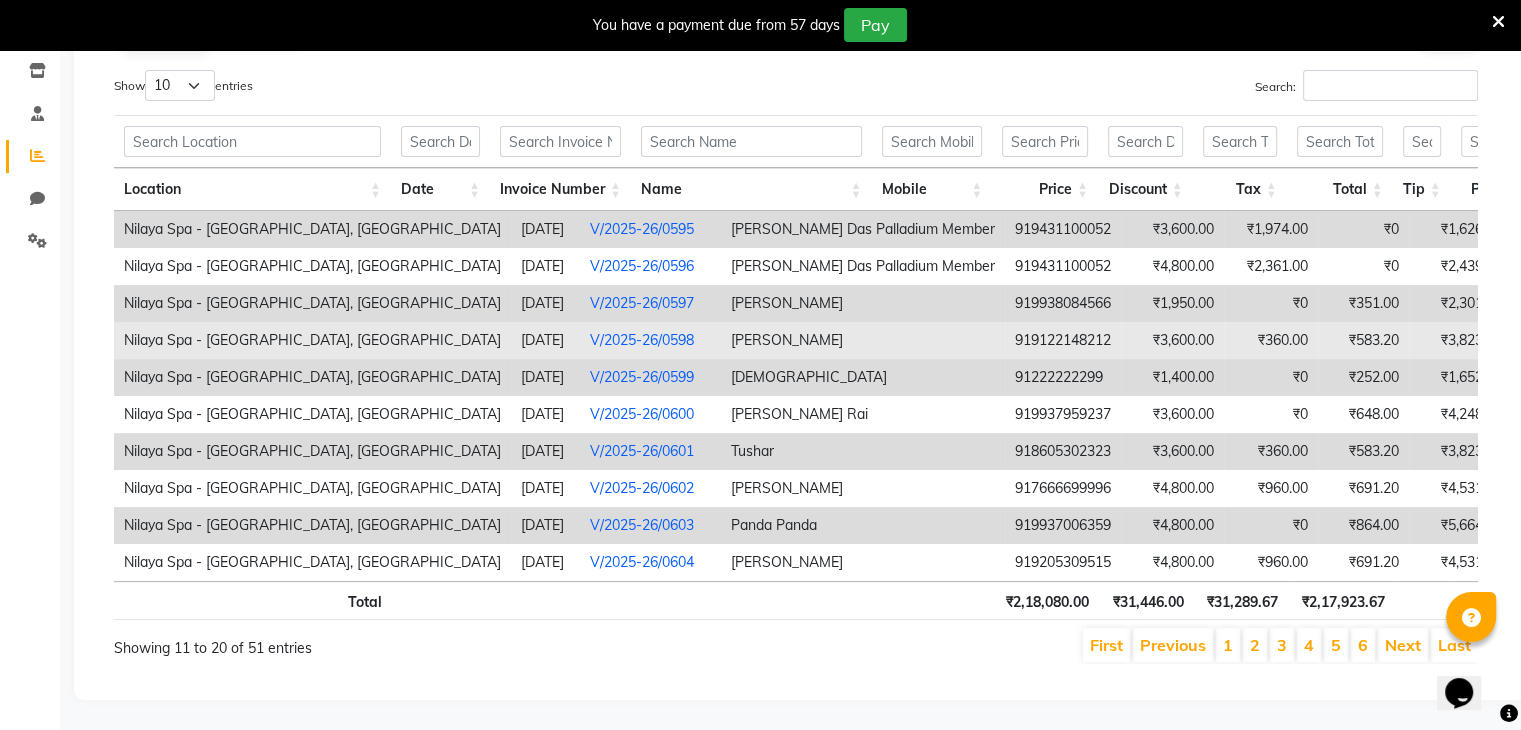 scroll, scrollTop: 0, scrollLeft: 0, axis: both 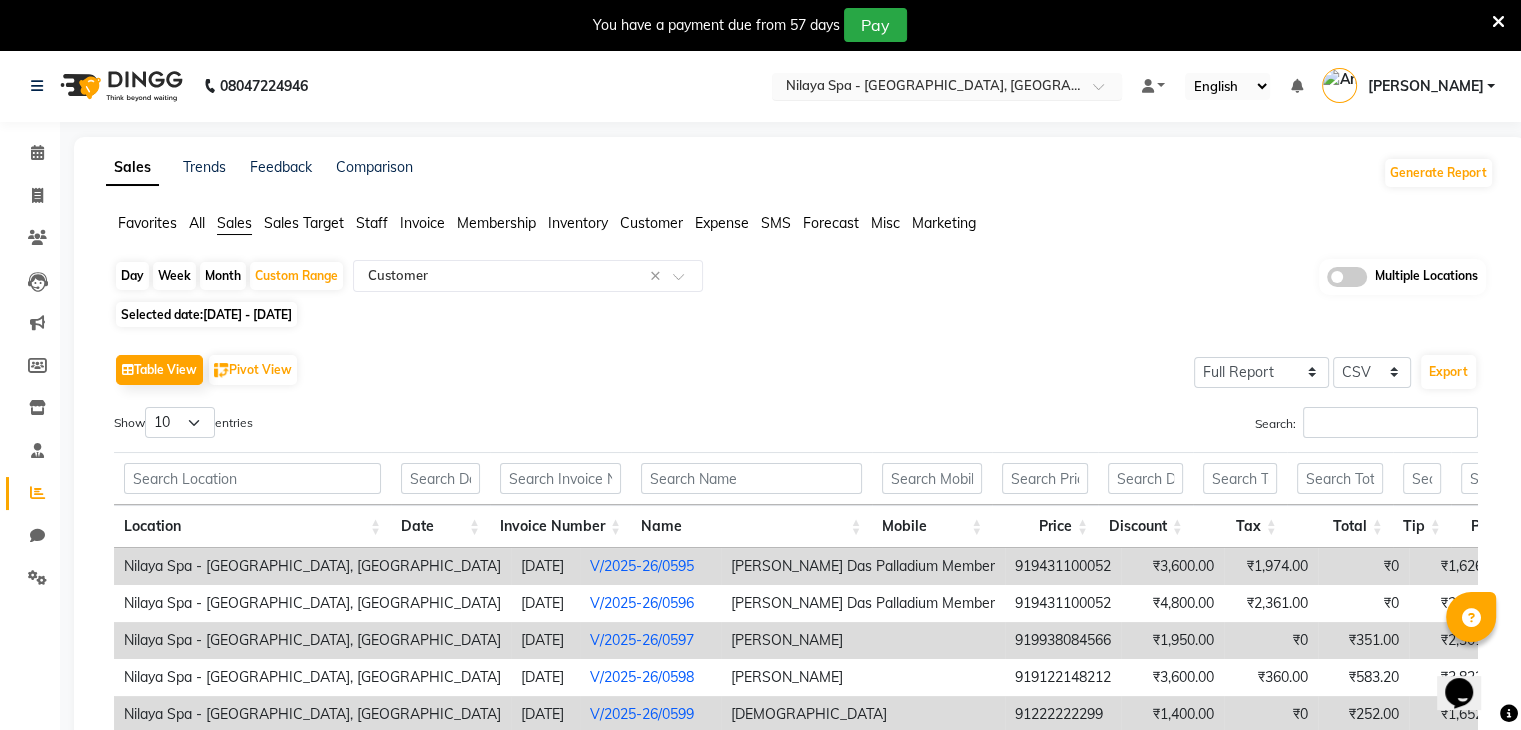 drag, startPoint x: 996, startPoint y: 114, endPoint x: 996, endPoint y: 98, distance: 16 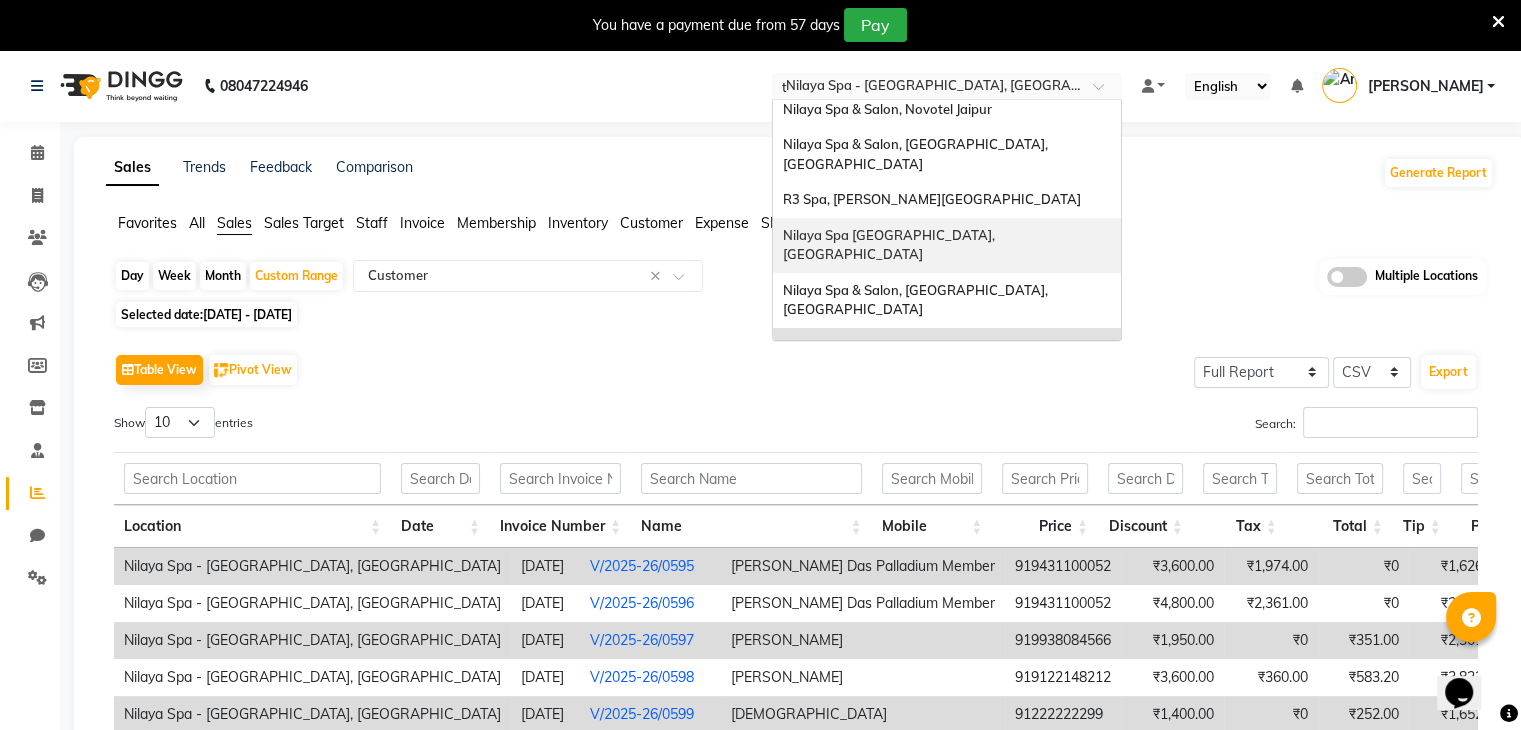 scroll, scrollTop: 99, scrollLeft: 0, axis: vertical 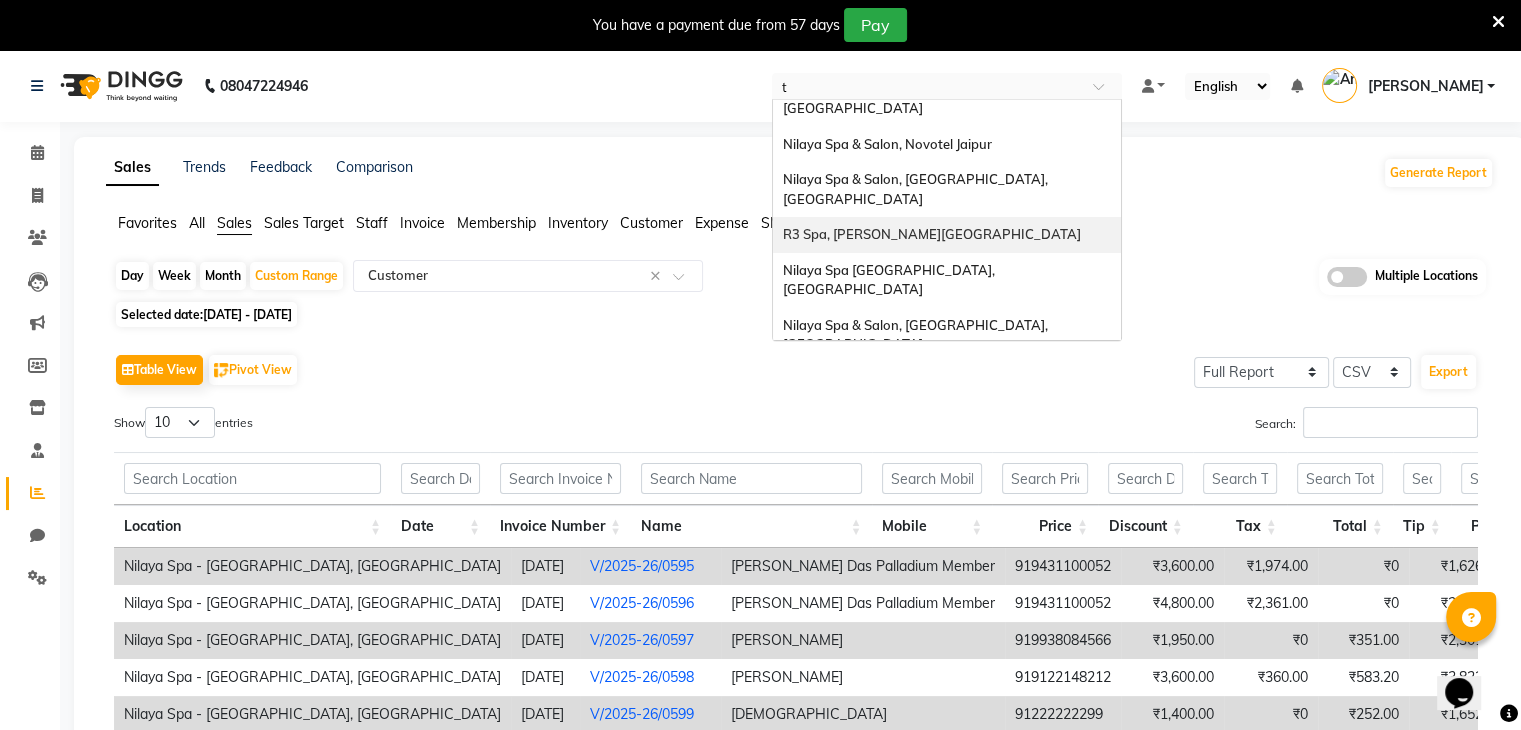 type on "tt" 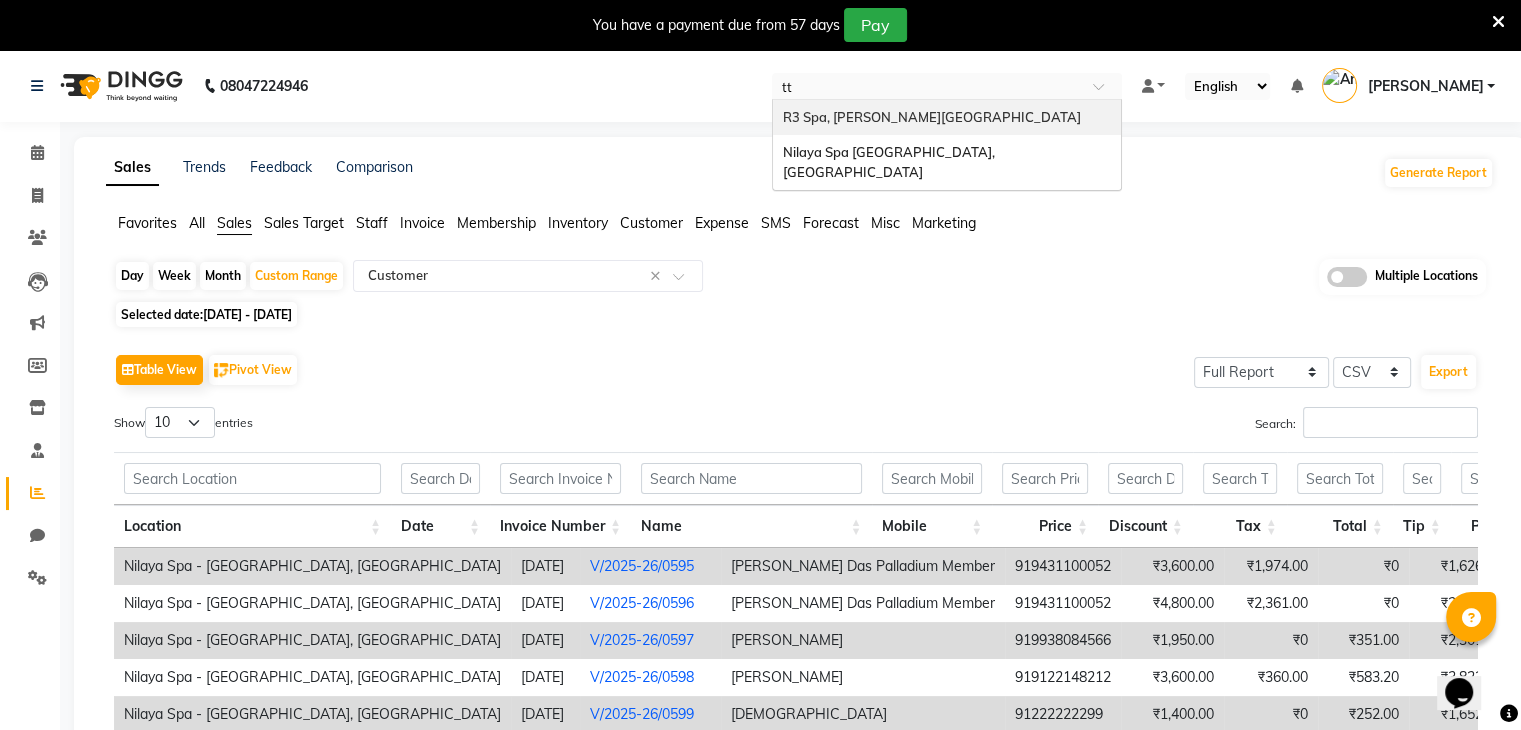 scroll 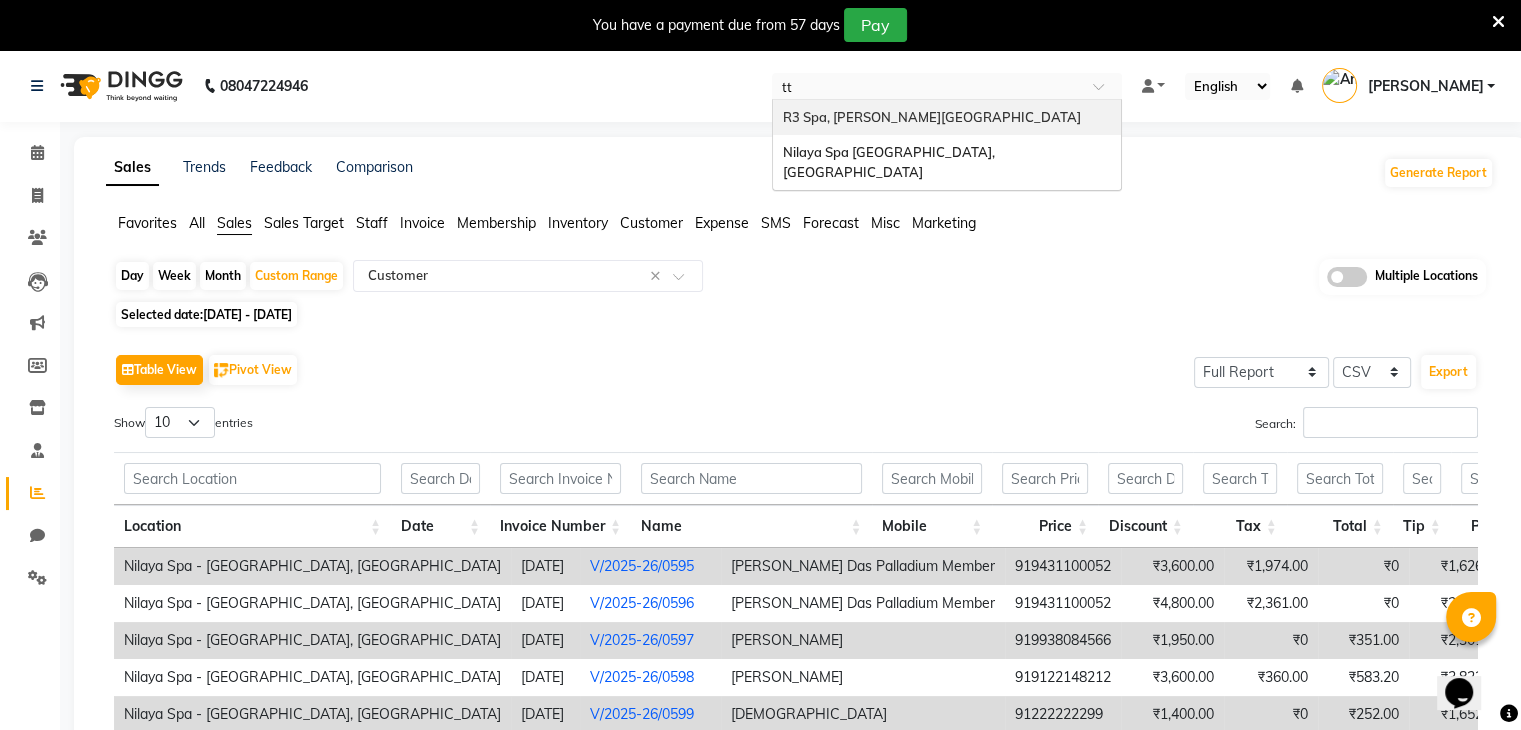 type 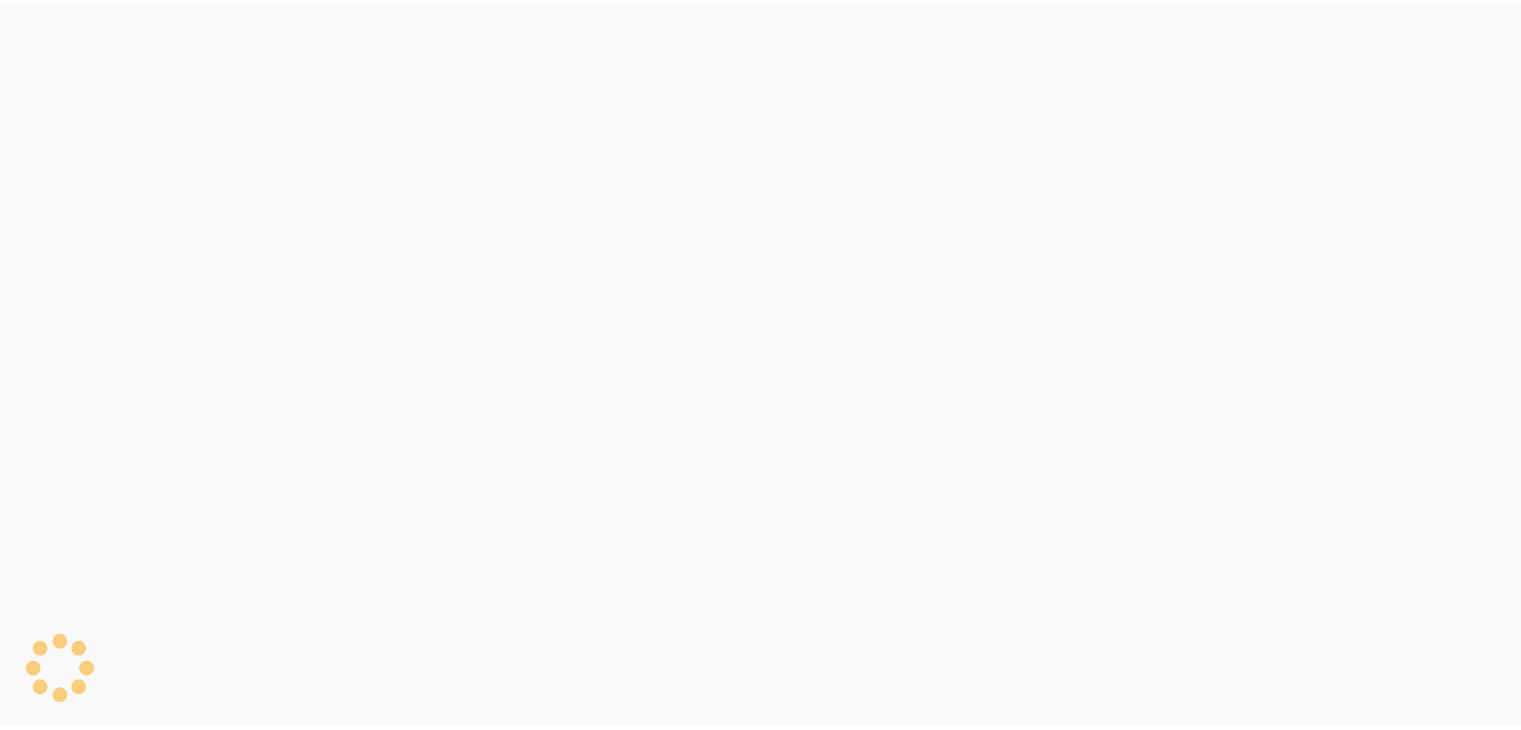 scroll, scrollTop: 0, scrollLeft: 0, axis: both 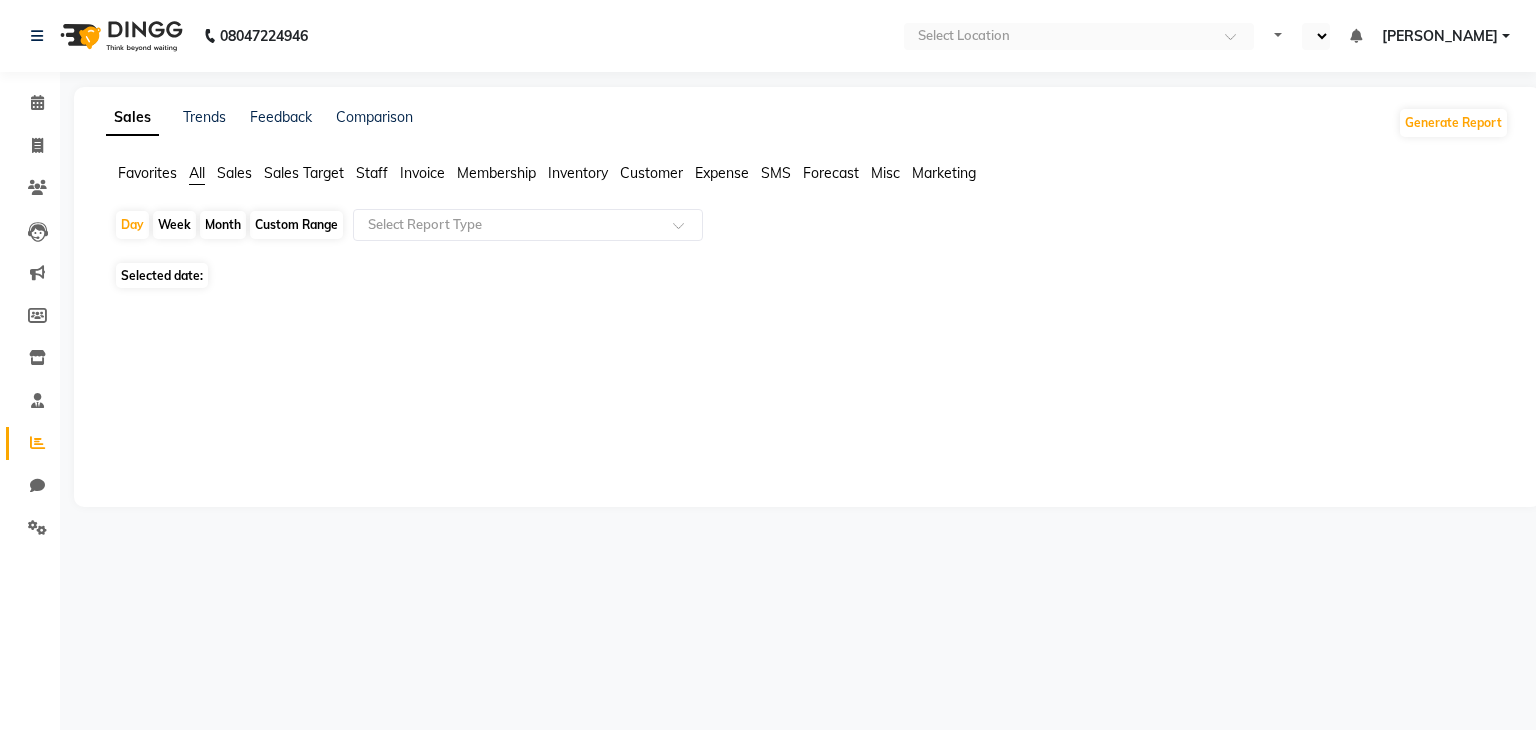 select on "en" 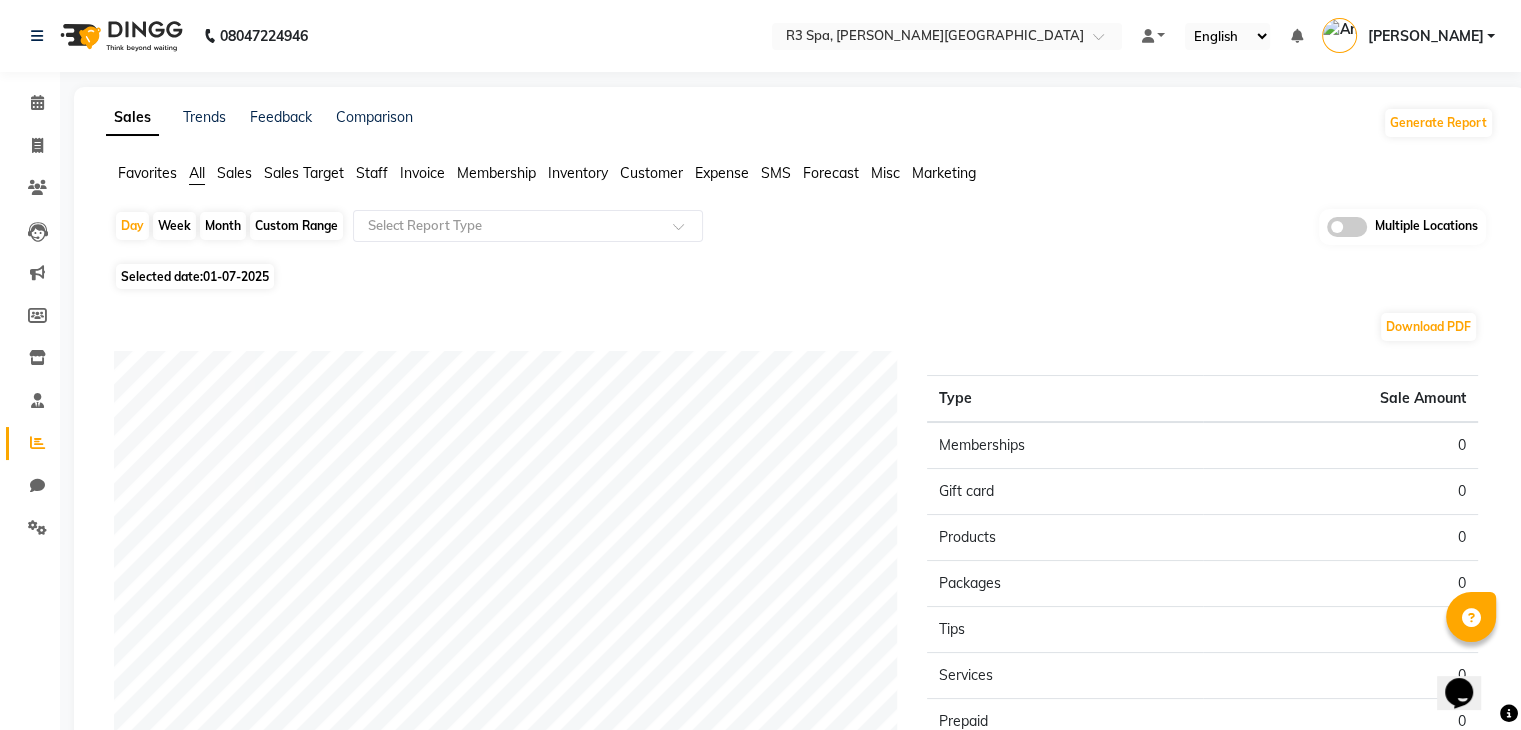 scroll, scrollTop: 0, scrollLeft: 0, axis: both 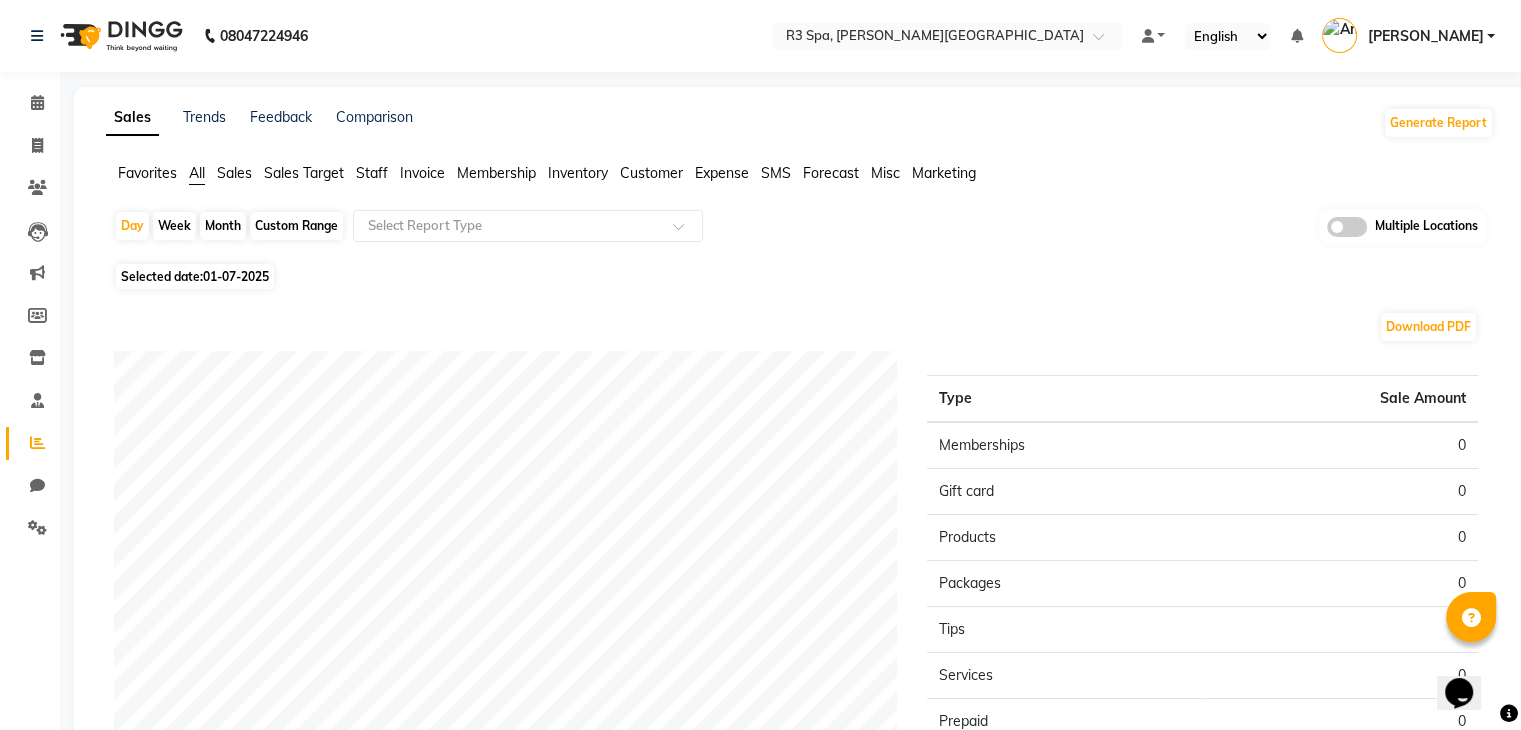 click on "Custom Range" 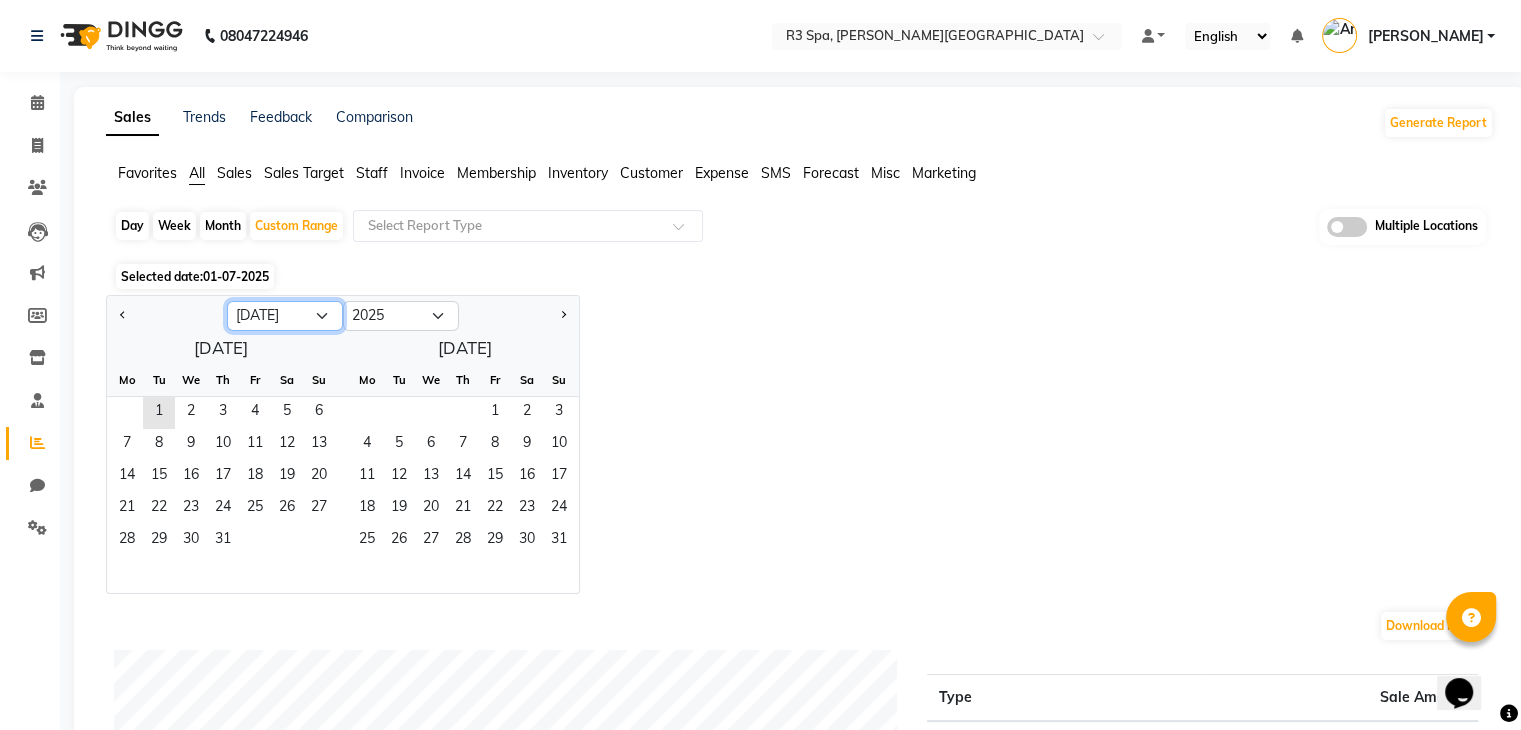 click on "Jan Feb Mar Apr May Jun [DATE] Aug Sep Oct Nov Dec" 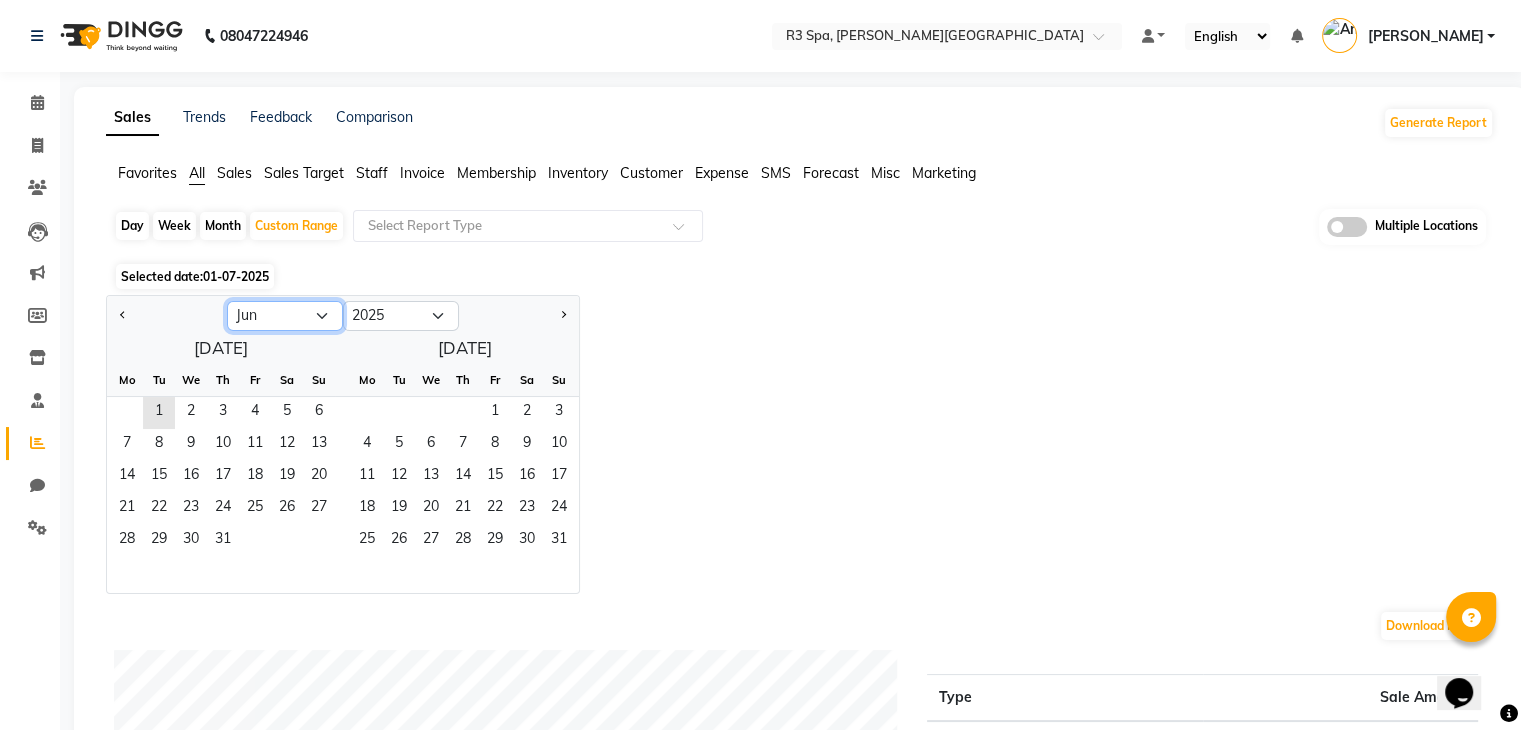 click on "Jan Feb Mar Apr May Jun [DATE] Aug Sep Oct Nov Dec" 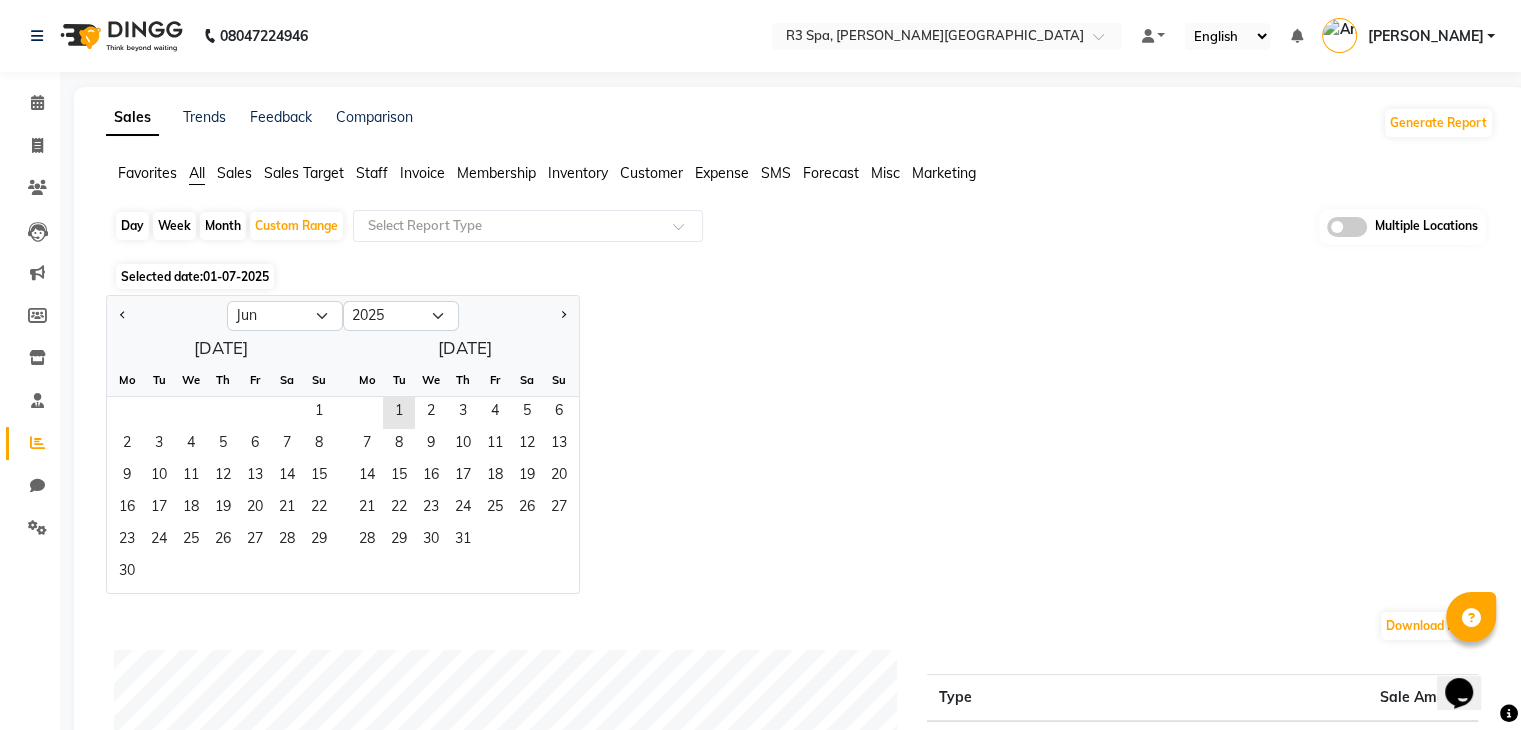 click on "08047224946 Select Location × R3 Spa, Tarangi Jim Corbett Resort Default Panel My Panel English ENGLISH Español العربية मराठी हिंदी ગુજરાતી தமிழ் 中文 Notifications nothing to show Anubhav Manage Profile Change Password Sign out  Version:3.14.0" 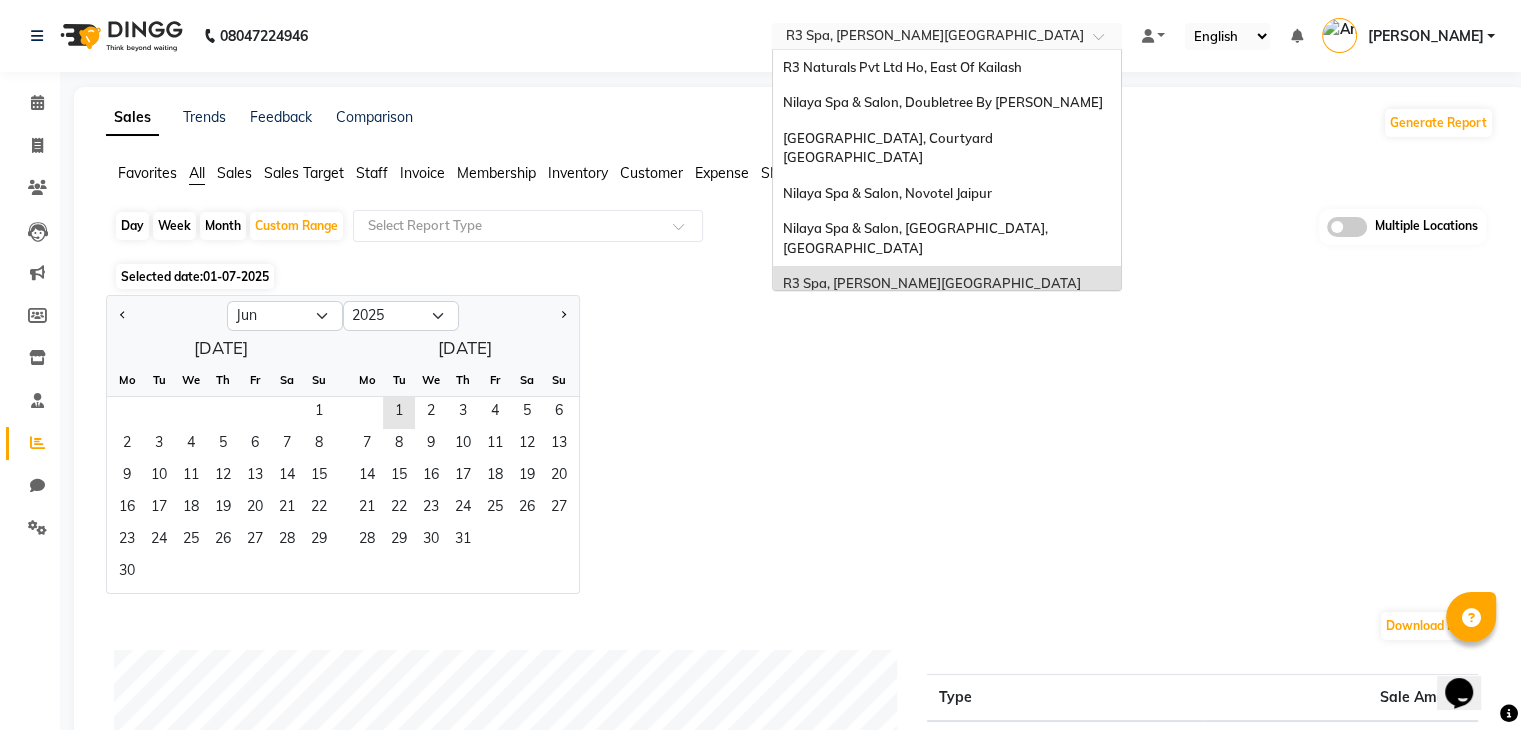 click on "× R3 Spa, Tarangi Jim Corbett Resort" at bounding box center [935, 36] 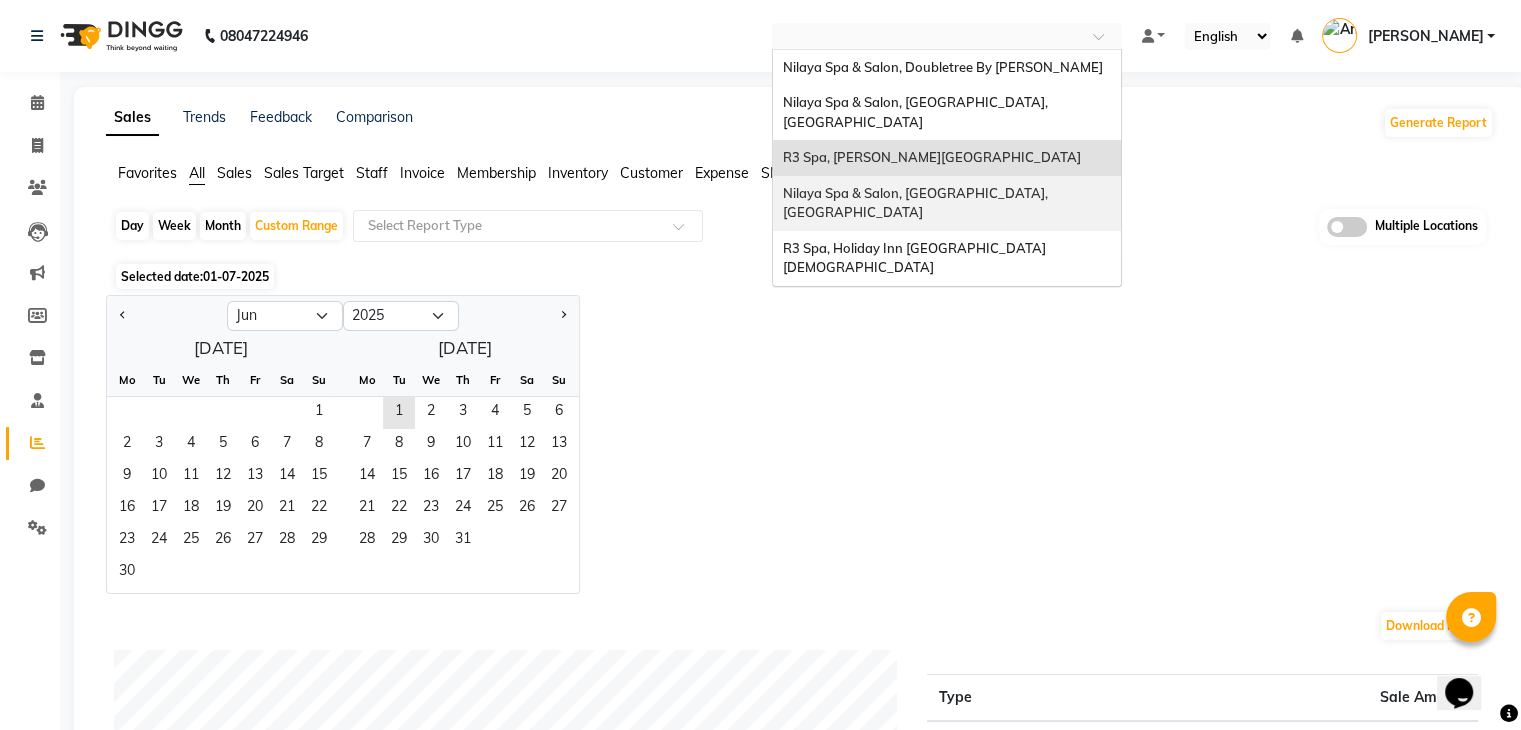 click on "Favorites All Sales Sales Target Staff Invoice Membership Inventory Customer Expense SMS Forecast Misc Marketing" 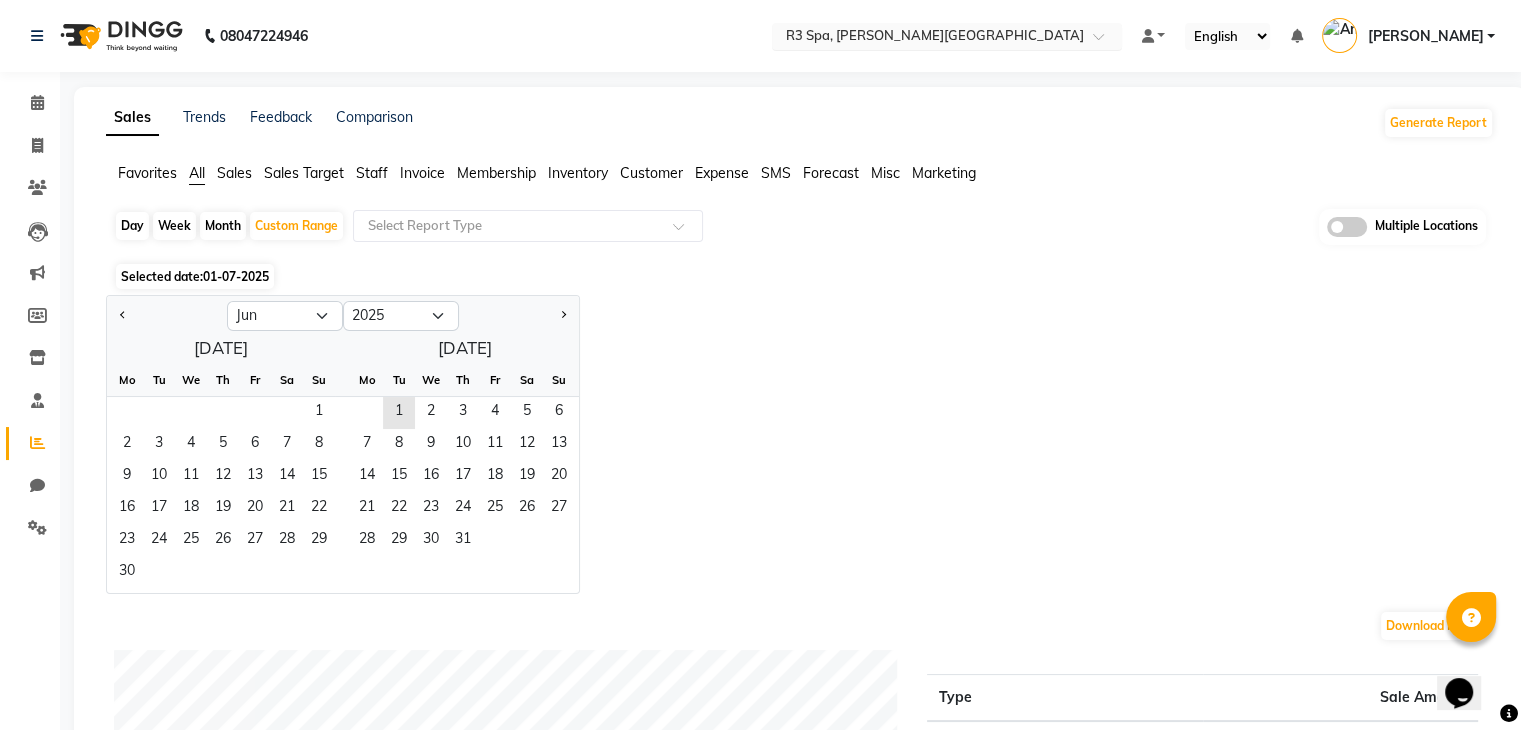 click at bounding box center (927, 38) 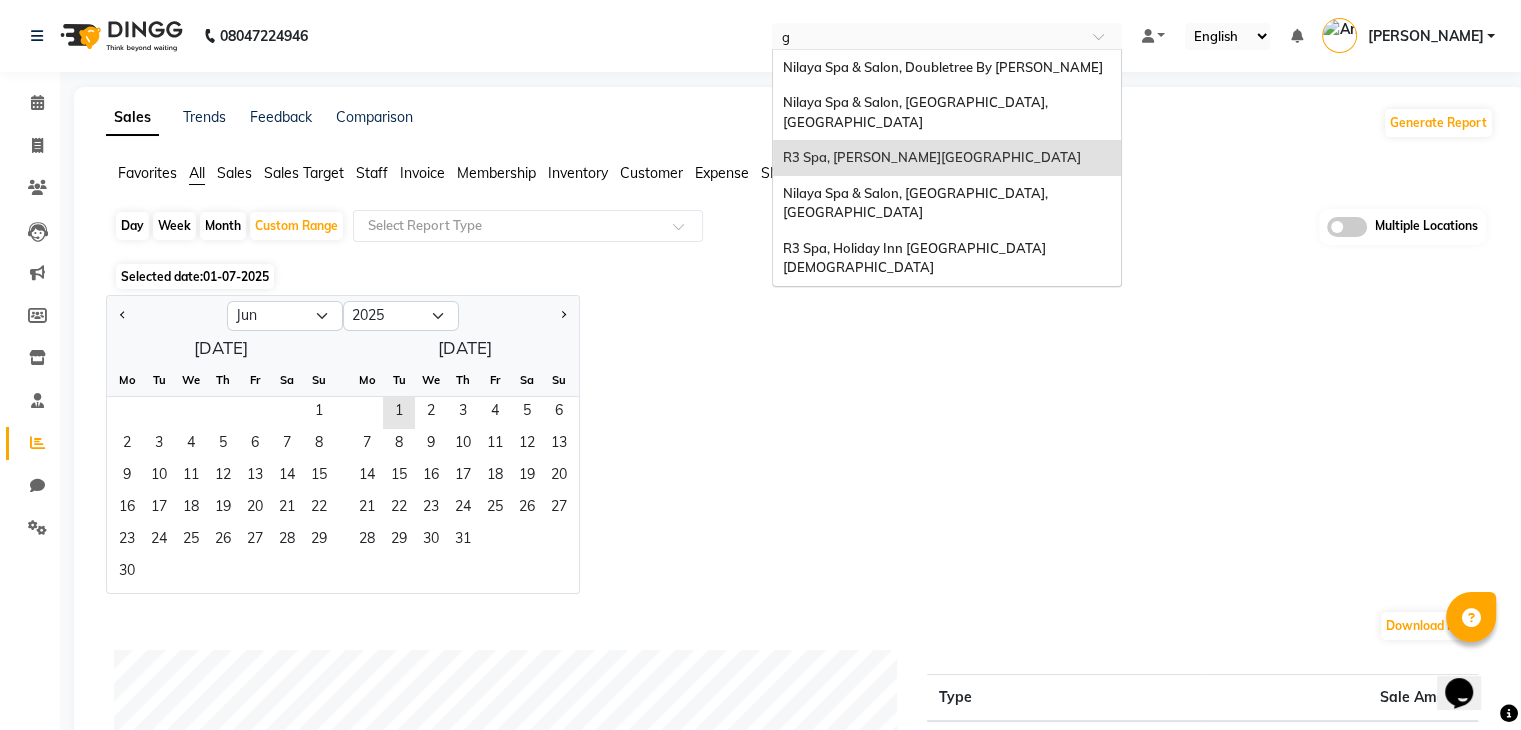 type on "go" 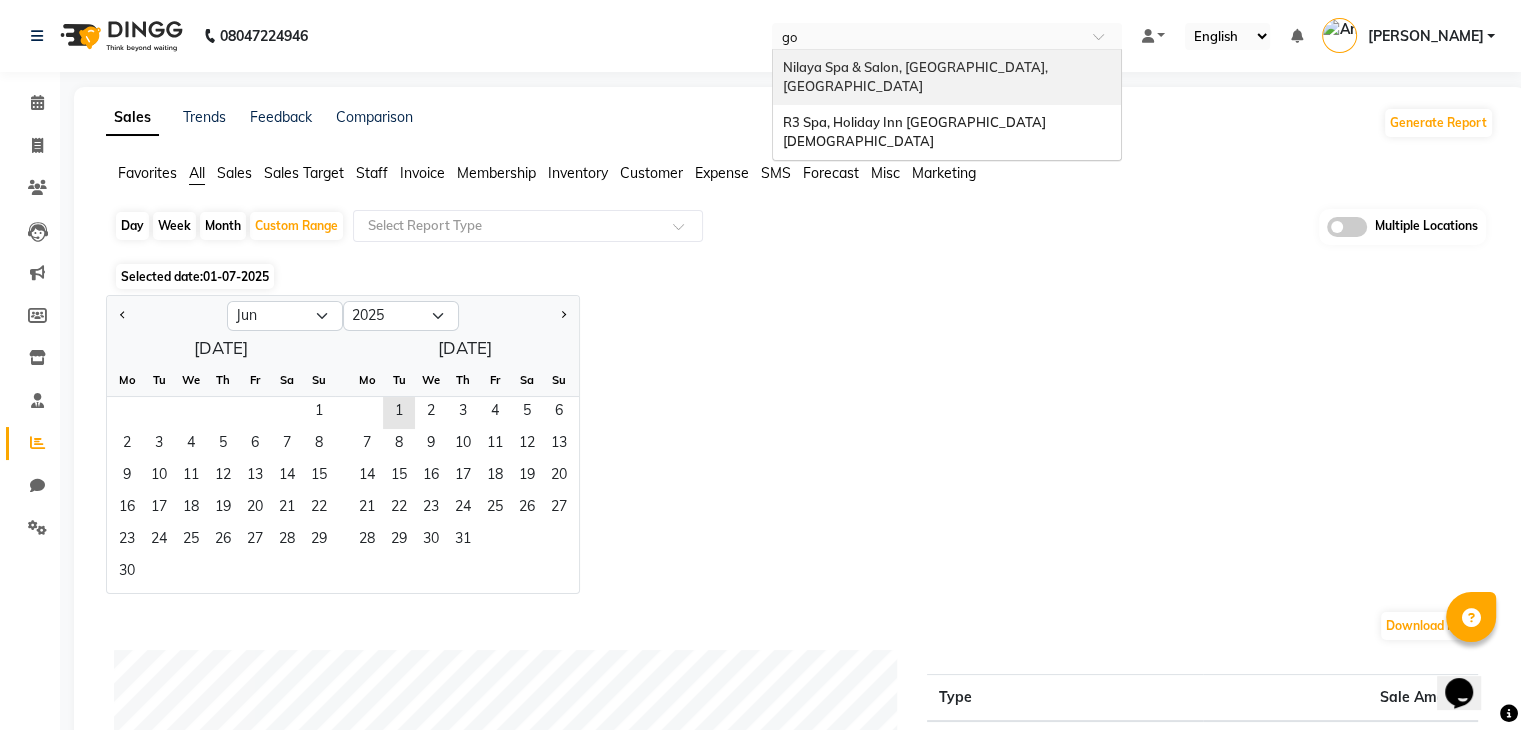 click on "Nilaya Spa & Salon, [GEOGRAPHIC_DATA], [GEOGRAPHIC_DATA]" at bounding box center (917, 77) 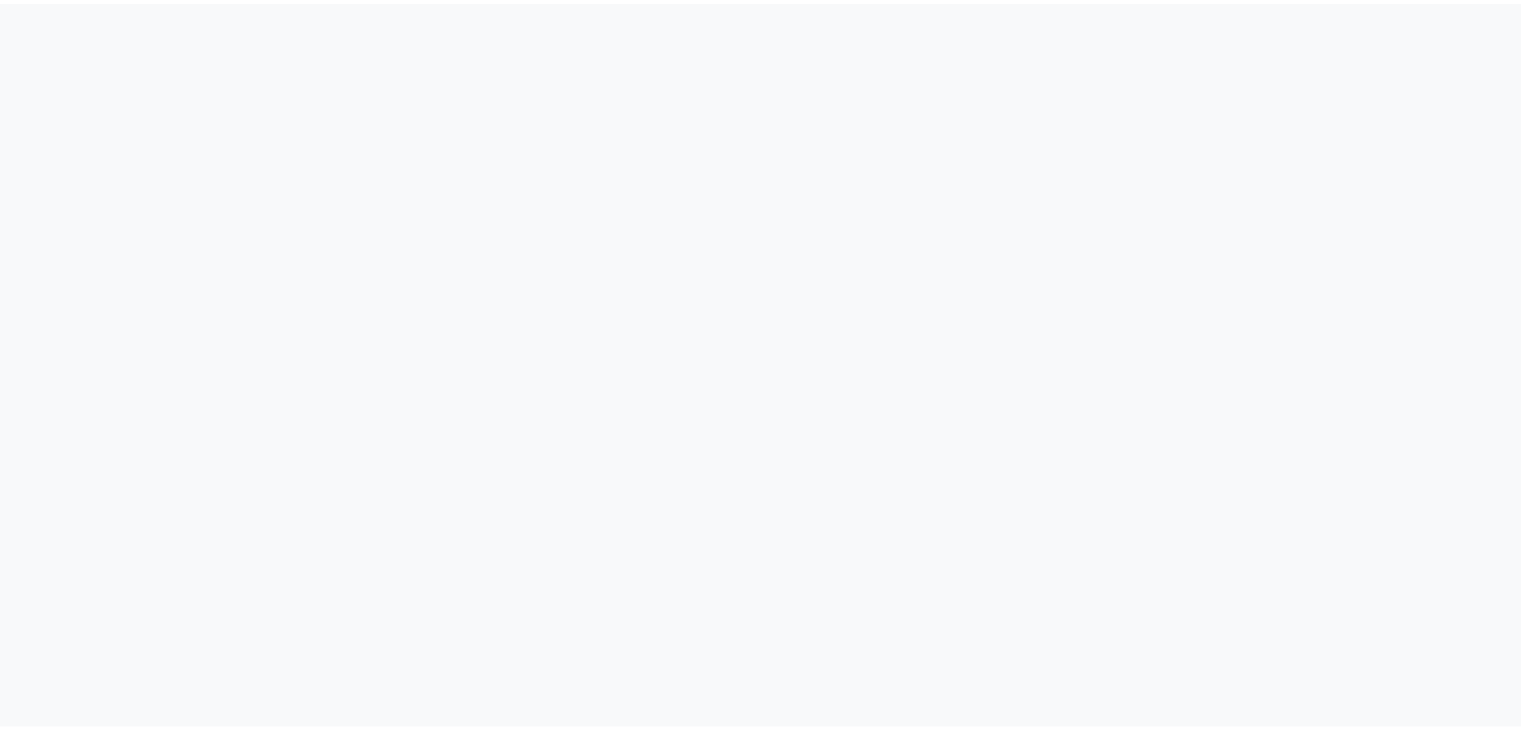 scroll, scrollTop: 0, scrollLeft: 0, axis: both 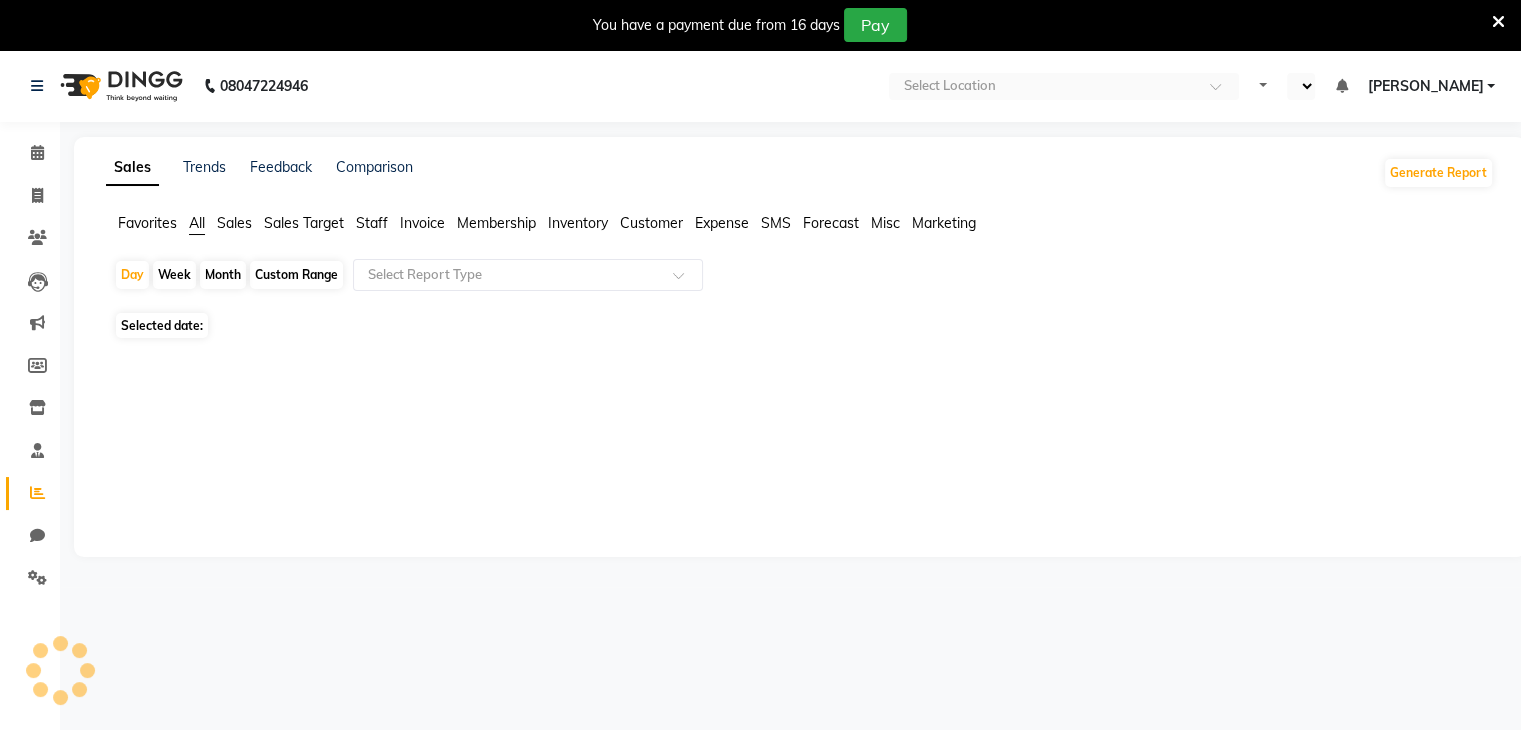 select on "en" 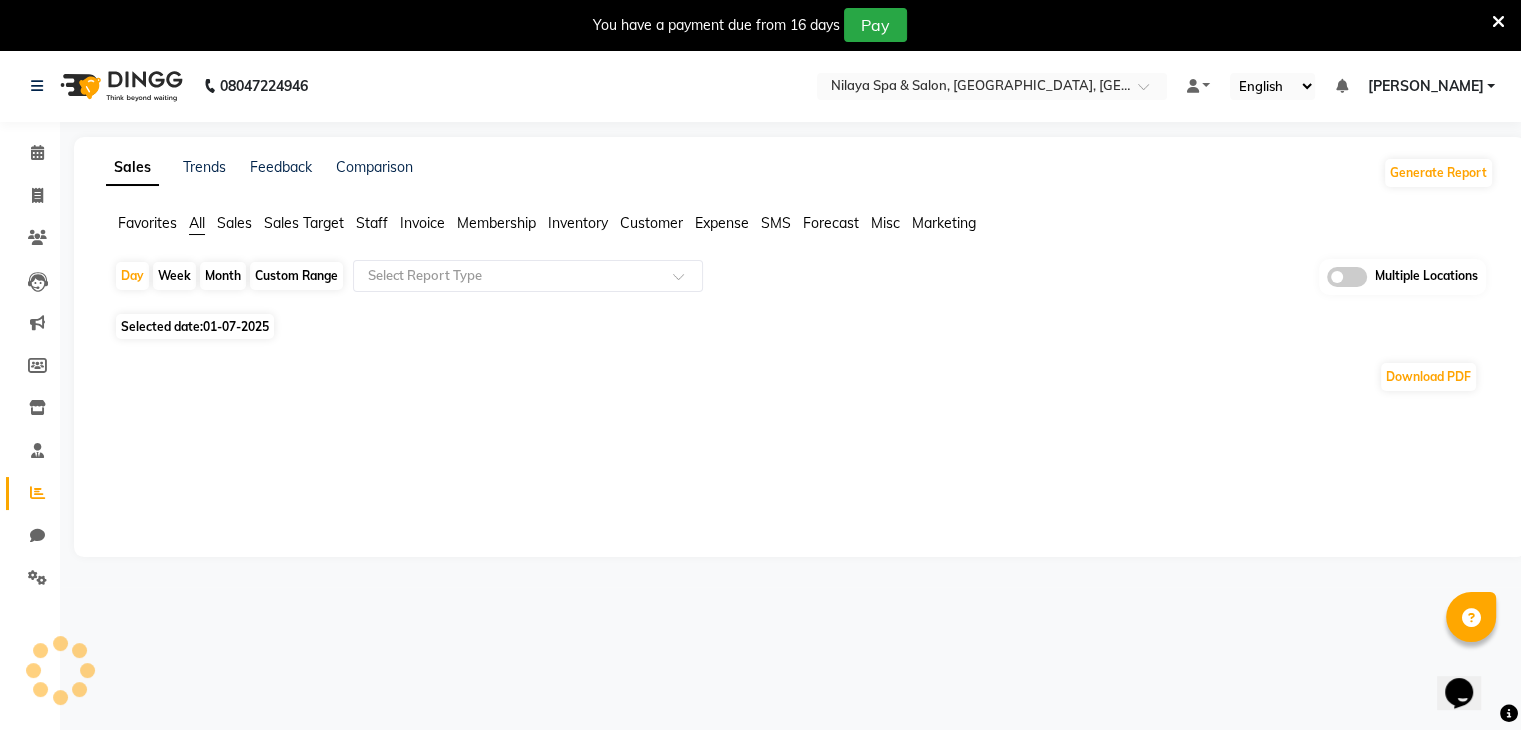 scroll, scrollTop: 0, scrollLeft: 0, axis: both 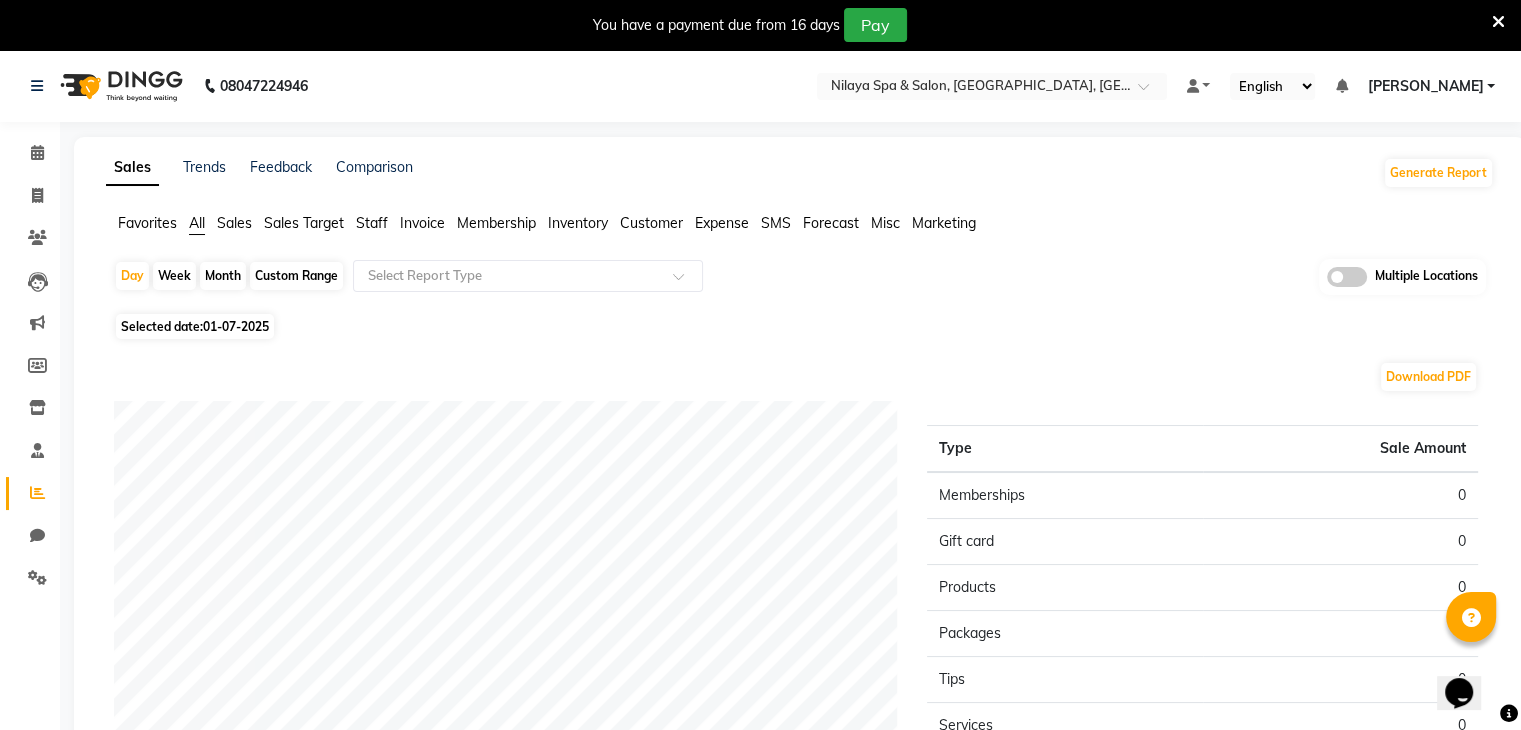 click on "Custom Range" 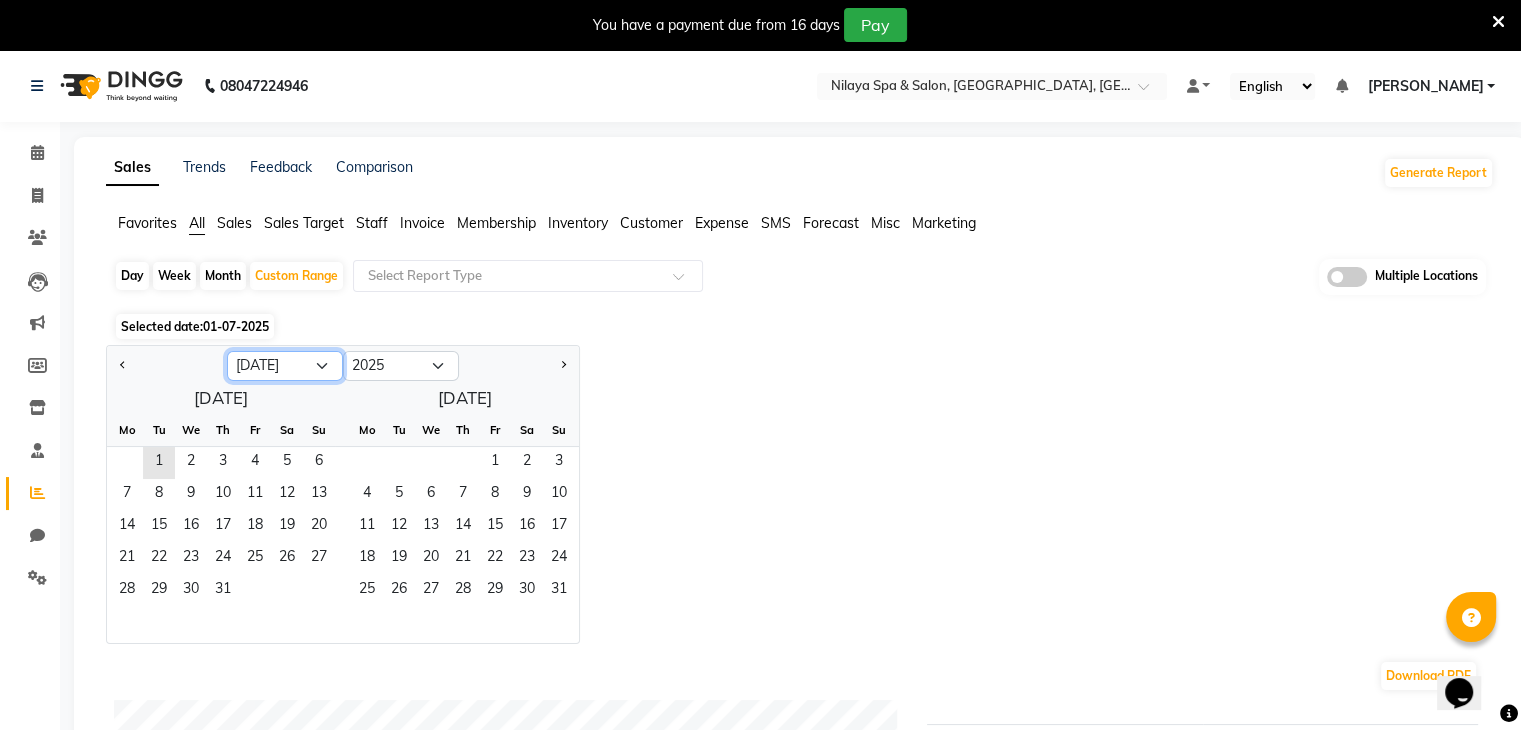 click on "Jan Feb Mar Apr May Jun [DATE] Aug Sep Oct Nov Dec" 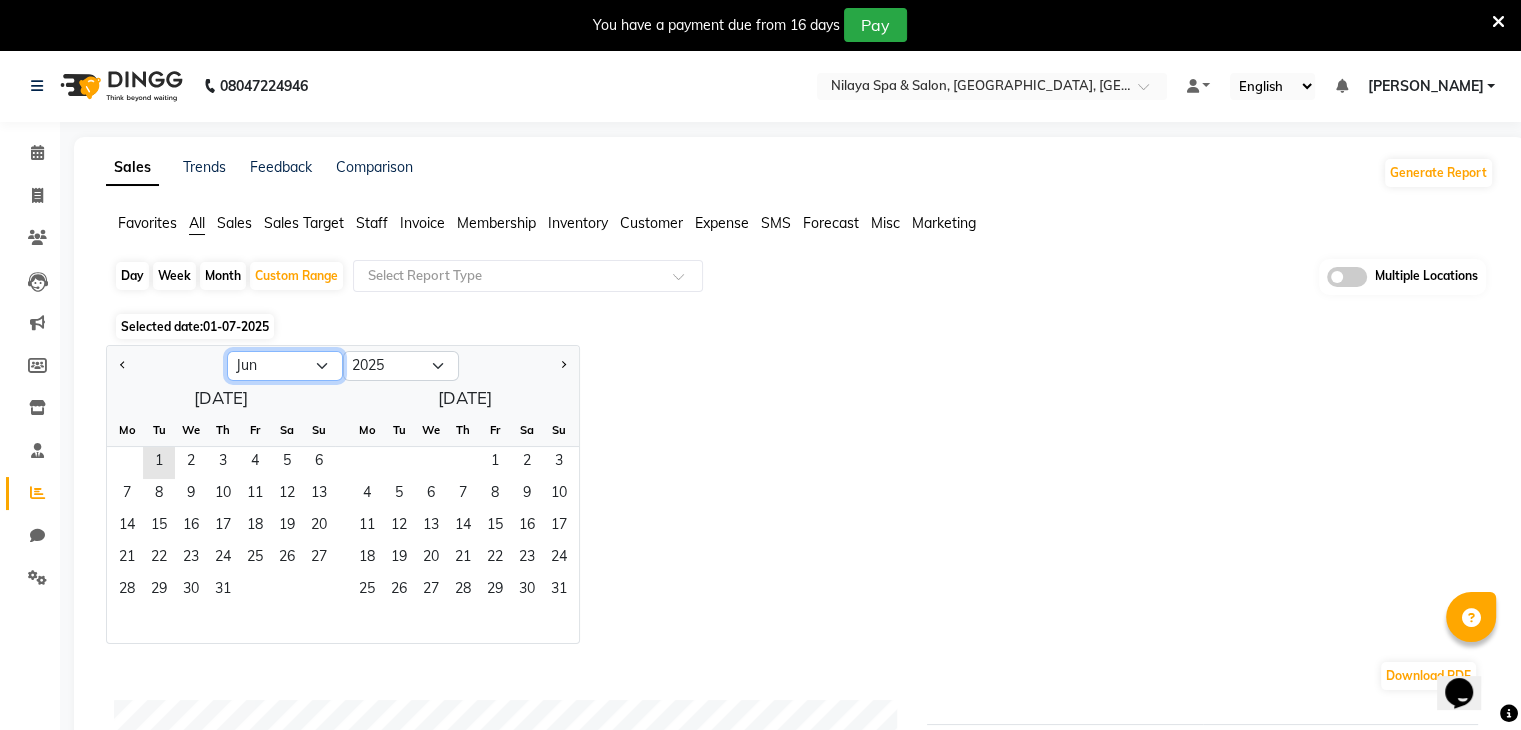 click on "Jan Feb Mar Apr May Jun [DATE] Aug Sep Oct Nov Dec" 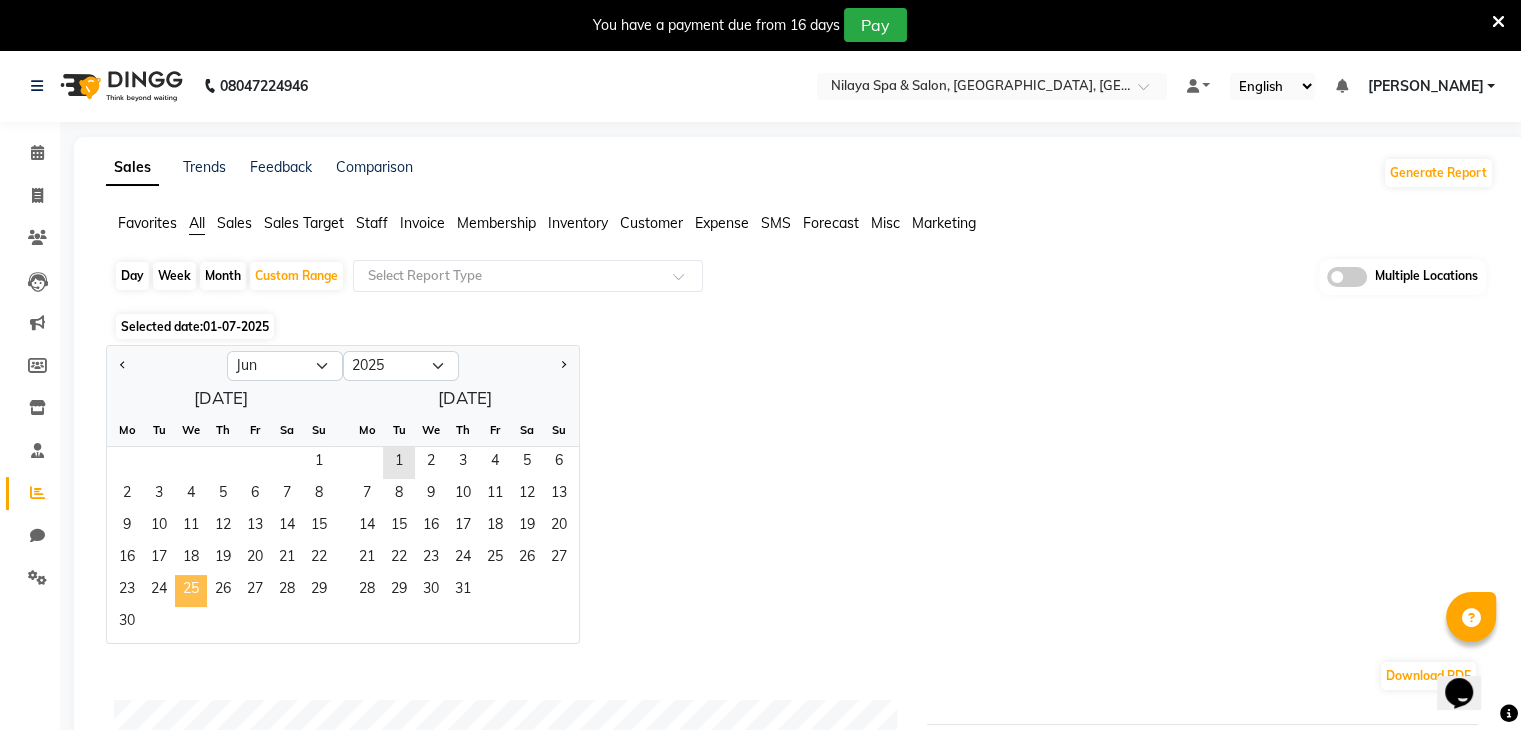 click on "25" 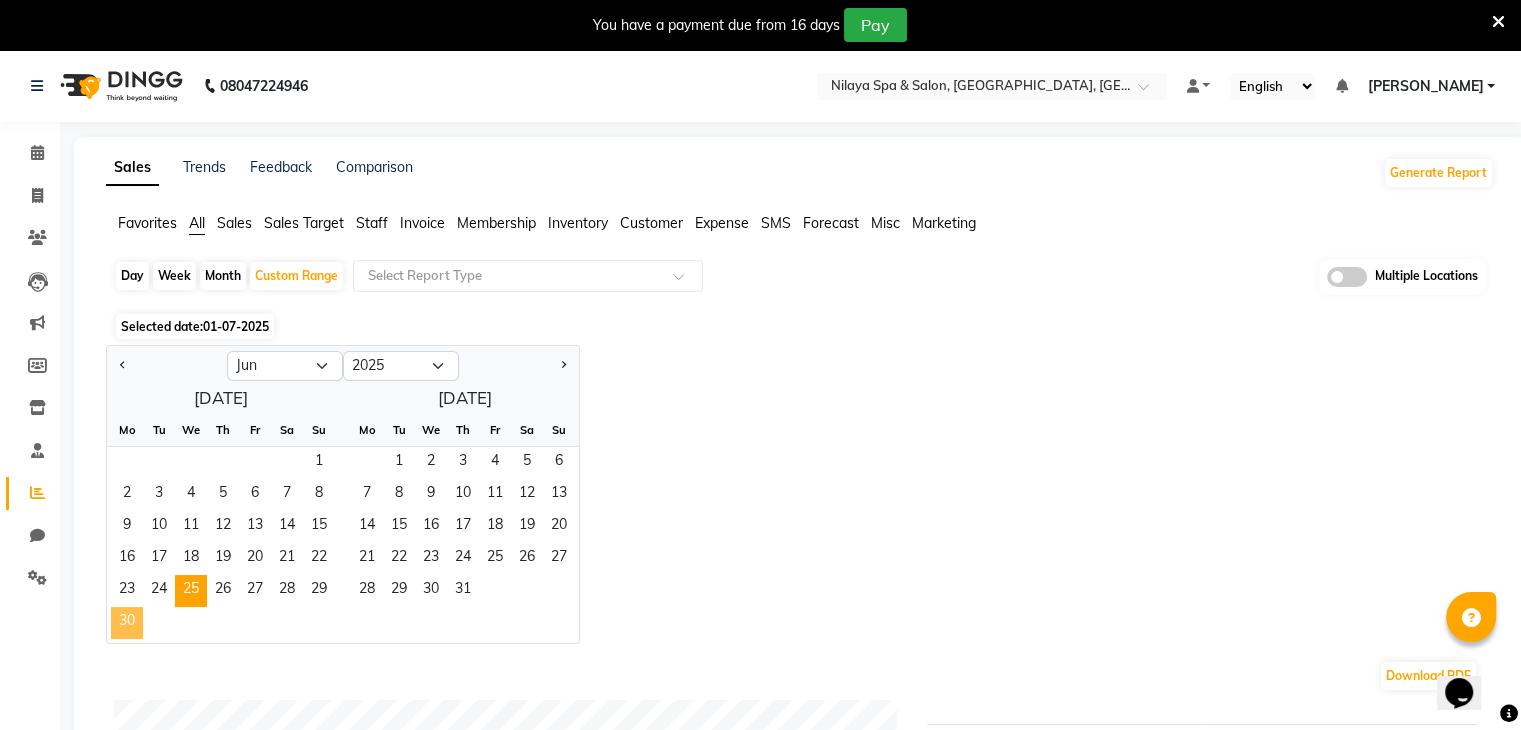 click on "30" 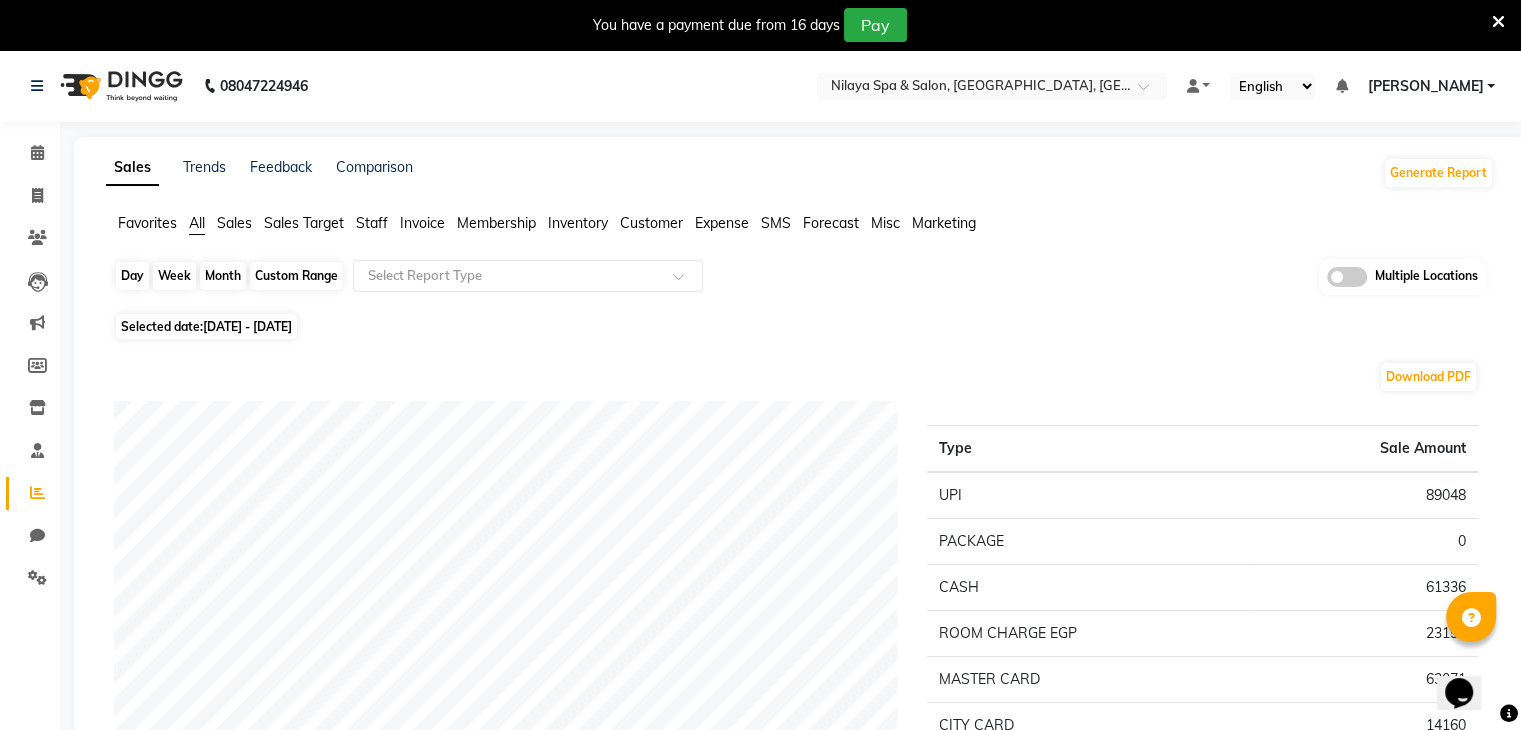 click on "Custom Range" 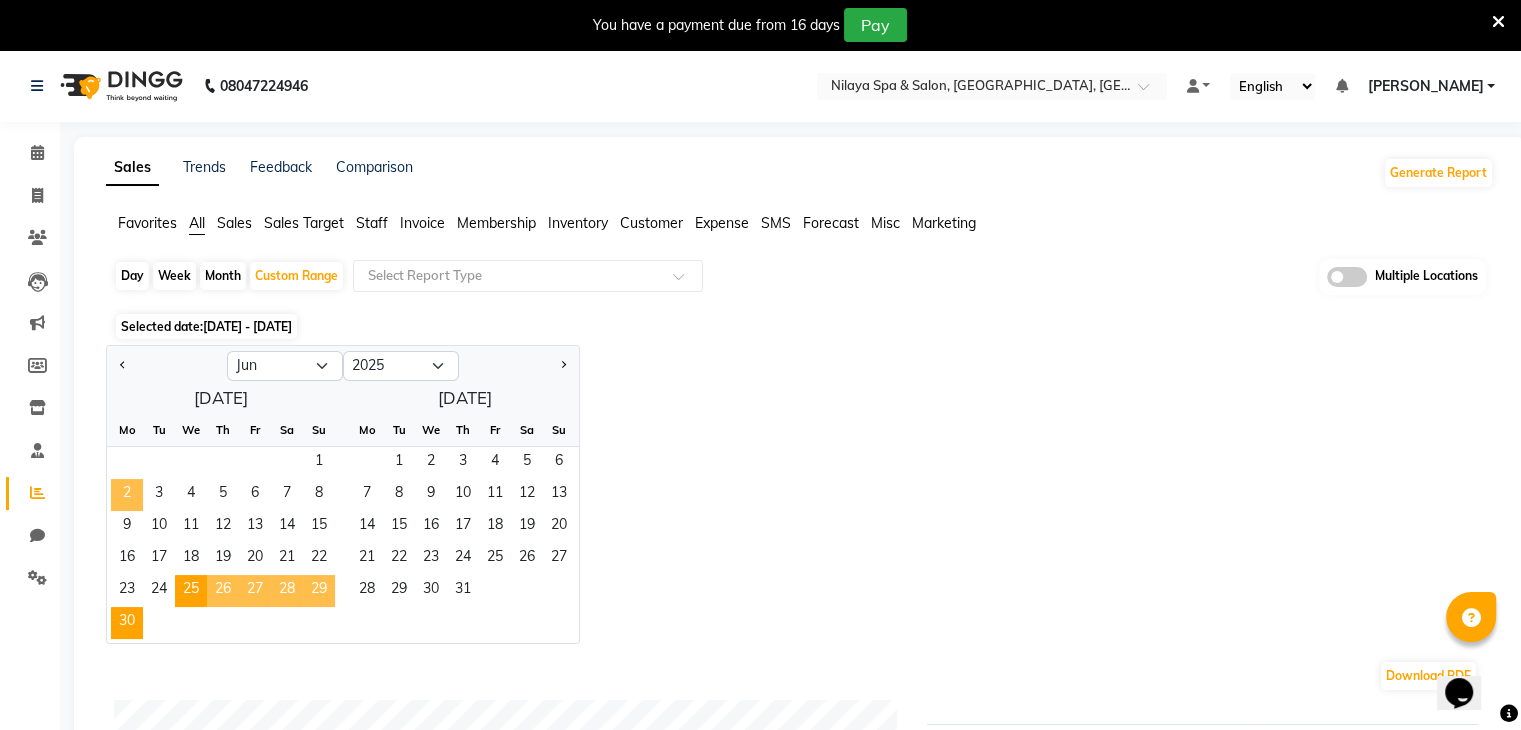 click on "2" 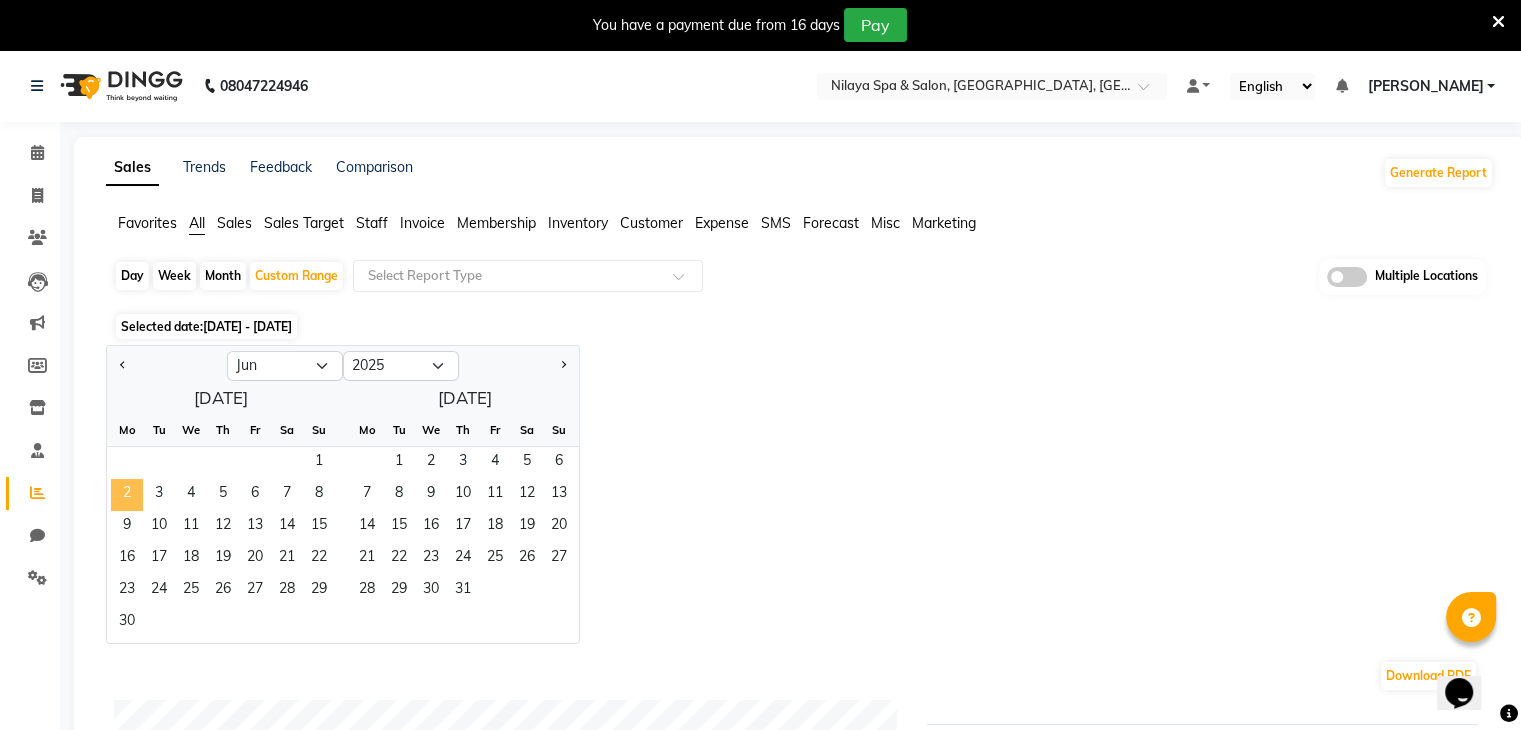click on "2" 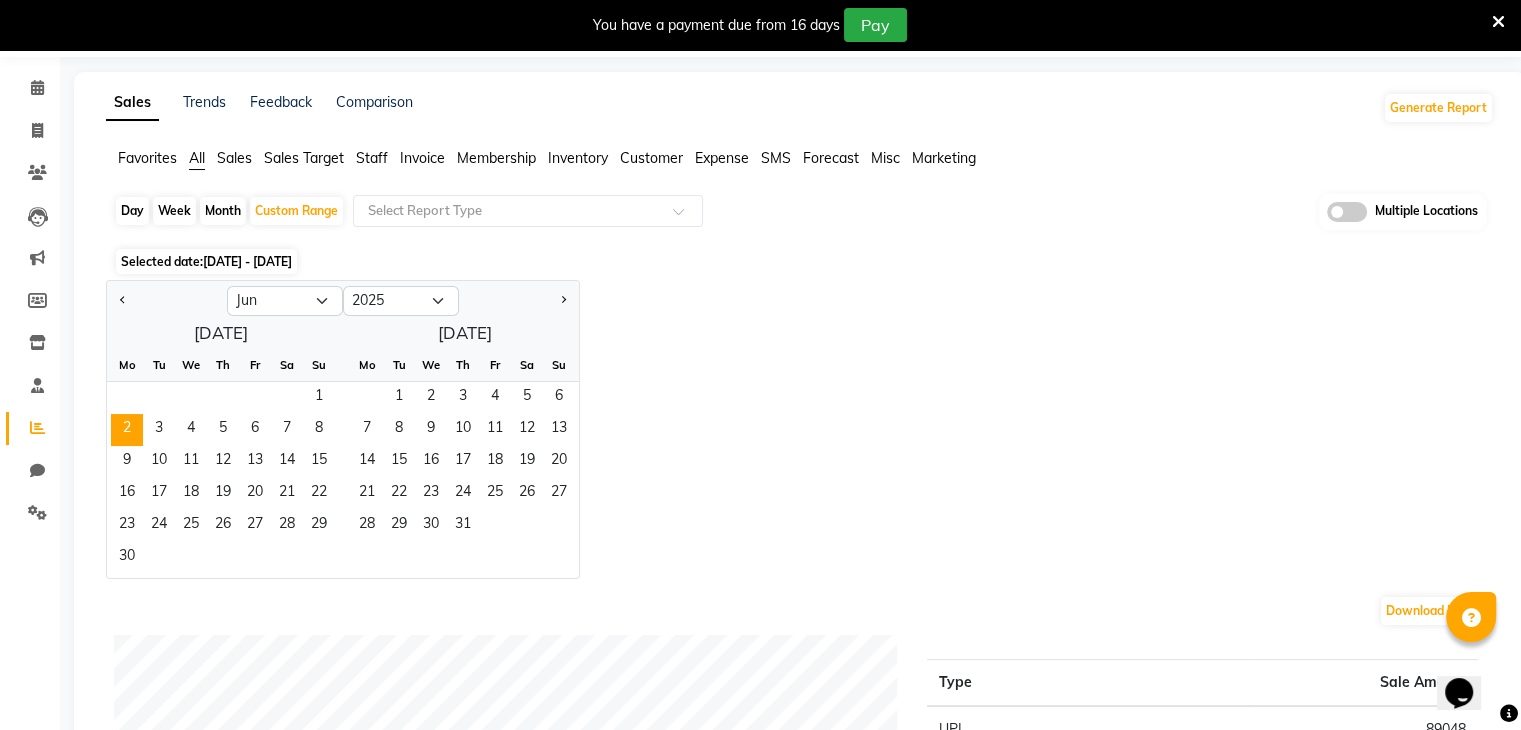 scroll, scrollTop: 100, scrollLeft: 0, axis: vertical 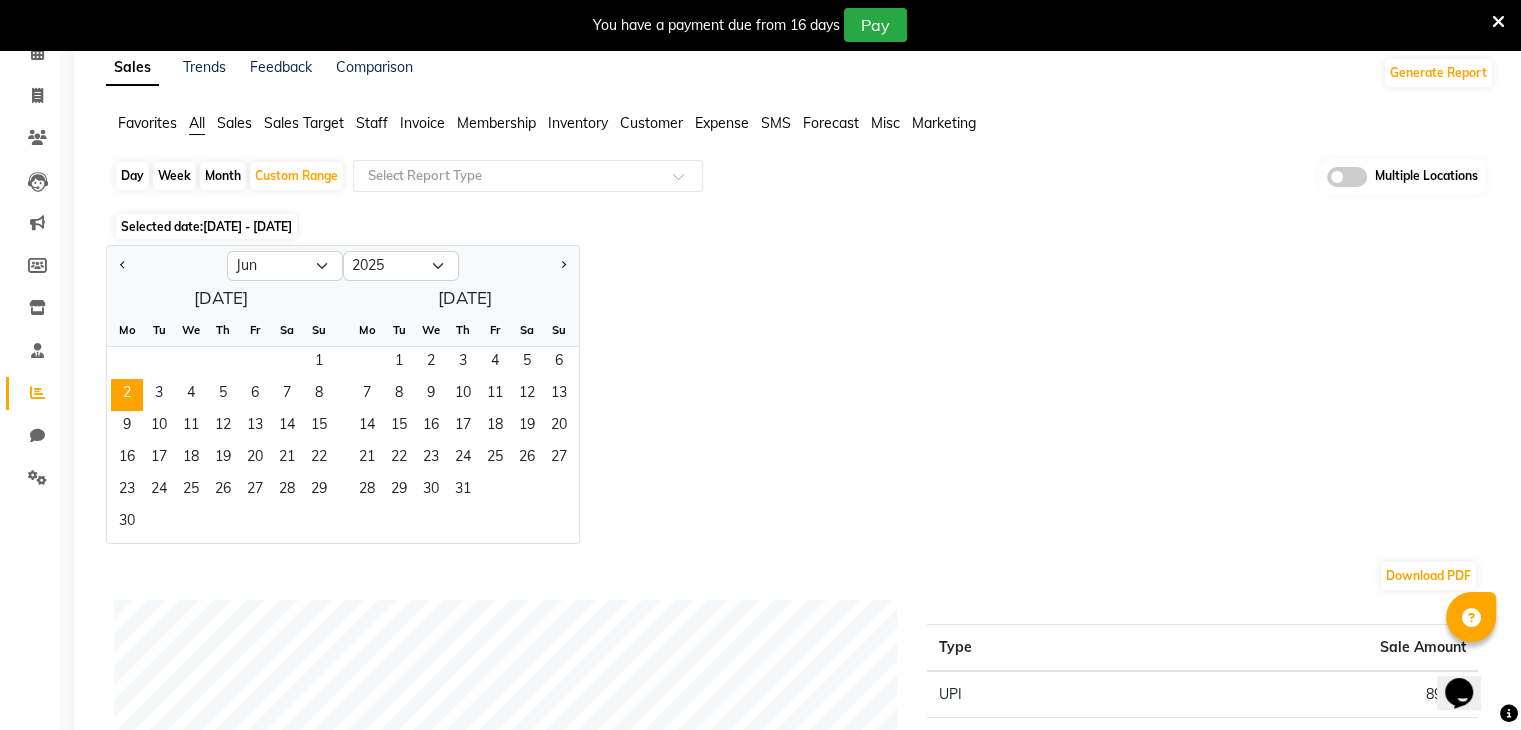 click on "Day" 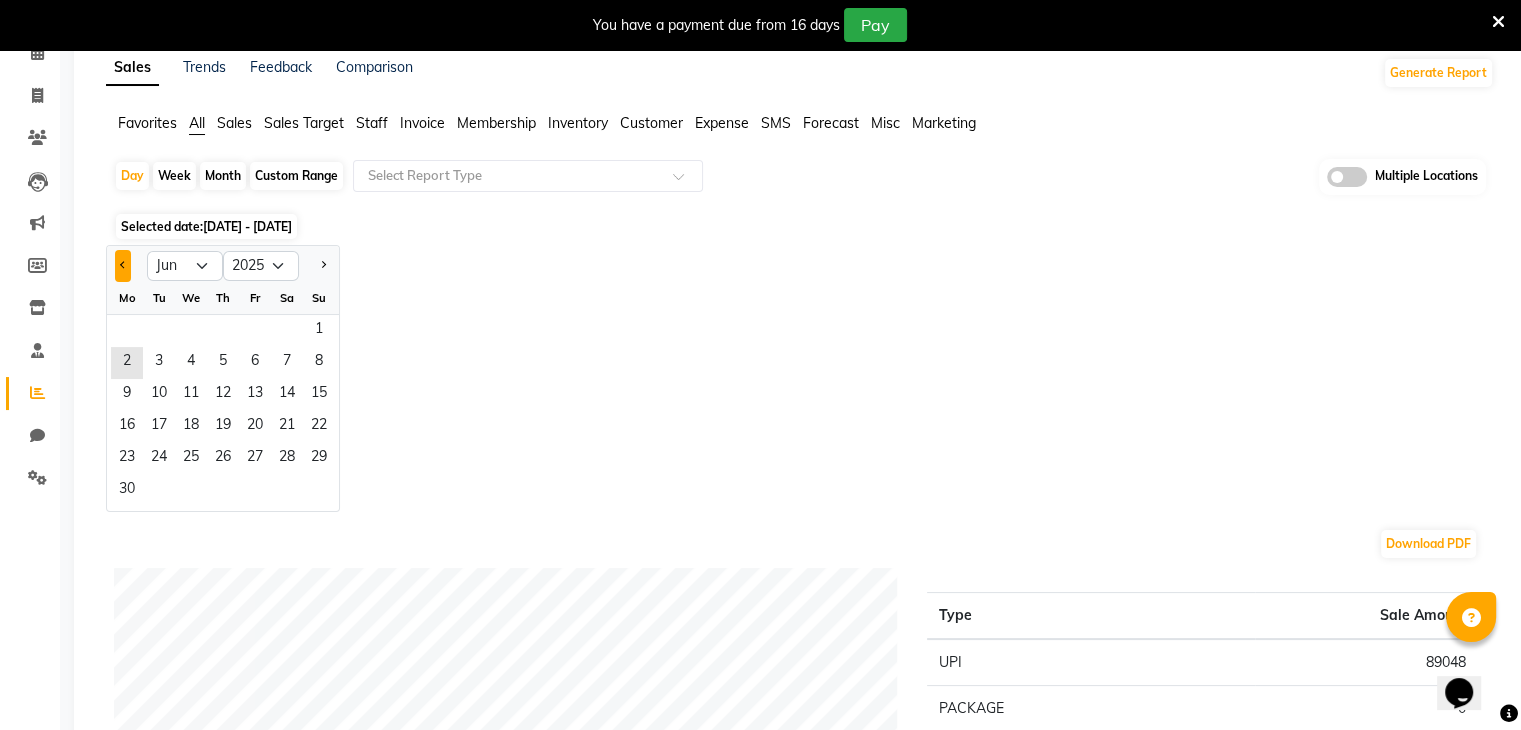 click 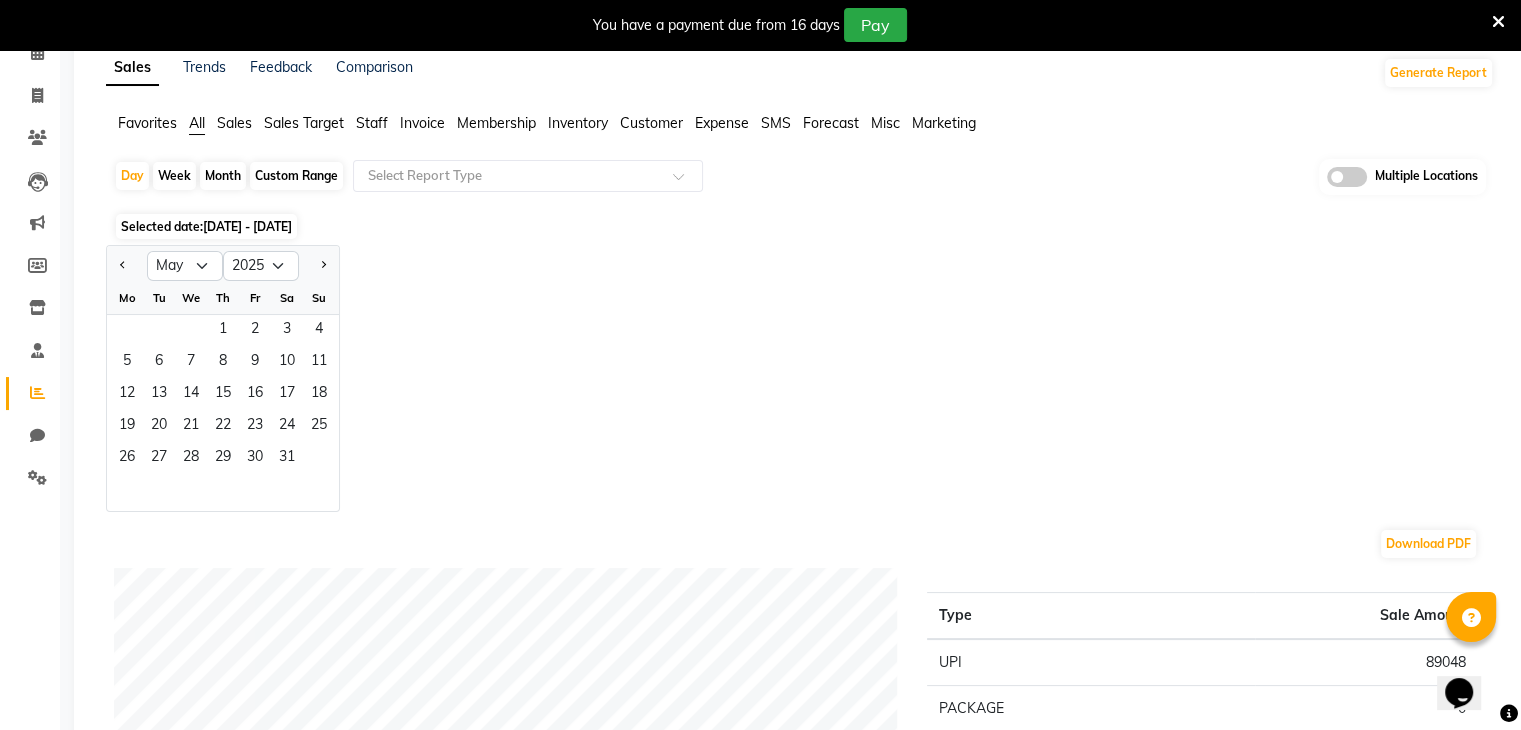 click 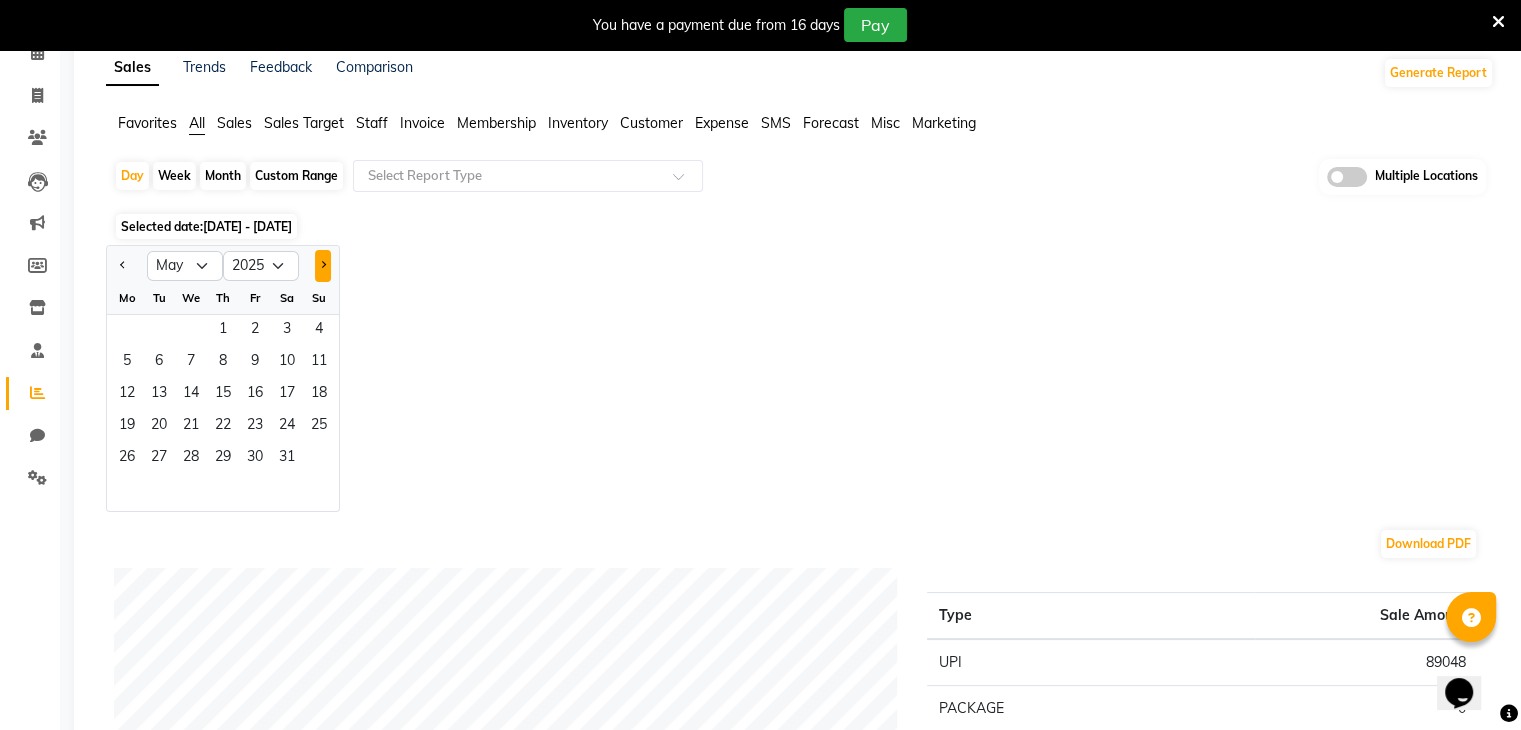 click 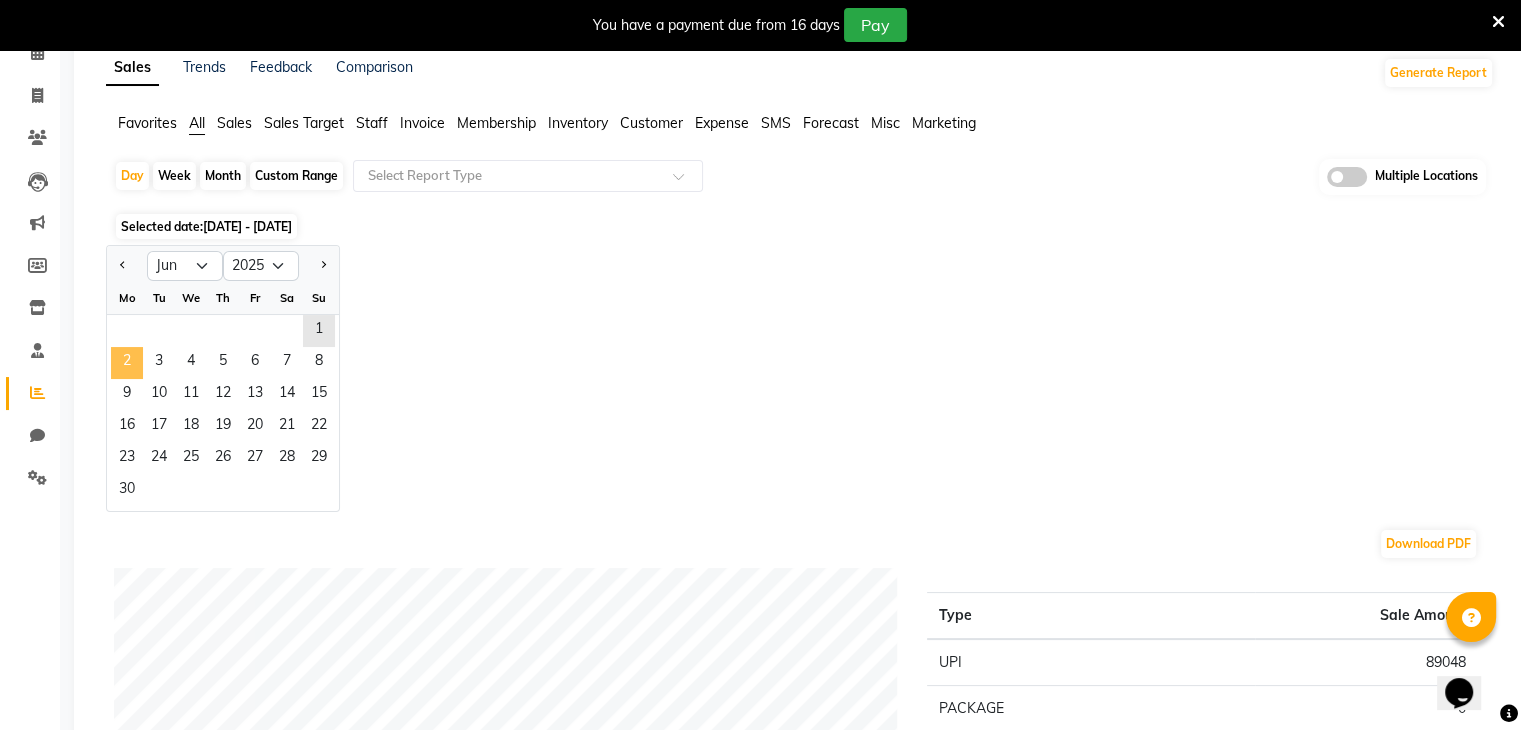 click on "2" 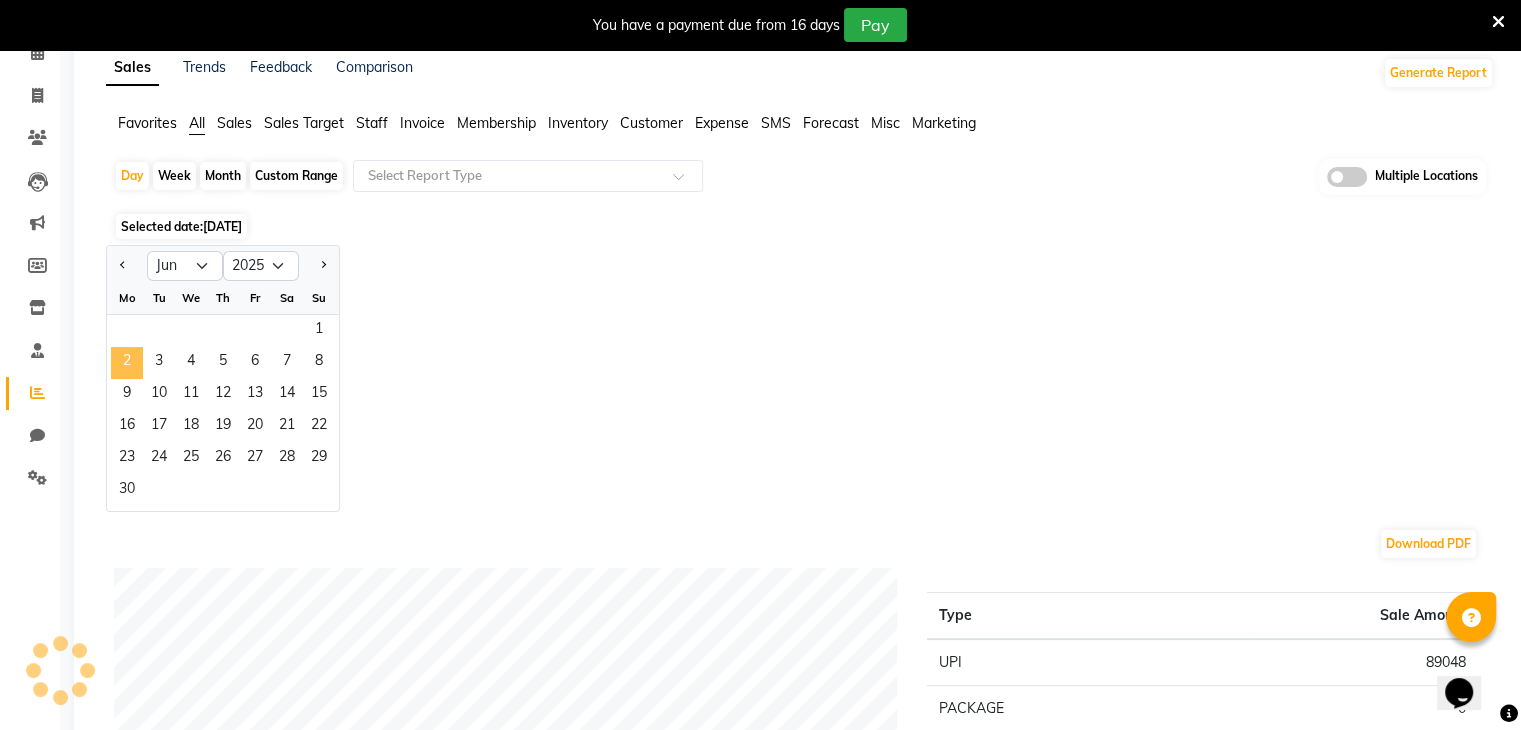 click on "2" 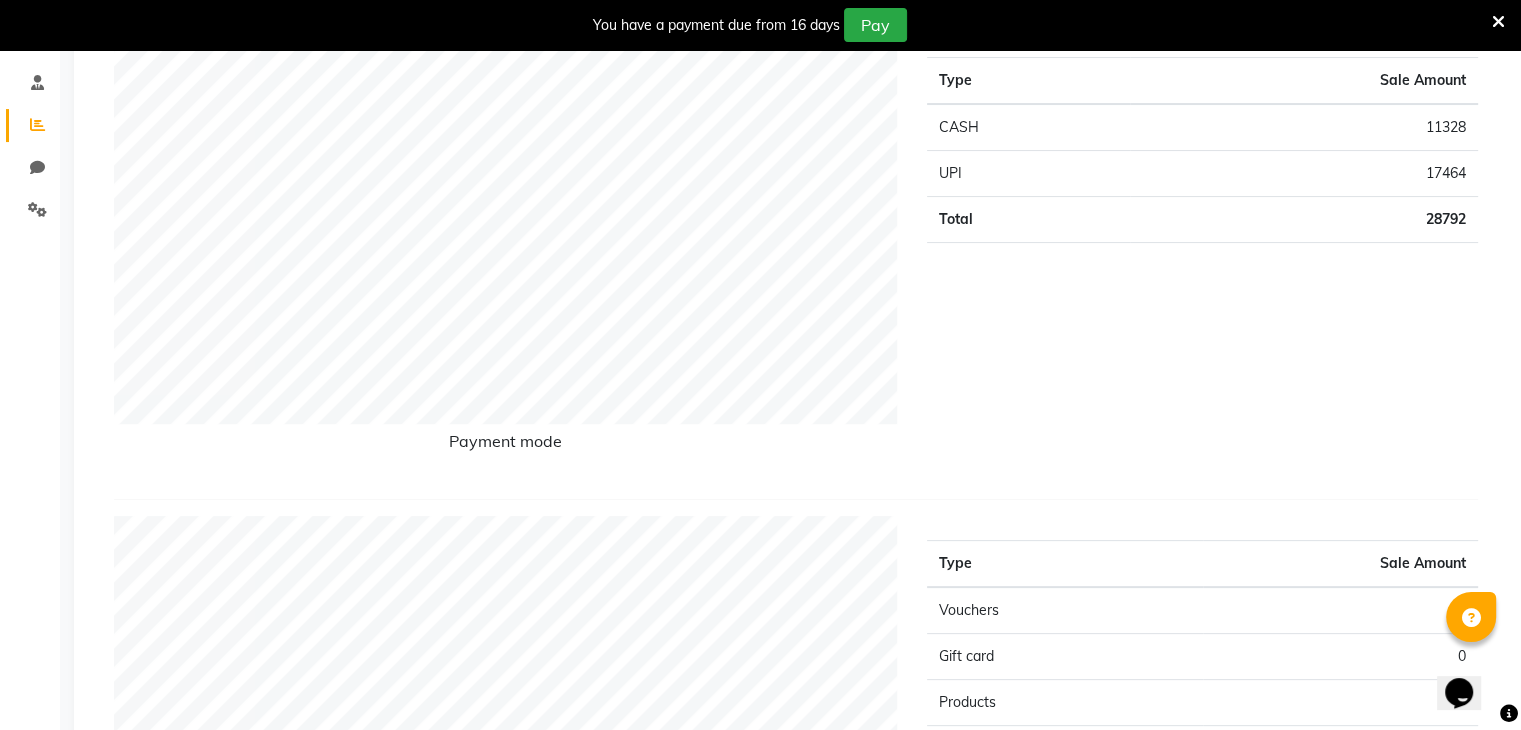 scroll, scrollTop: 100, scrollLeft: 0, axis: vertical 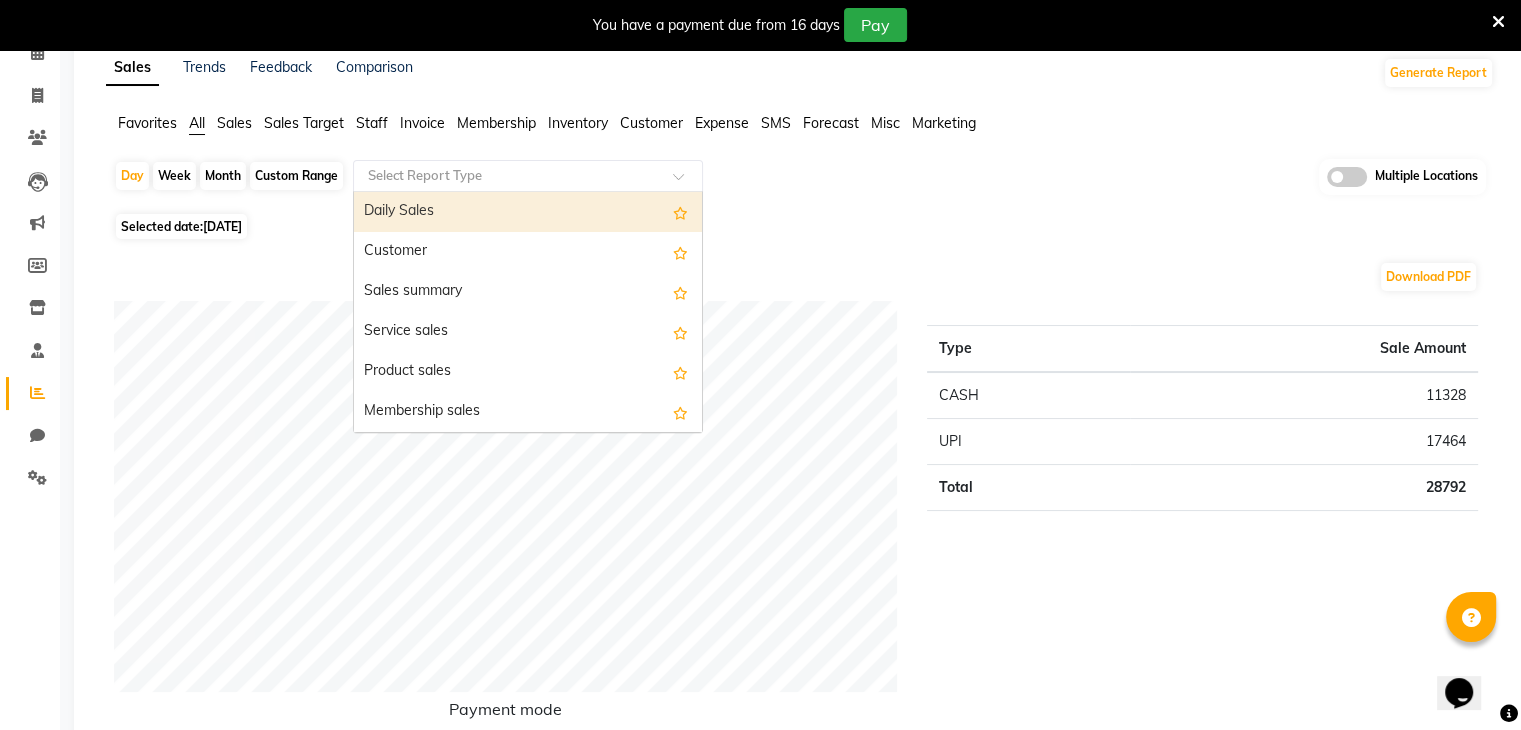 click 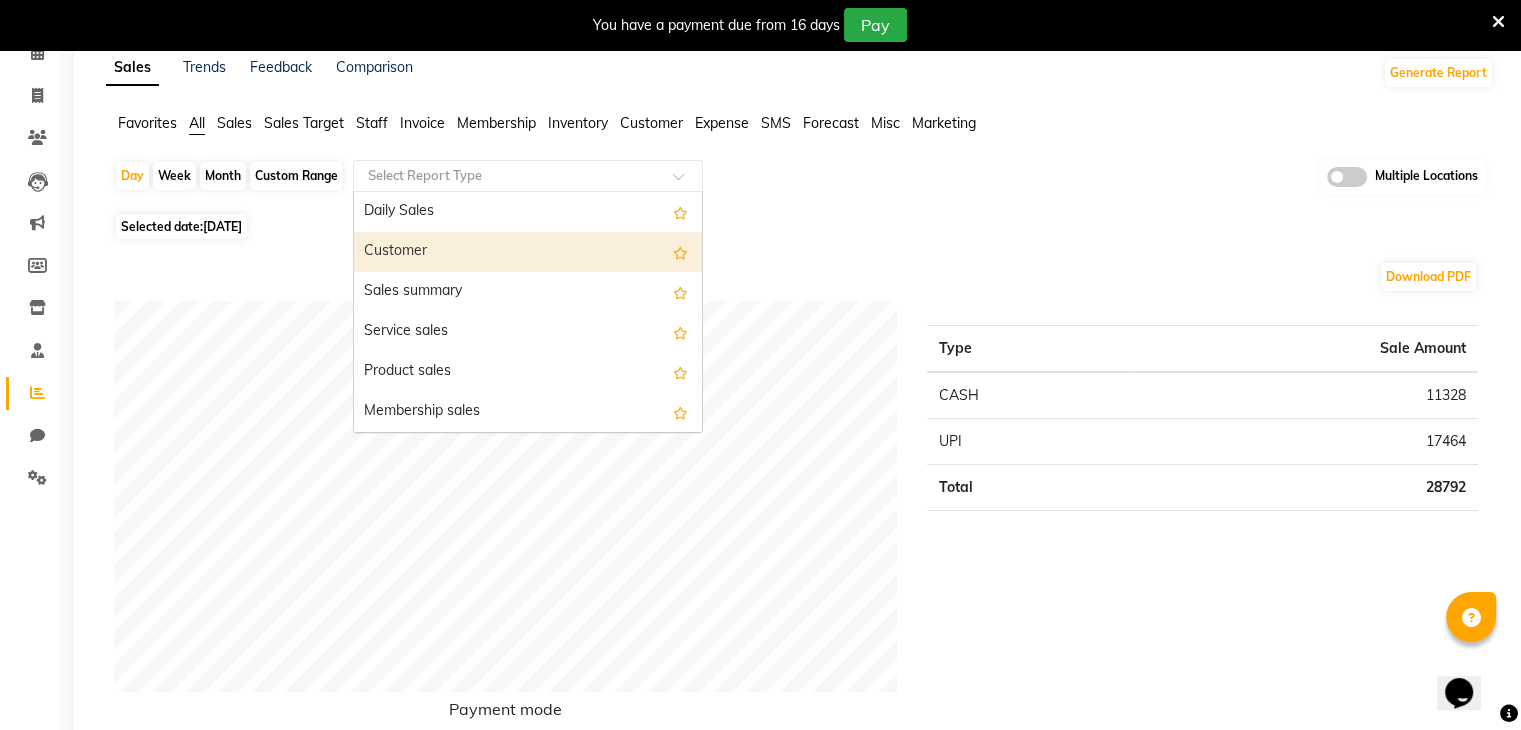 click on "Customer" at bounding box center [528, 252] 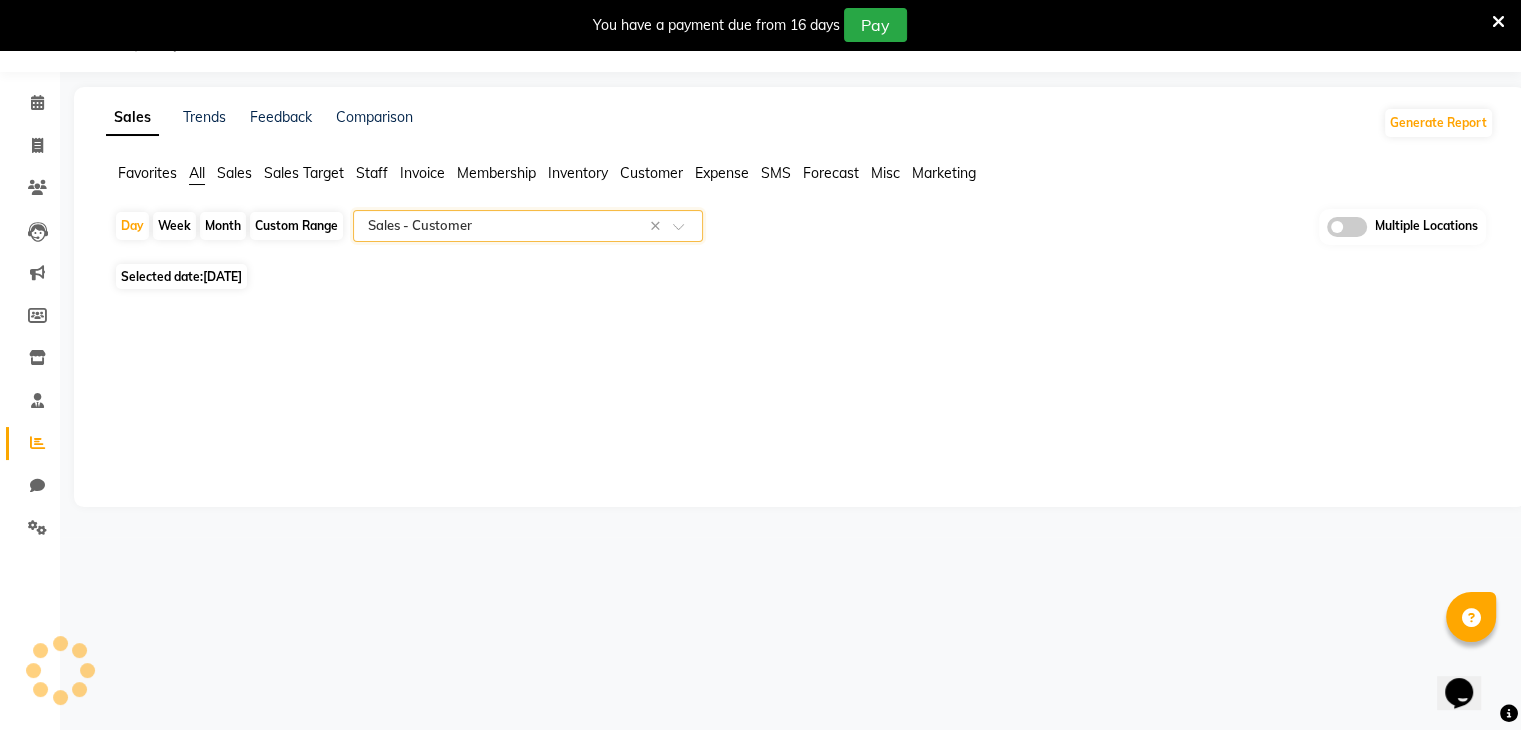 scroll, scrollTop: 50, scrollLeft: 0, axis: vertical 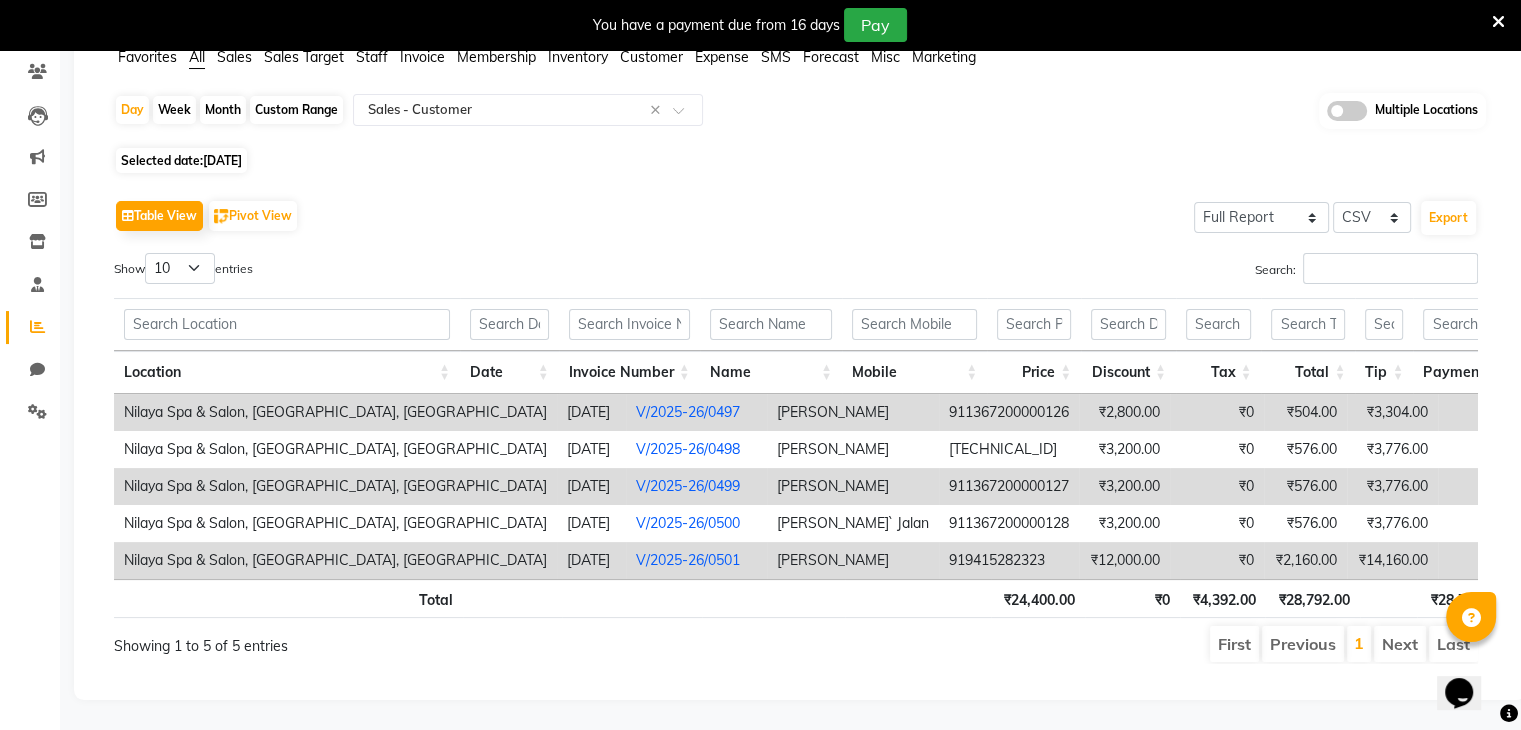drag, startPoint x: 990, startPoint y: 389, endPoint x: 804, endPoint y: 380, distance: 186.21762 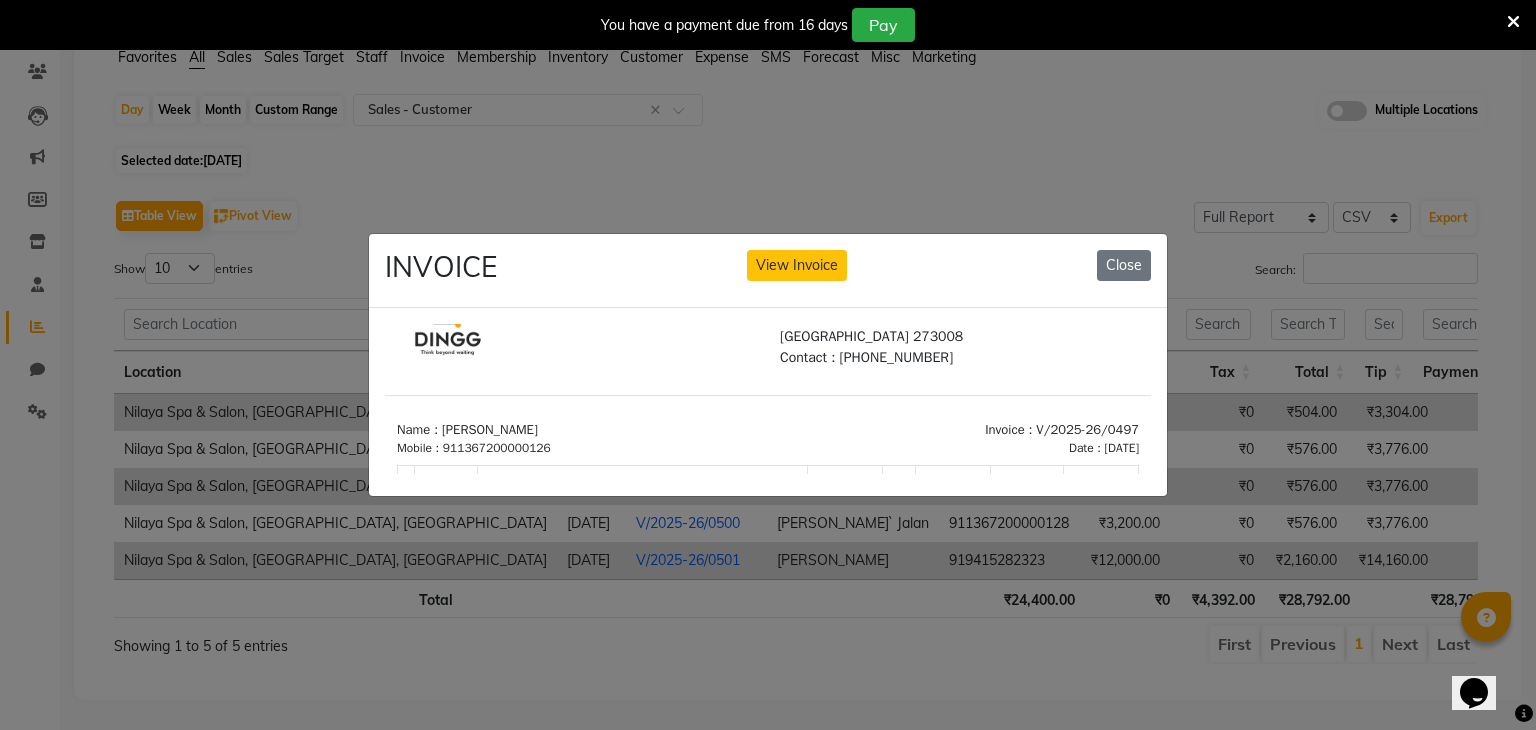 scroll, scrollTop: 16, scrollLeft: 0, axis: vertical 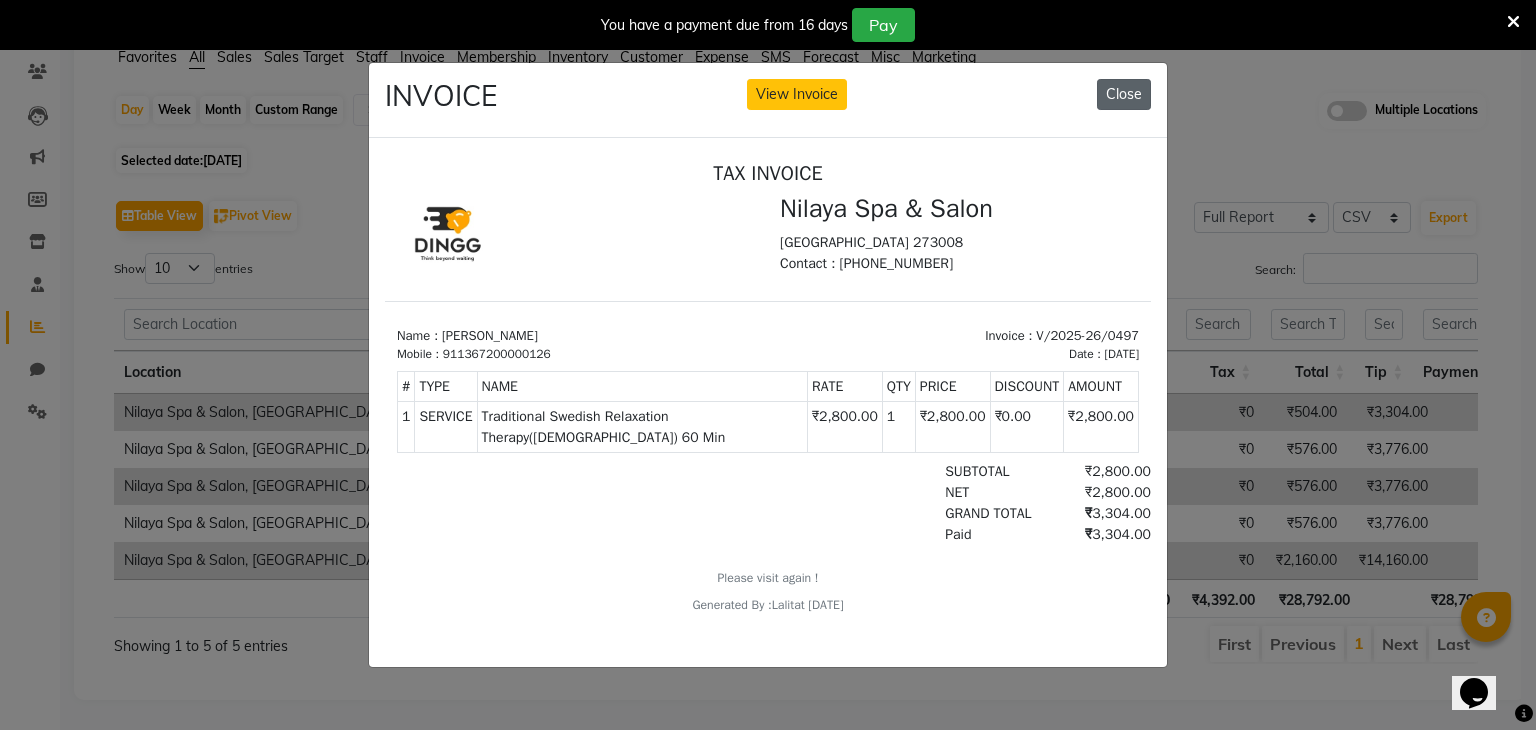 click on "Close" 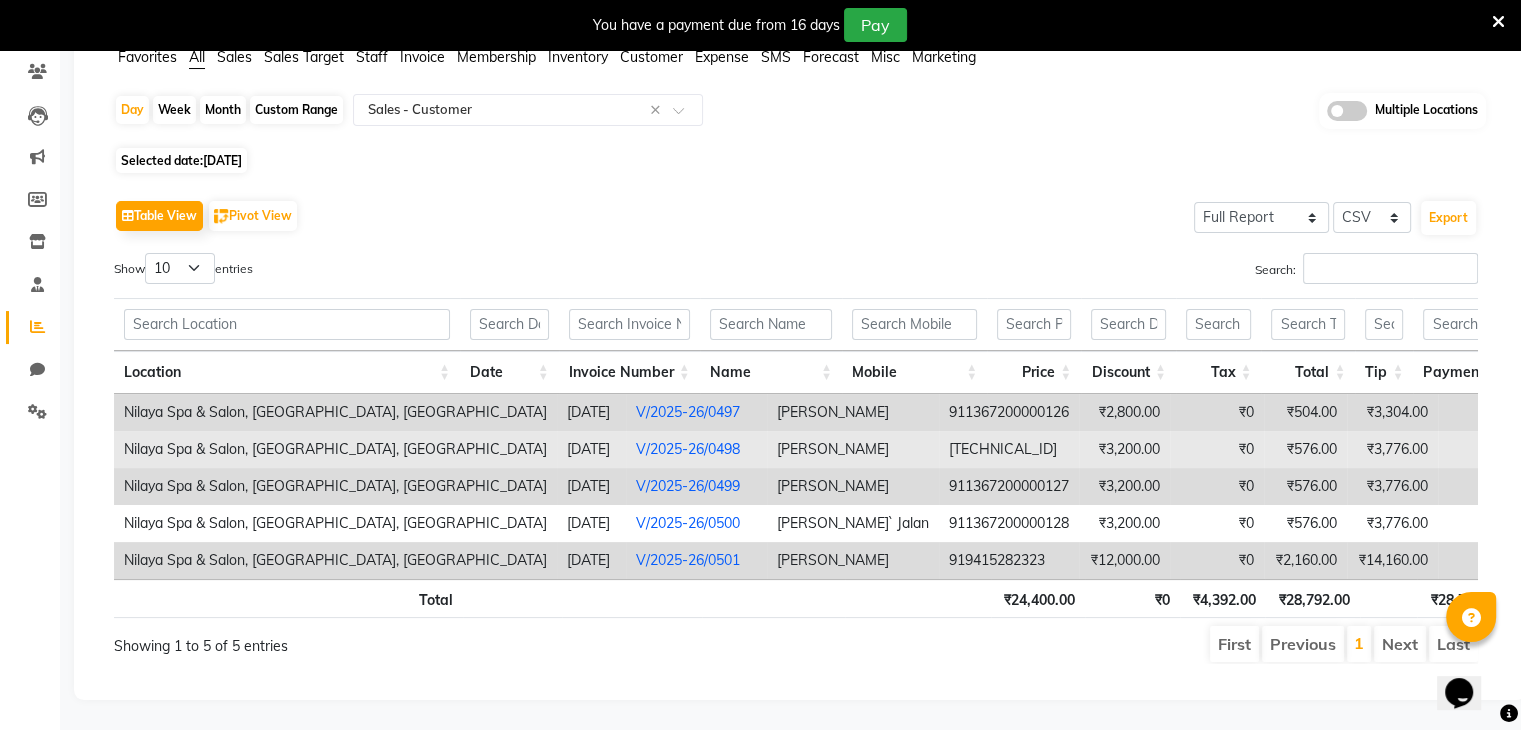 click on "V/2025-26/0498" at bounding box center [688, 449] 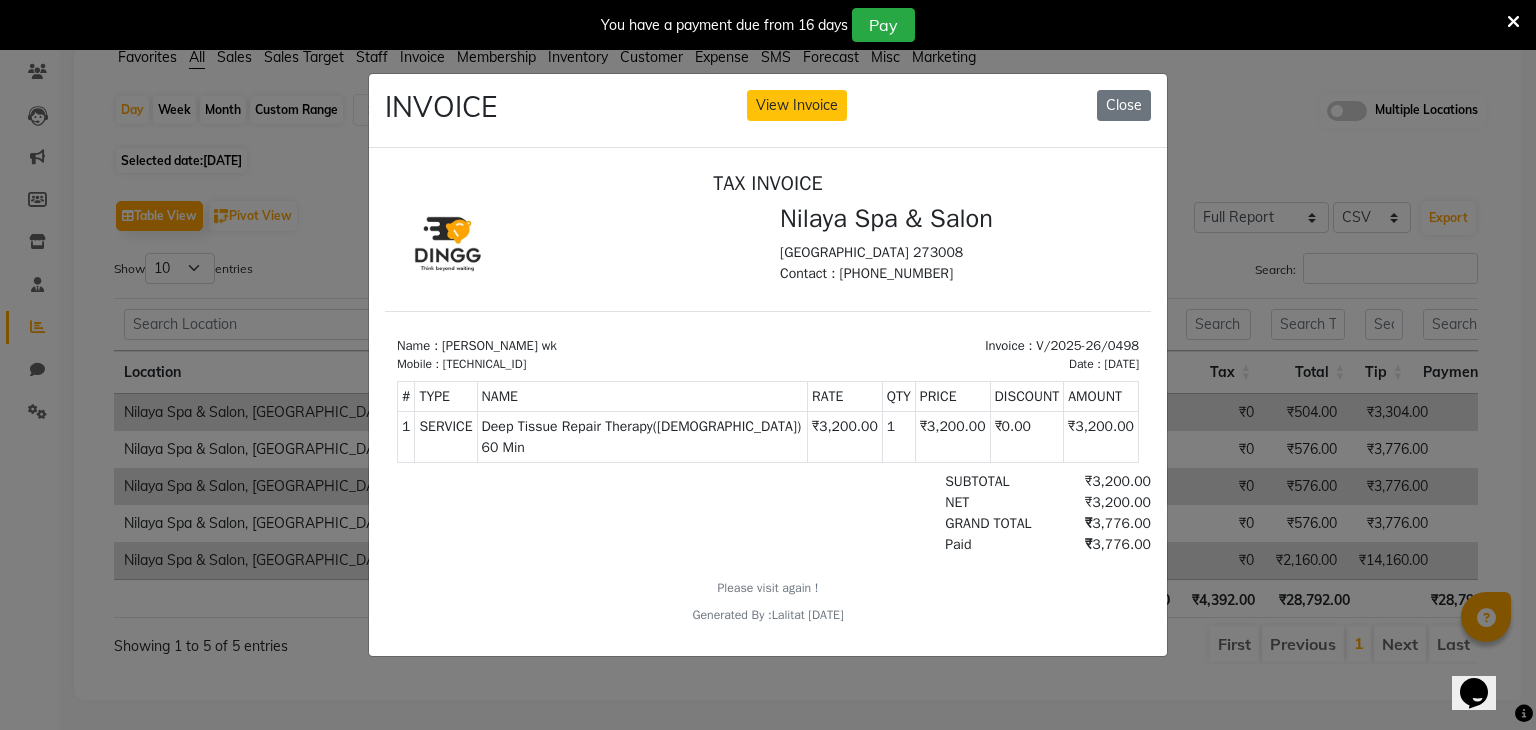 scroll, scrollTop: 15, scrollLeft: 0, axis: vertical 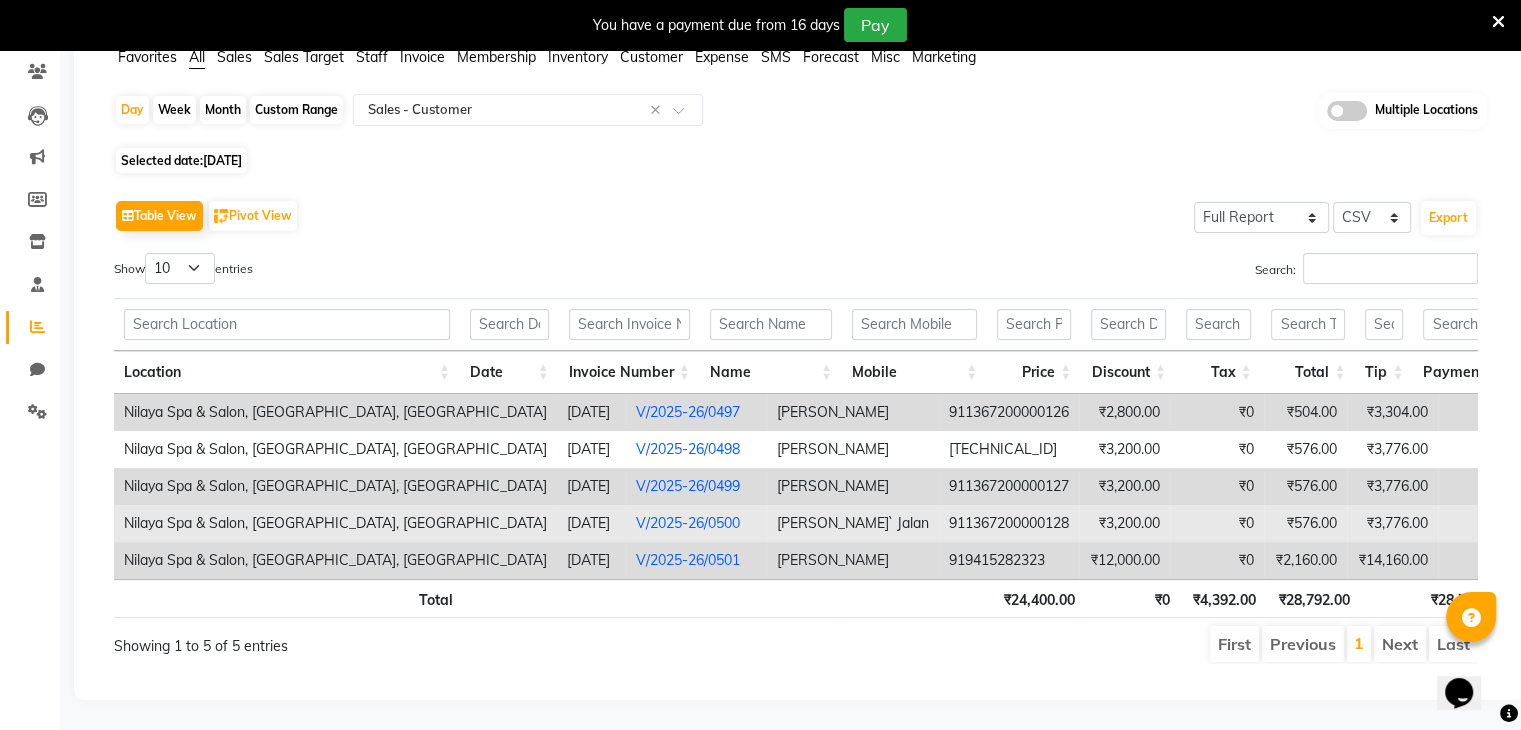 click on "V/2025-26/0500" at bounding box center (688, 523) 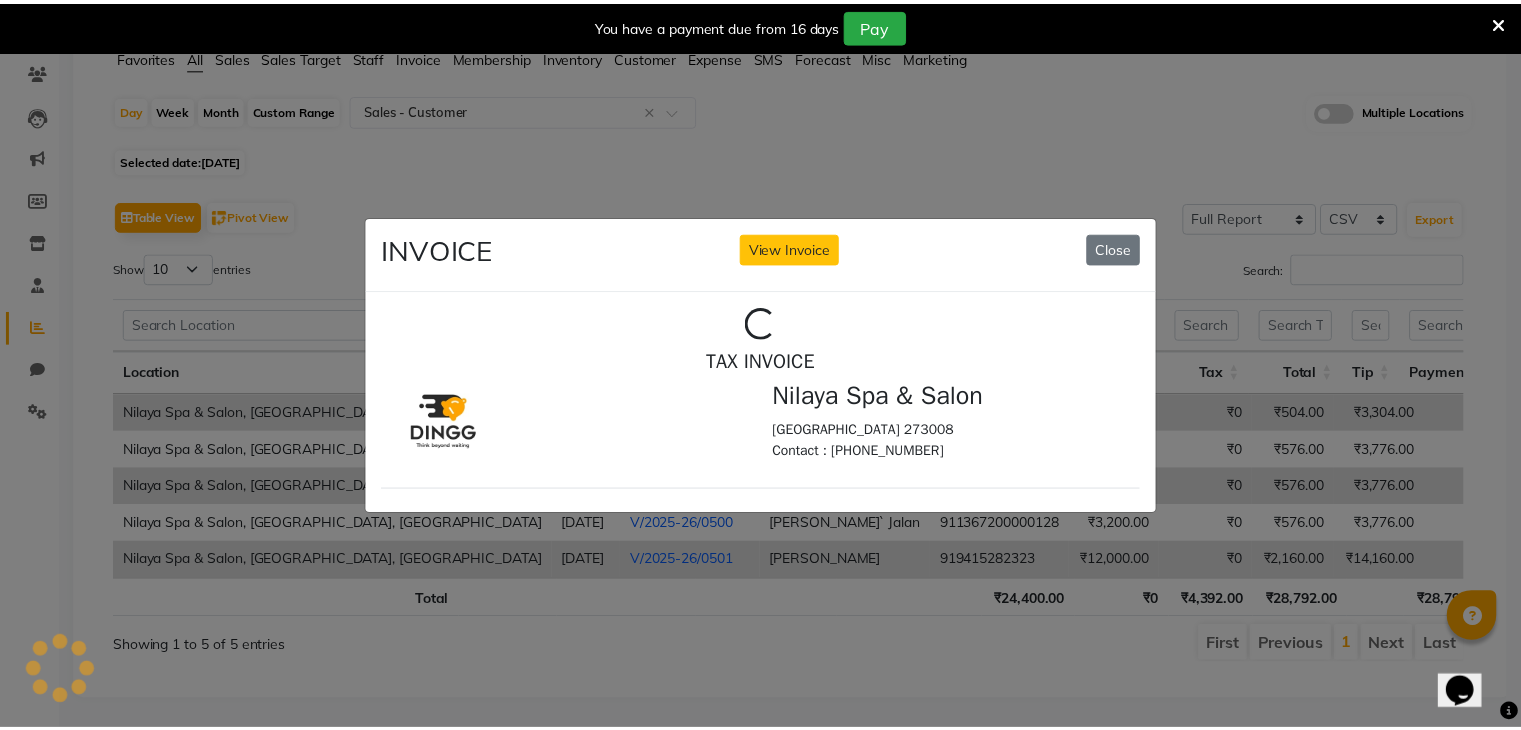 scroll, scrollTop: 0, scrollLeft: 0, axis: both 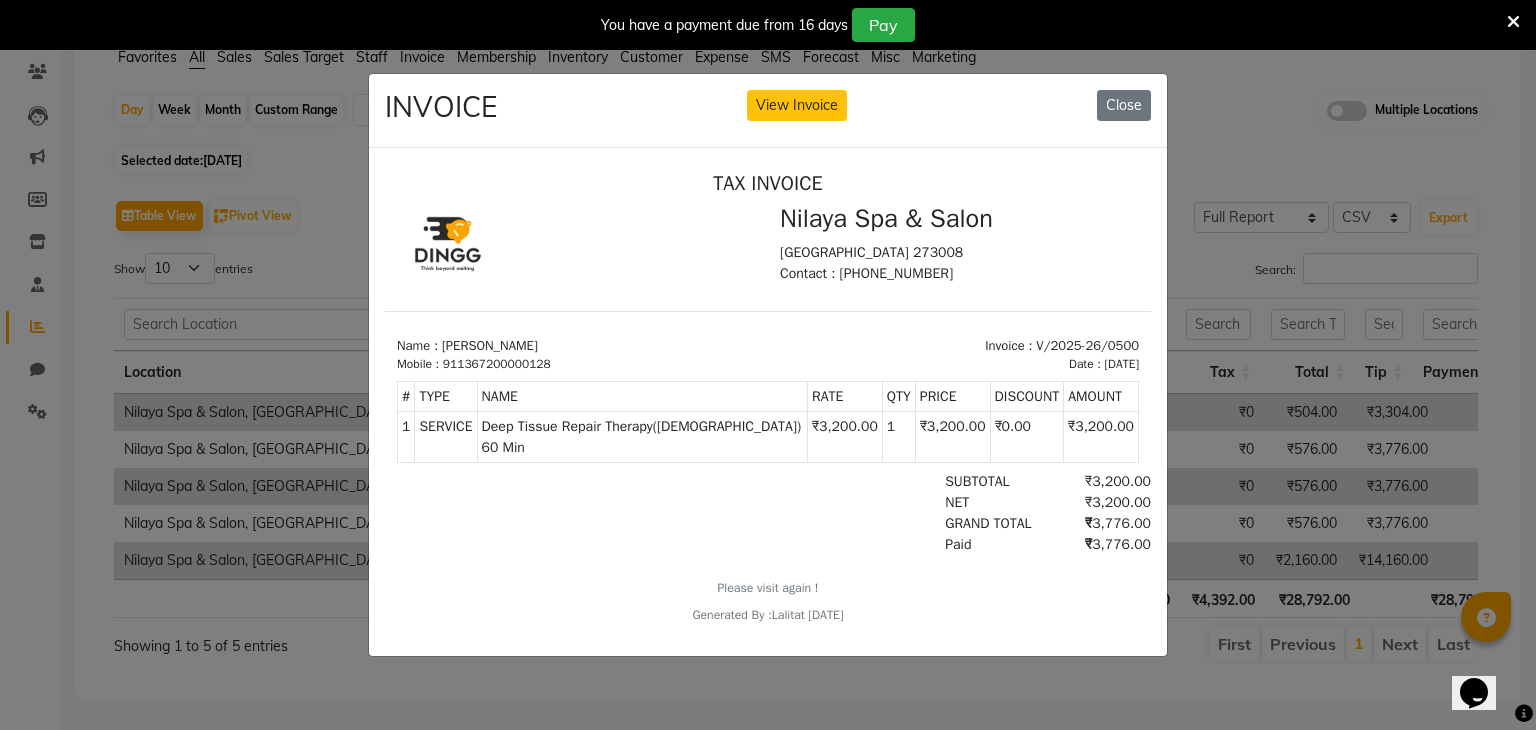 click on "INVOICE View Invoice Close" 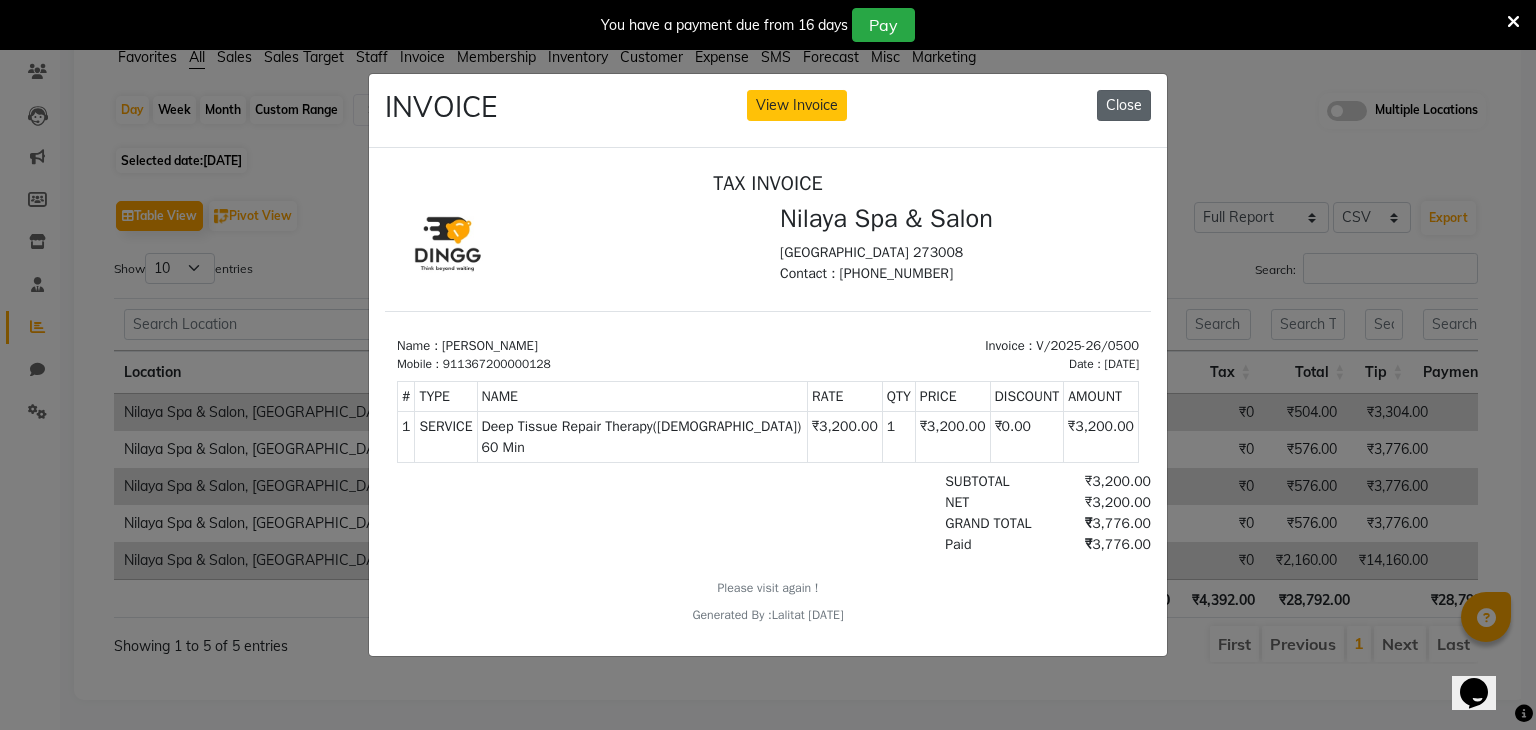 click on "Close" 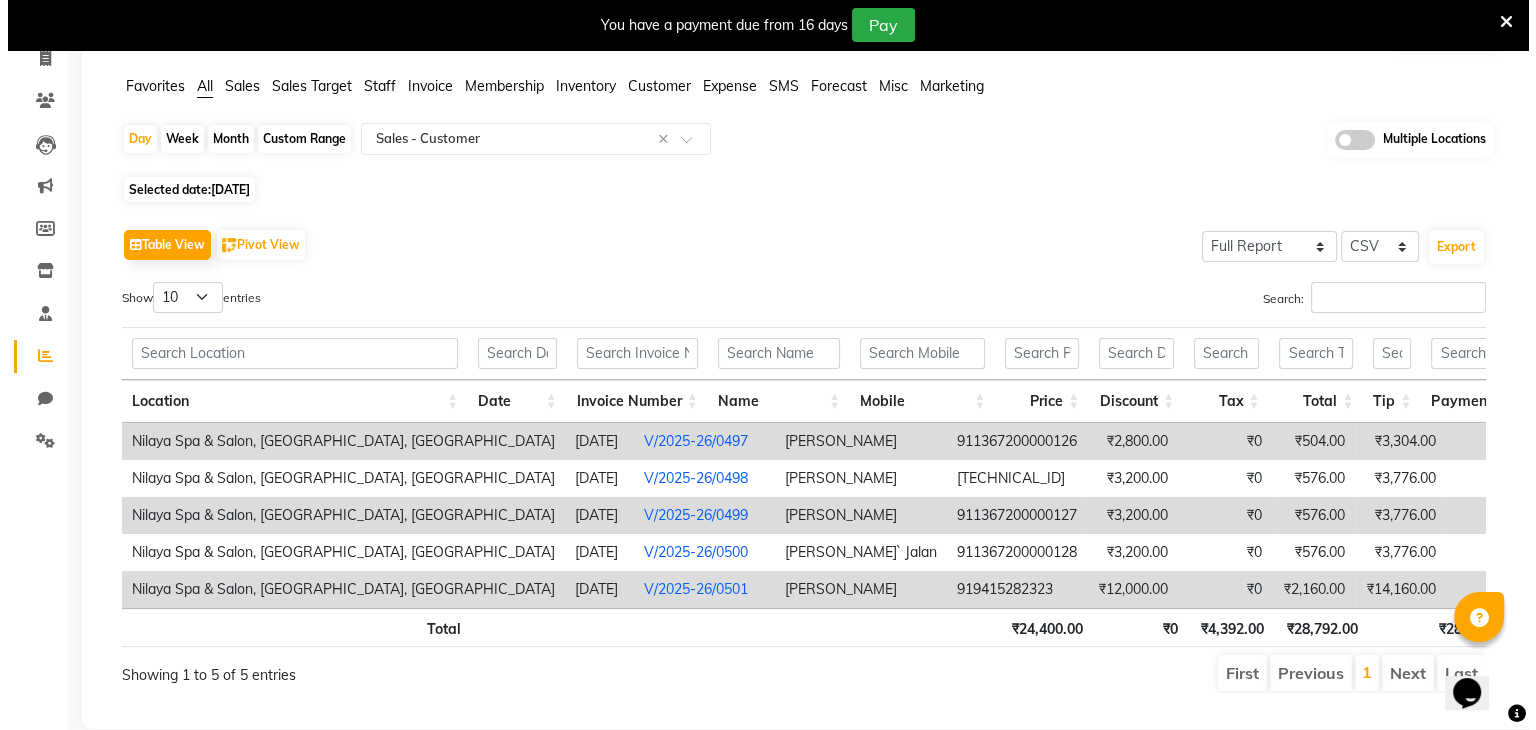 scroll, scrollTop: 93, scrollLeft: 0, axis: vertical 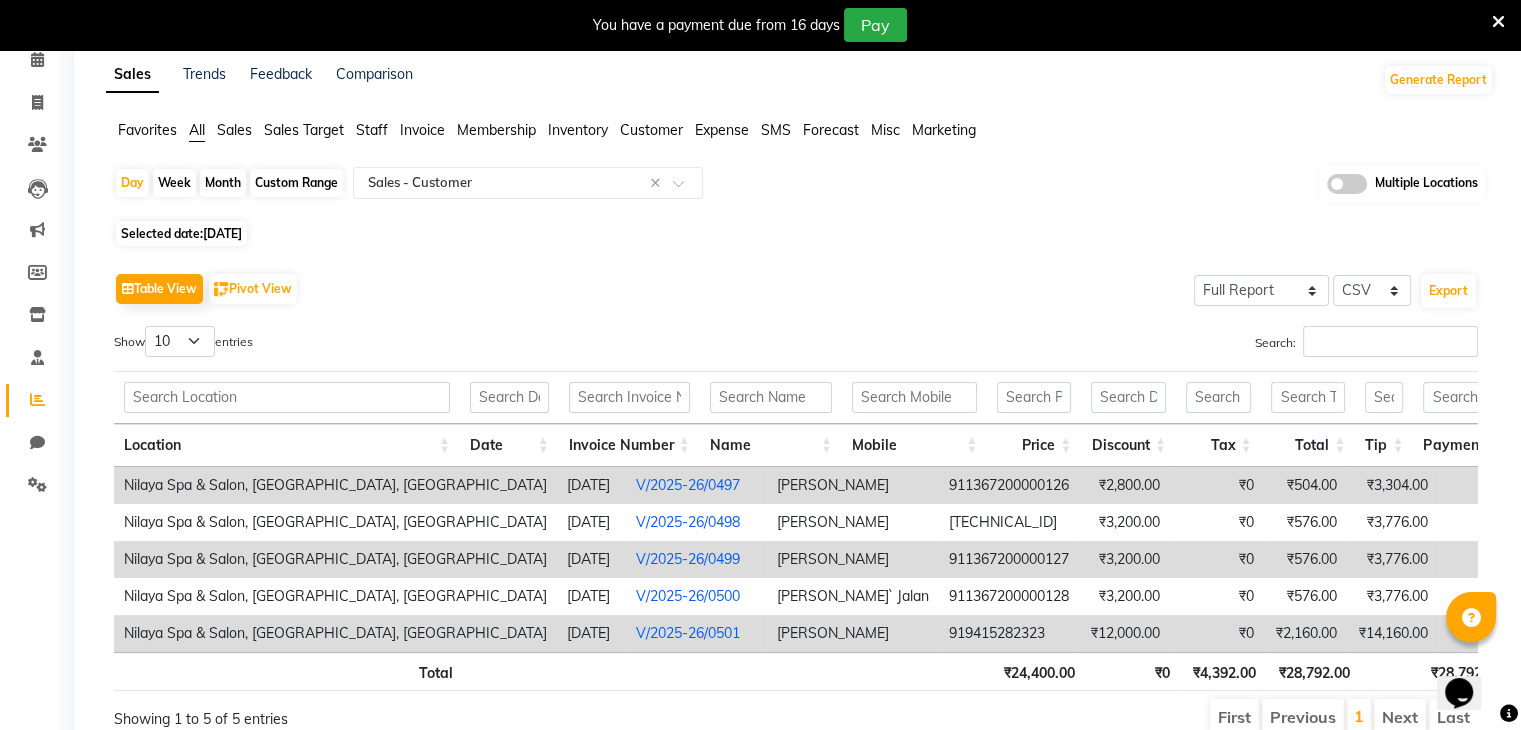 click on "[DATE]" 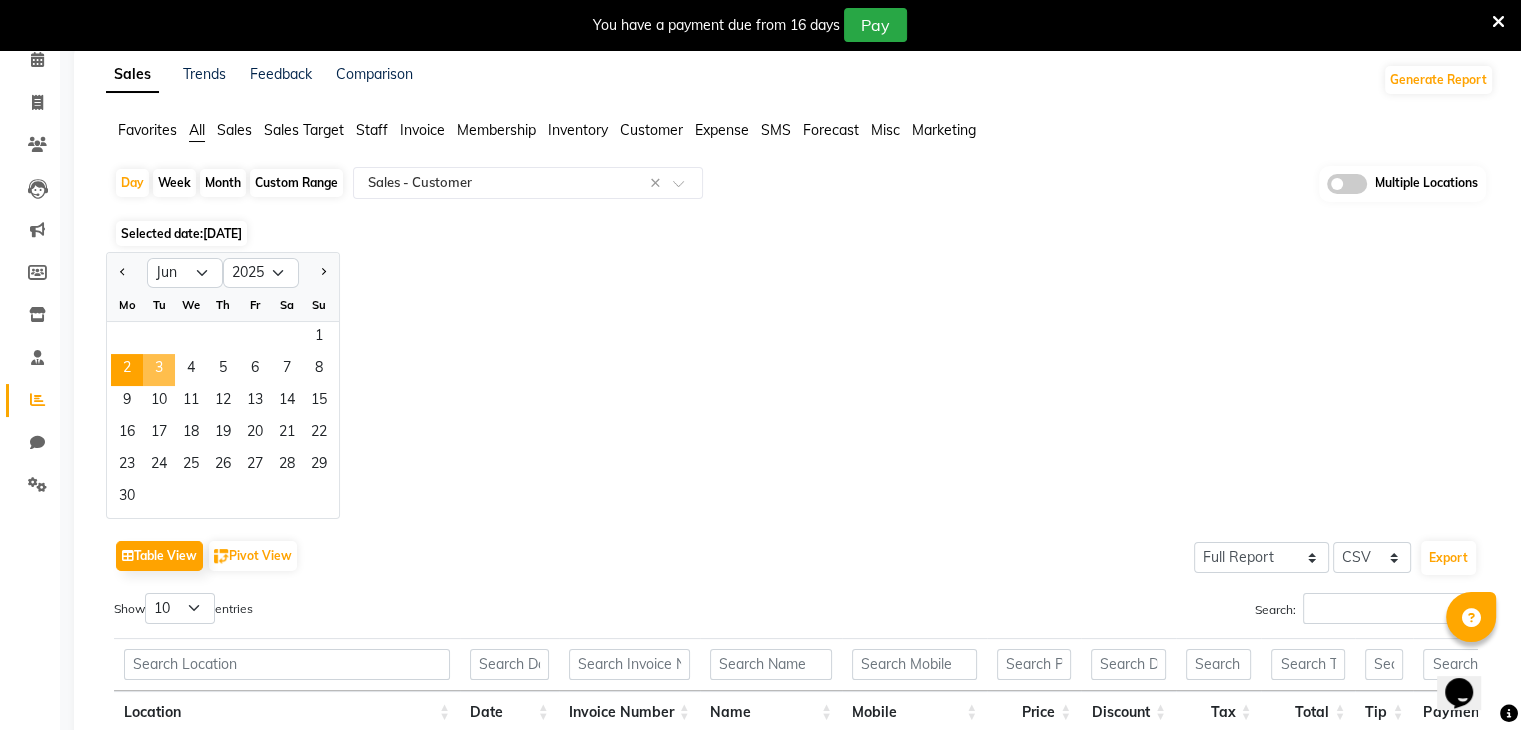 click on "3" 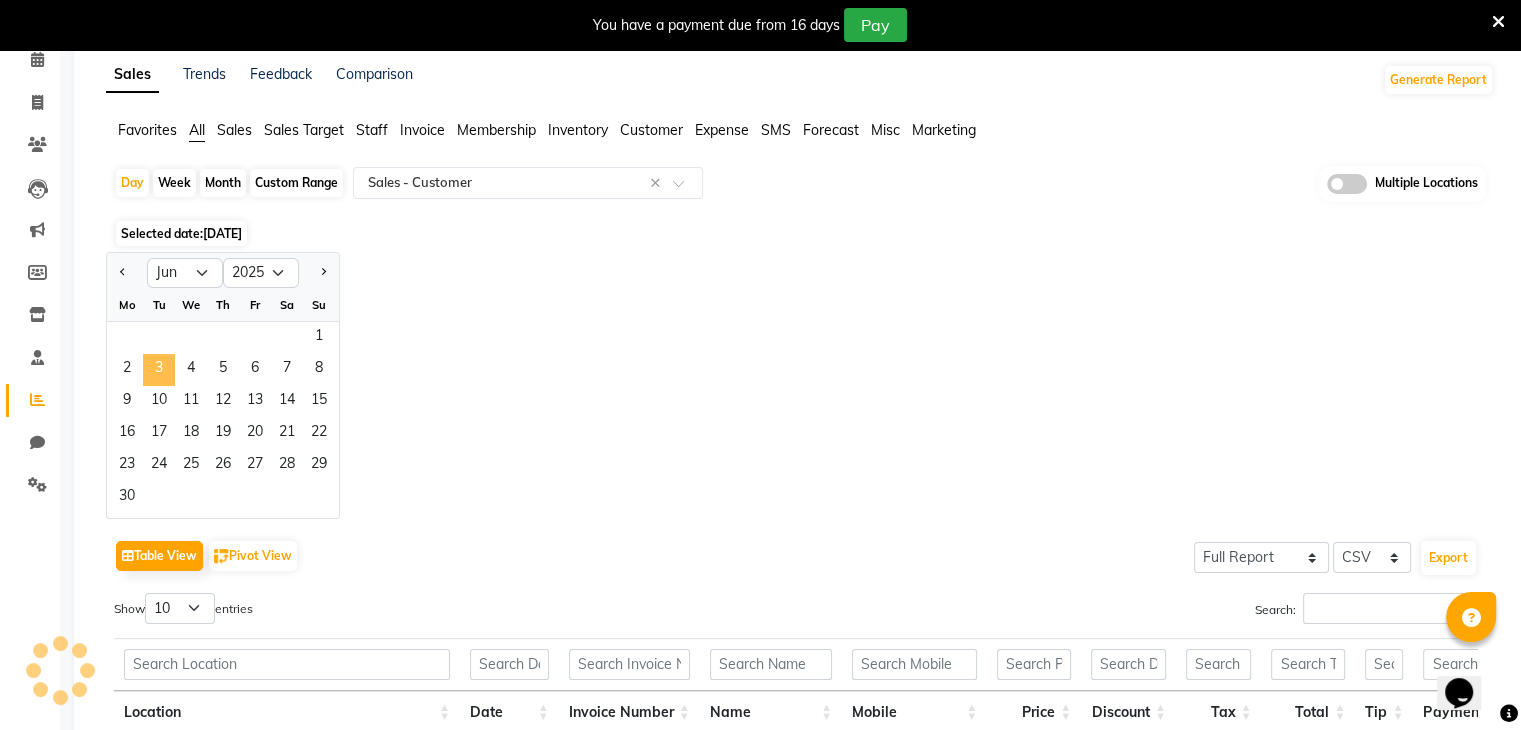 click on "3" 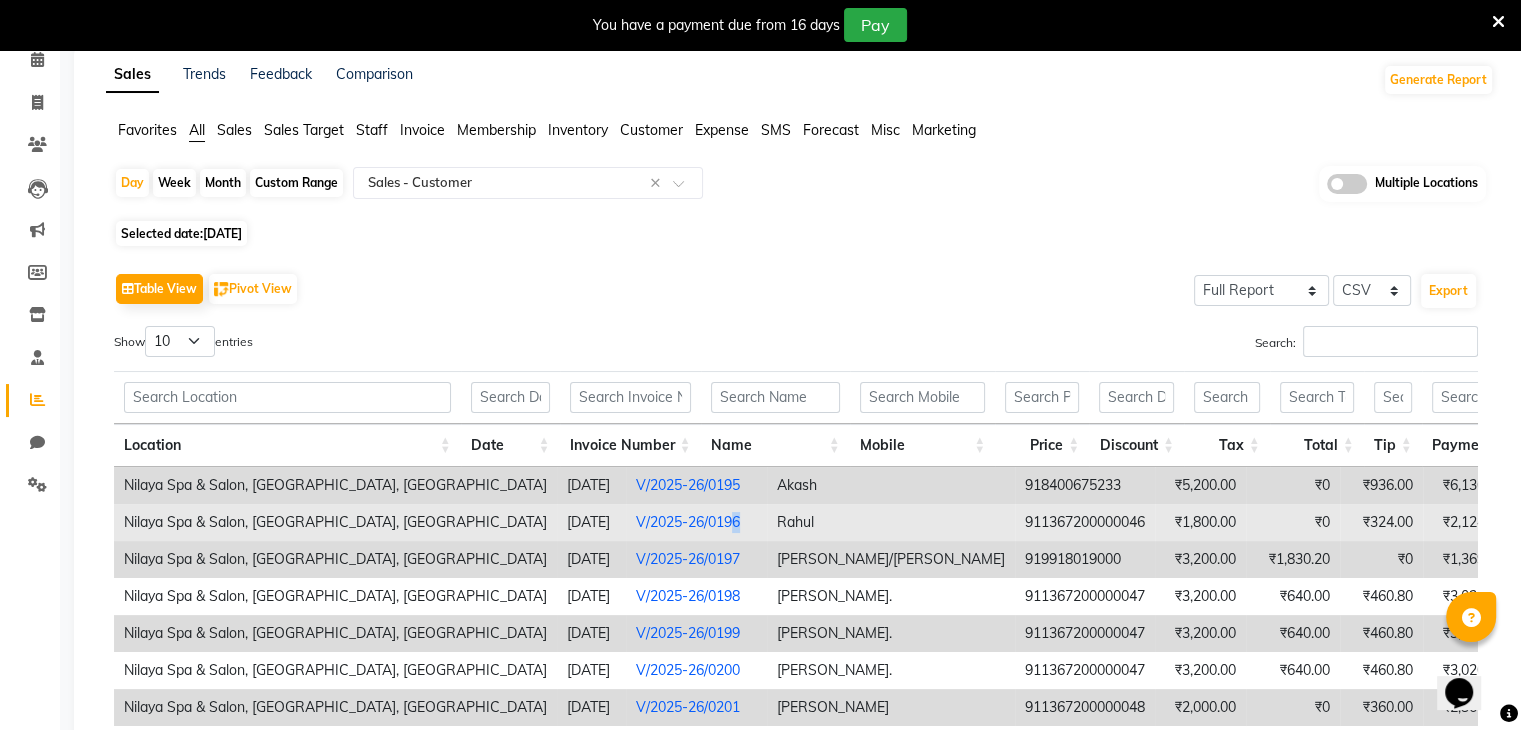 drag, startPoint x: 676, startPoint y: 508, endPoint x: 667, endPoint y: 519, distance: 14.21267 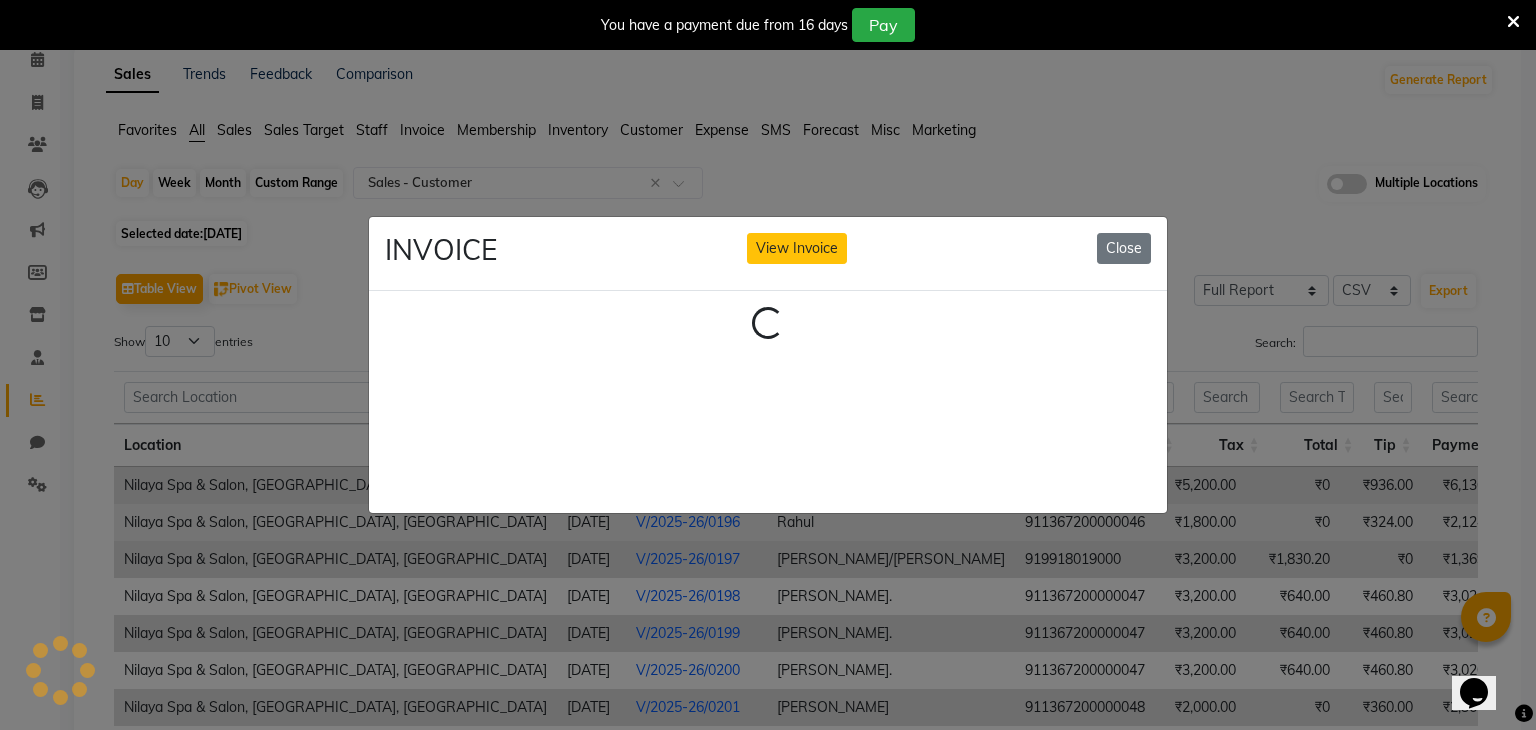 click on "INVOICE View Invoice Close Loading..." 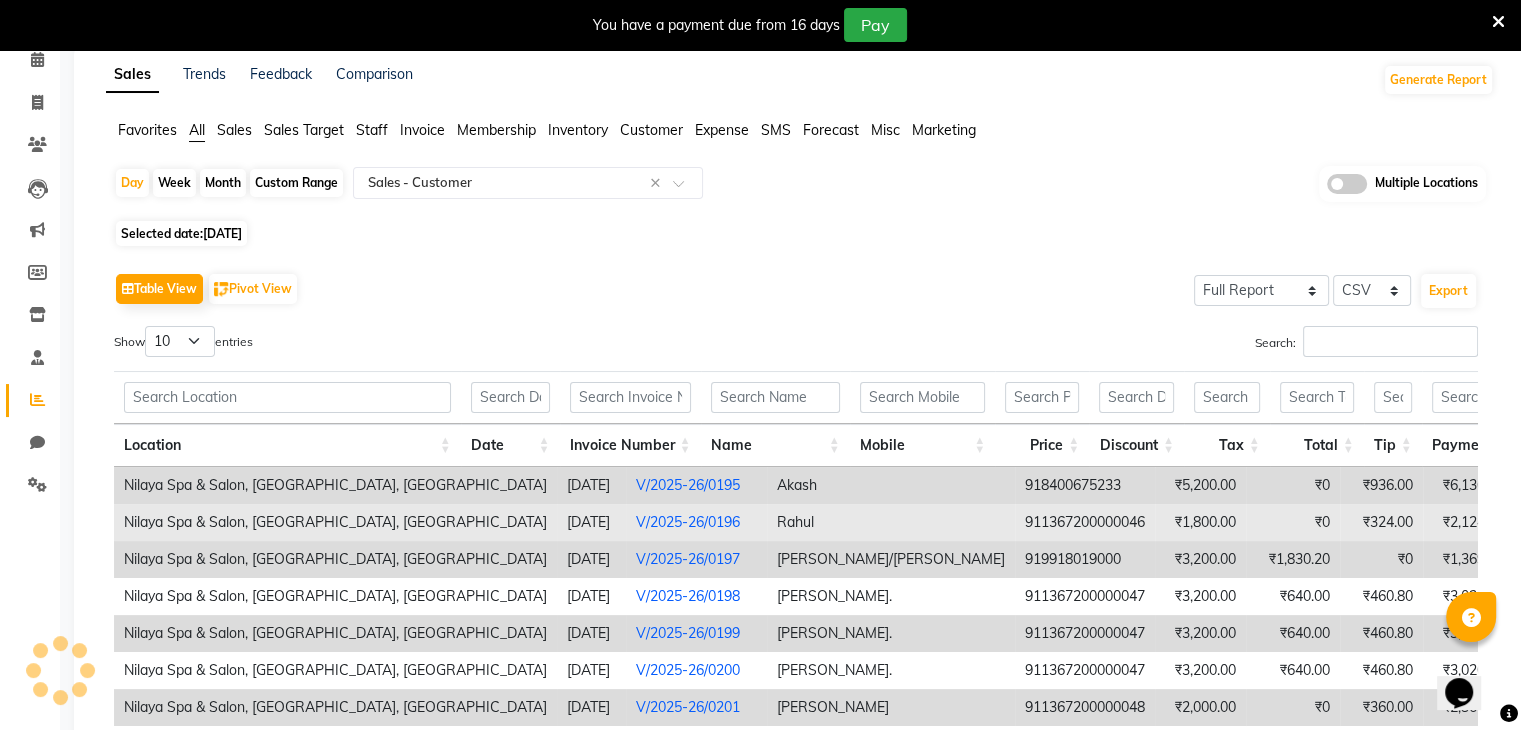 click on "V/2025-26/0196" at bounding box center [688, 522] 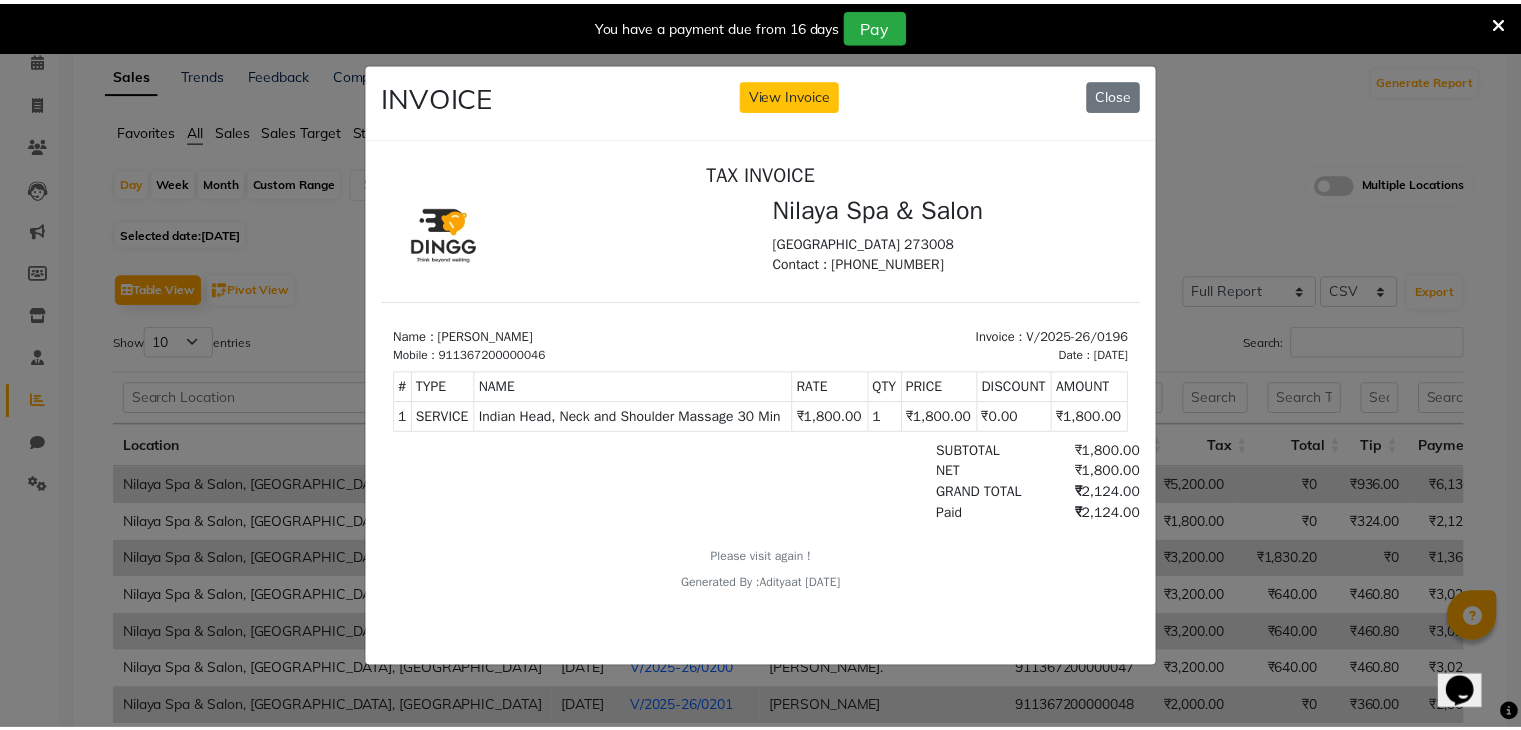 scroll, scrollTop: 16, scrollLeft: 0, axis: vertical 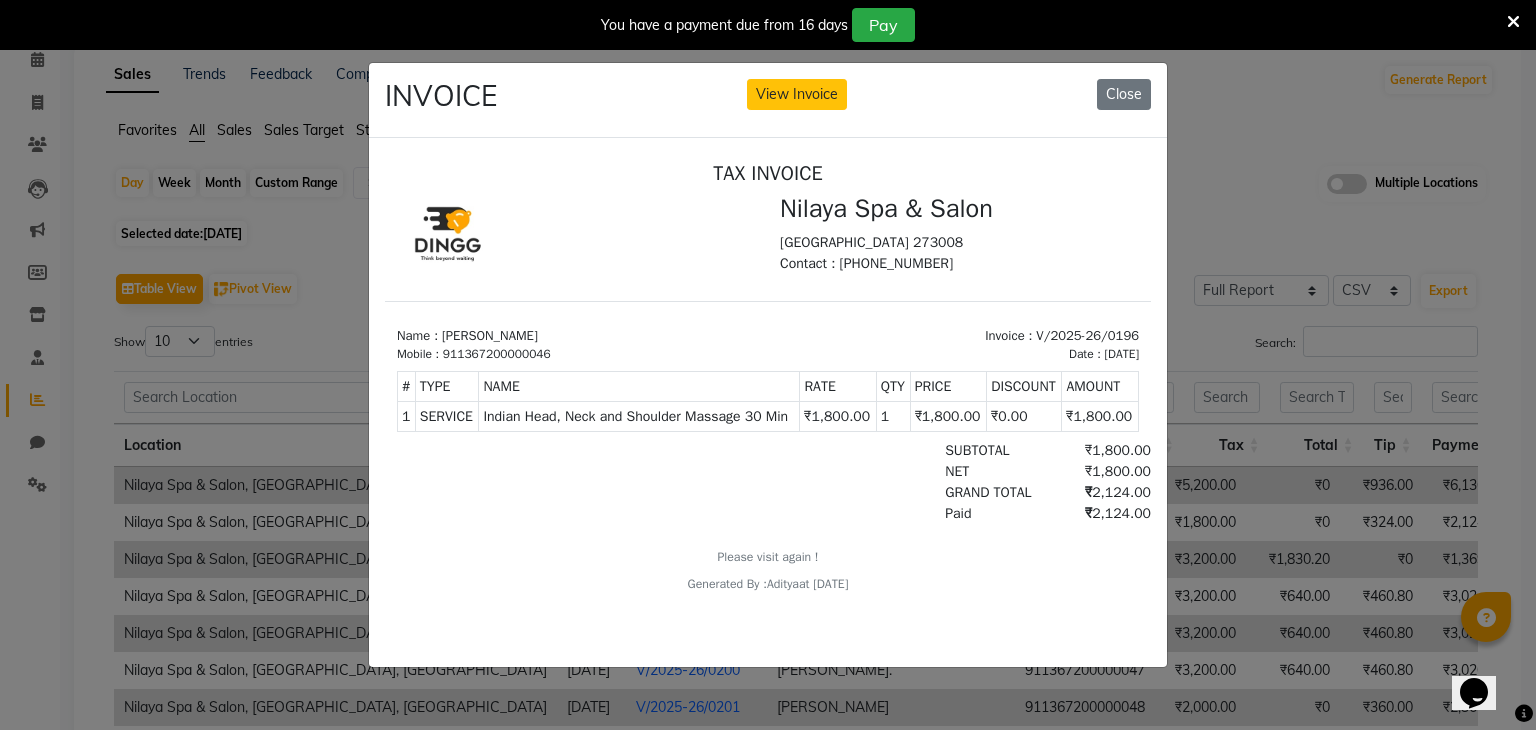 click on "Aditya" at bounding box center (783, 583) 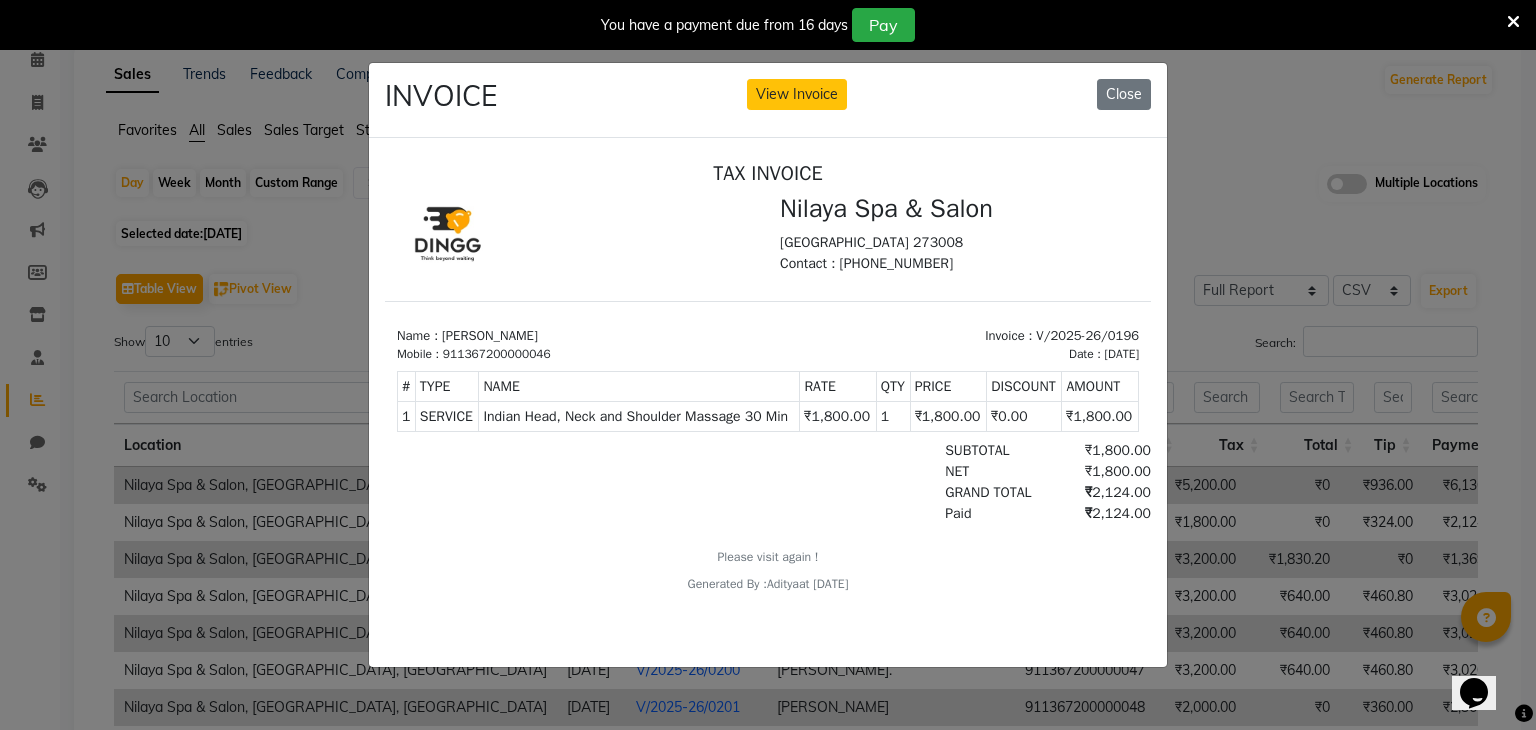 click on "INVOICE View Invoice Close" 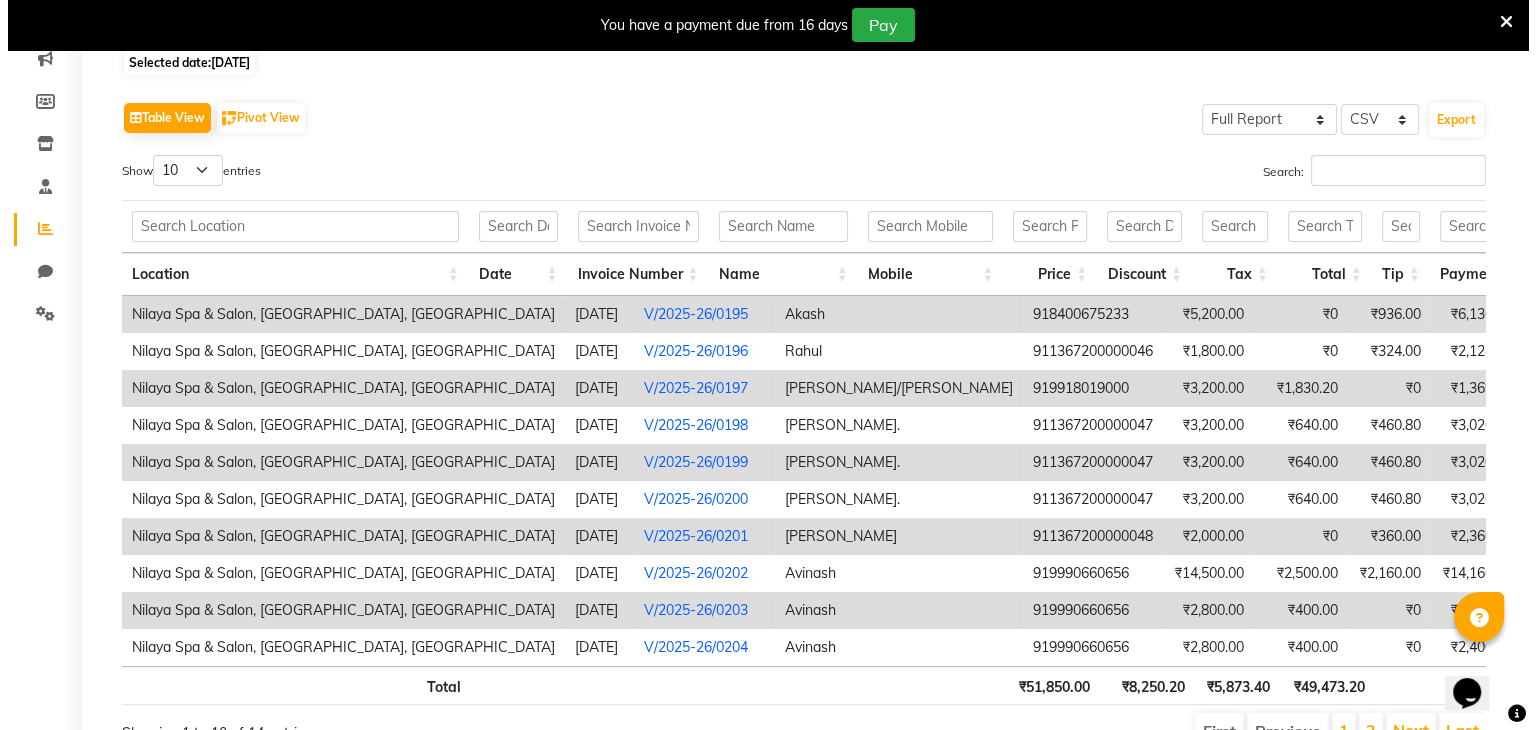 scroll, scrollTop: 379, scrollLeft: 0, axis: vertical 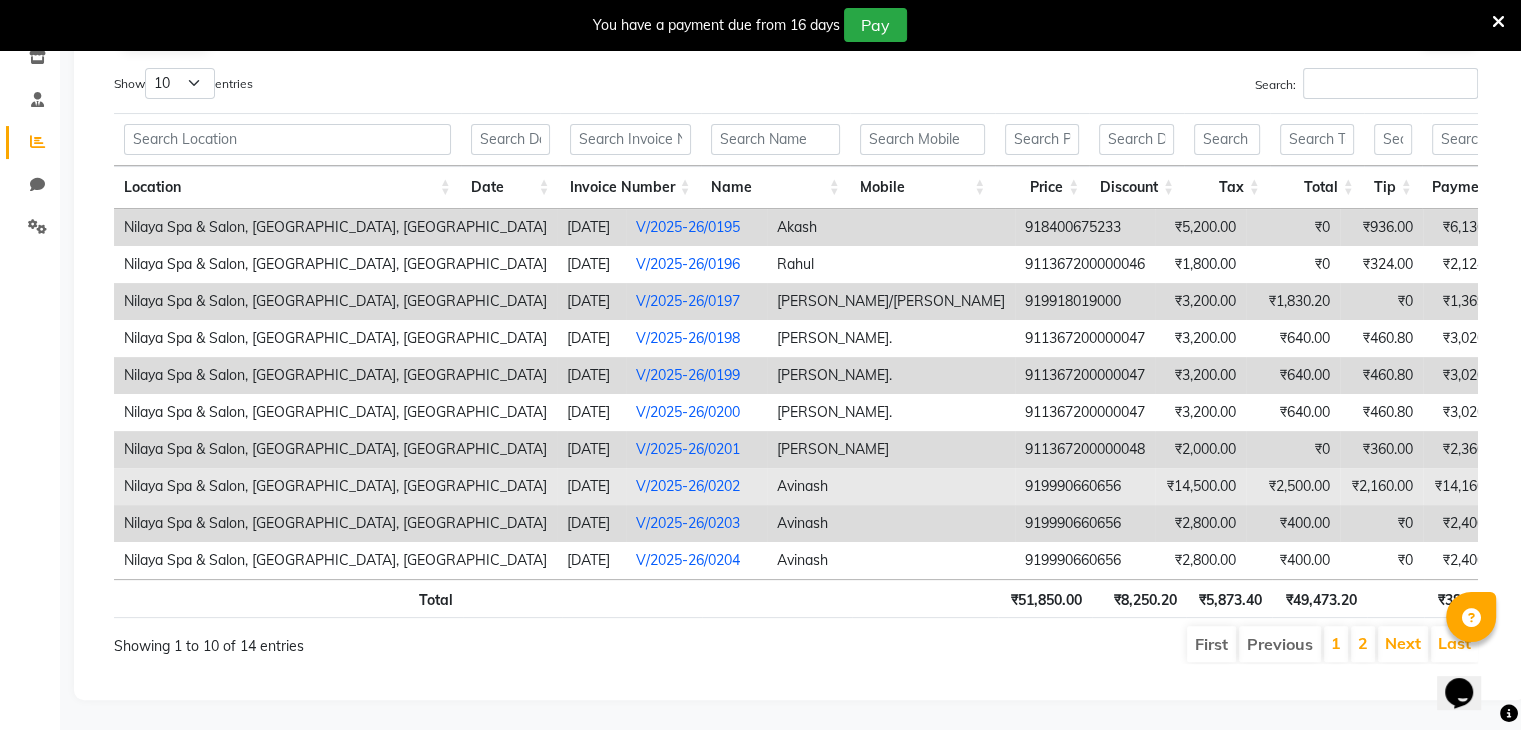 click on "V/2025-26/0202" at bounding box center [688, 486] 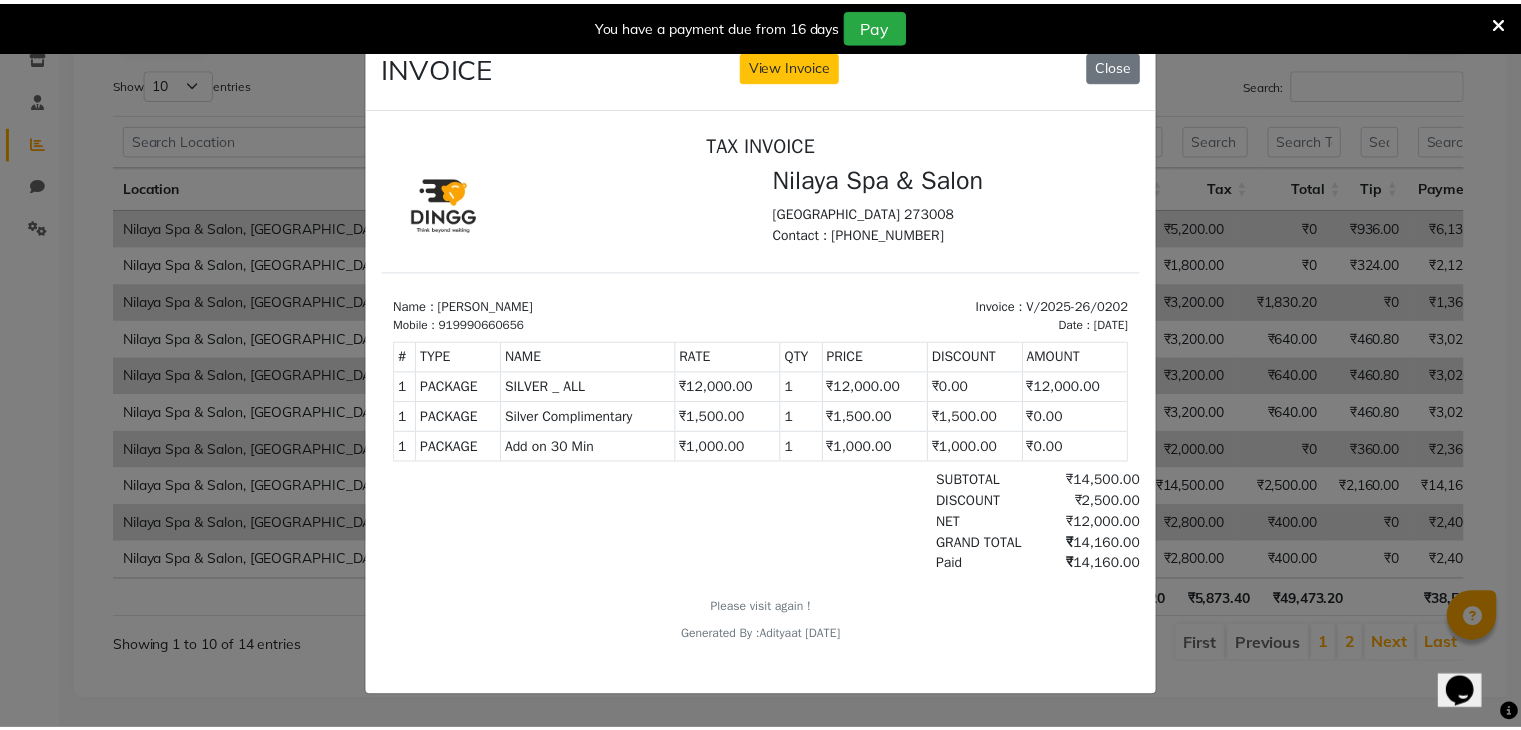 scroll, scrollTop: 16, scrollLeft: 0, axis: vertical 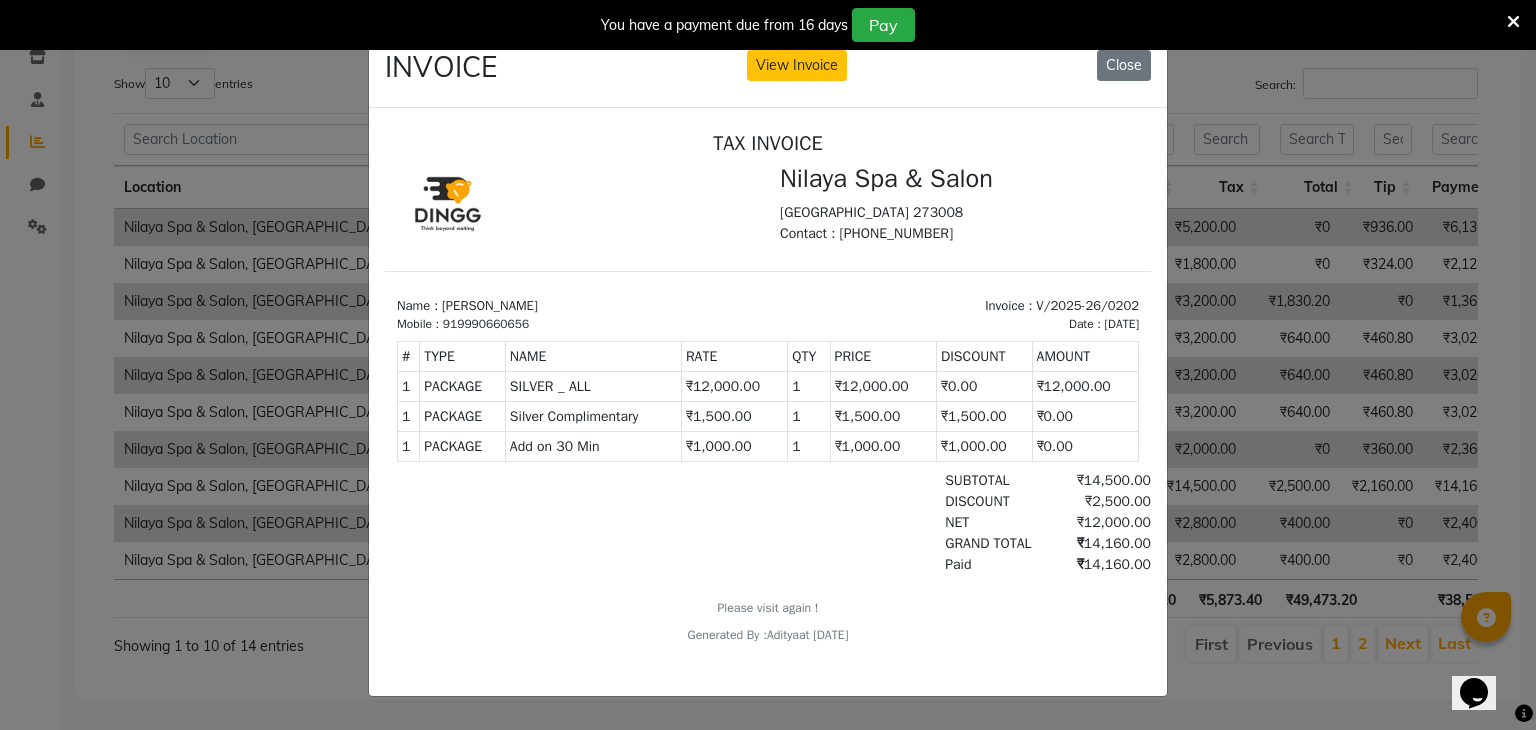 click on "Silver Complimentary" at bounding box center (593, 416) 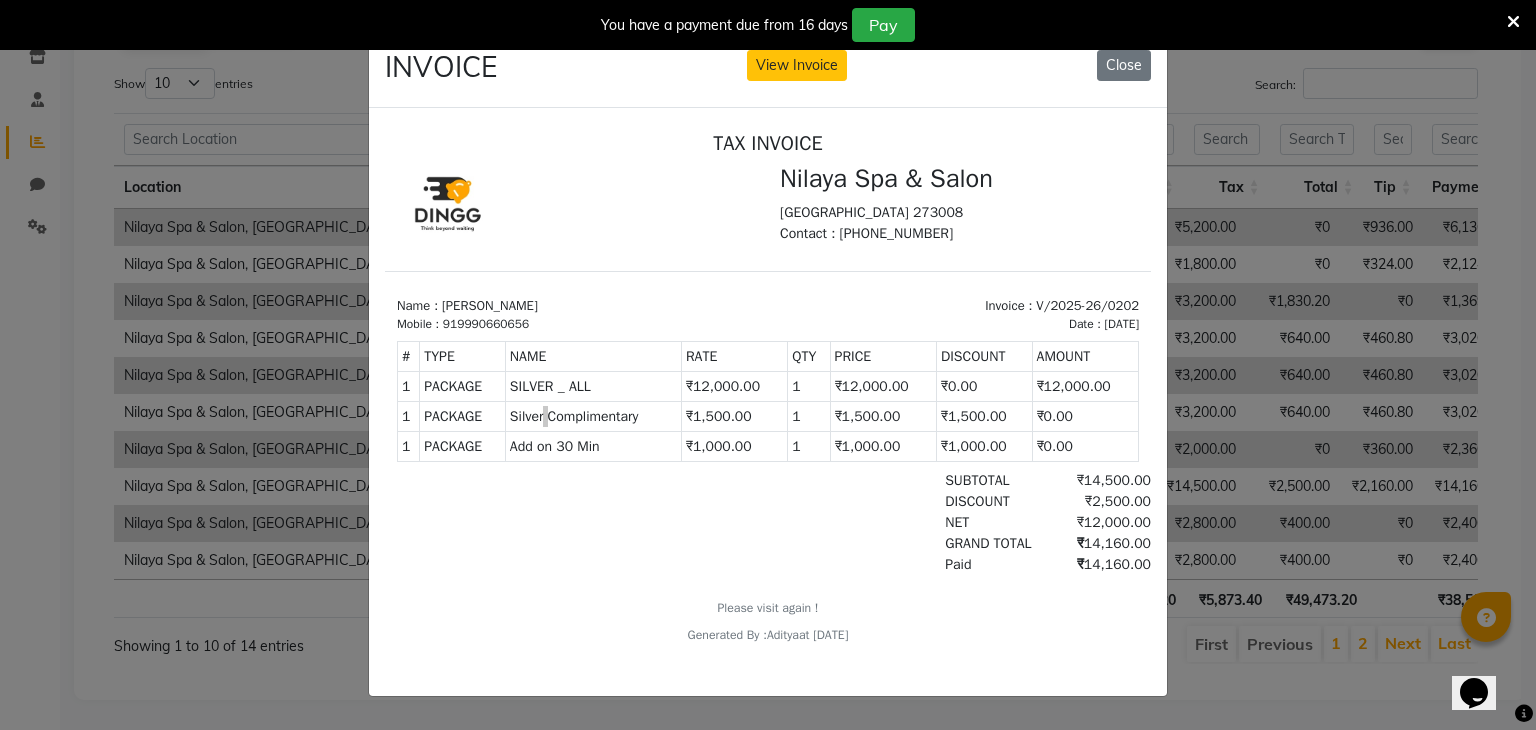 click on "INVOICE View Invoice Close" 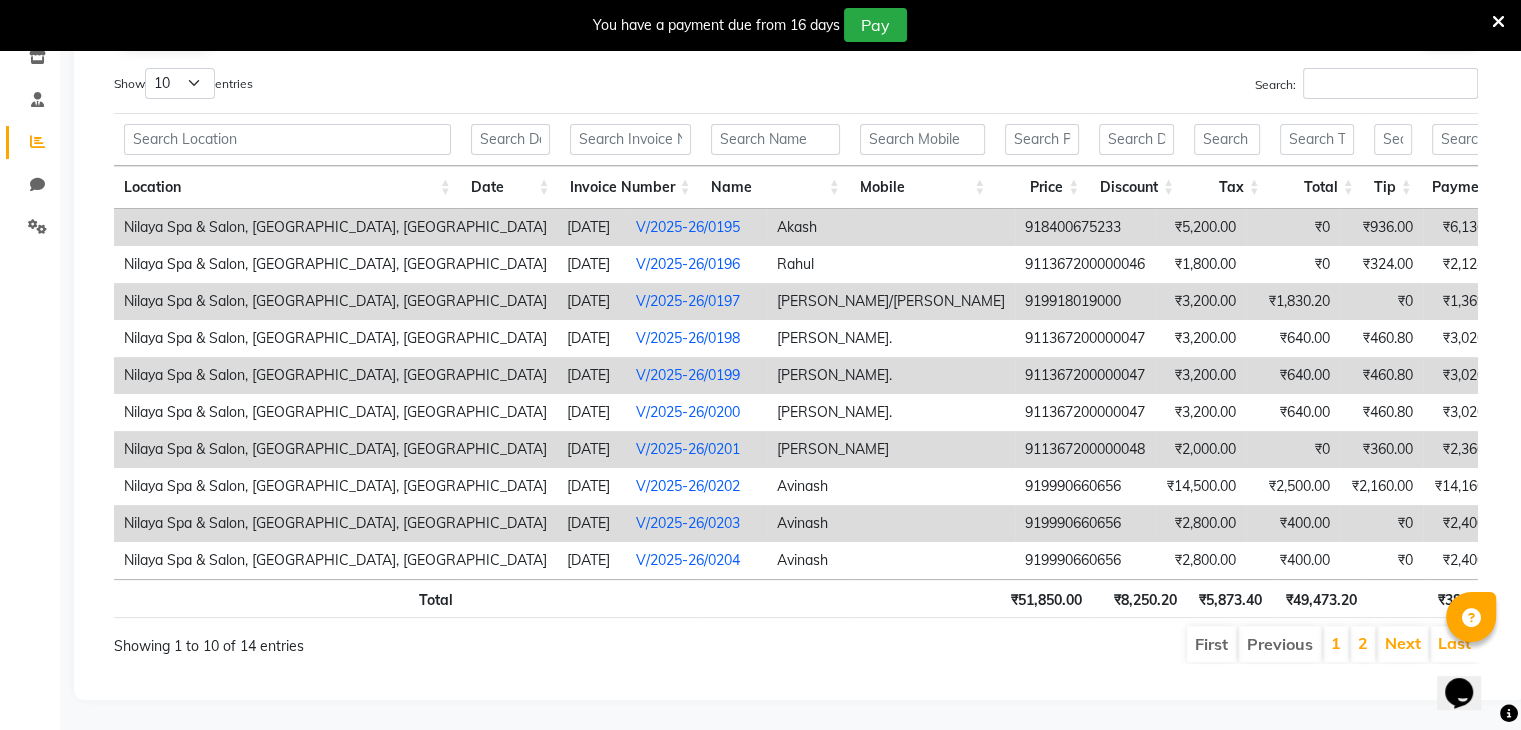 drag, startPoint x: 1535, startPoint y: 255, endPoint x: 1147, endPoint y: 45, distance: 441.18475 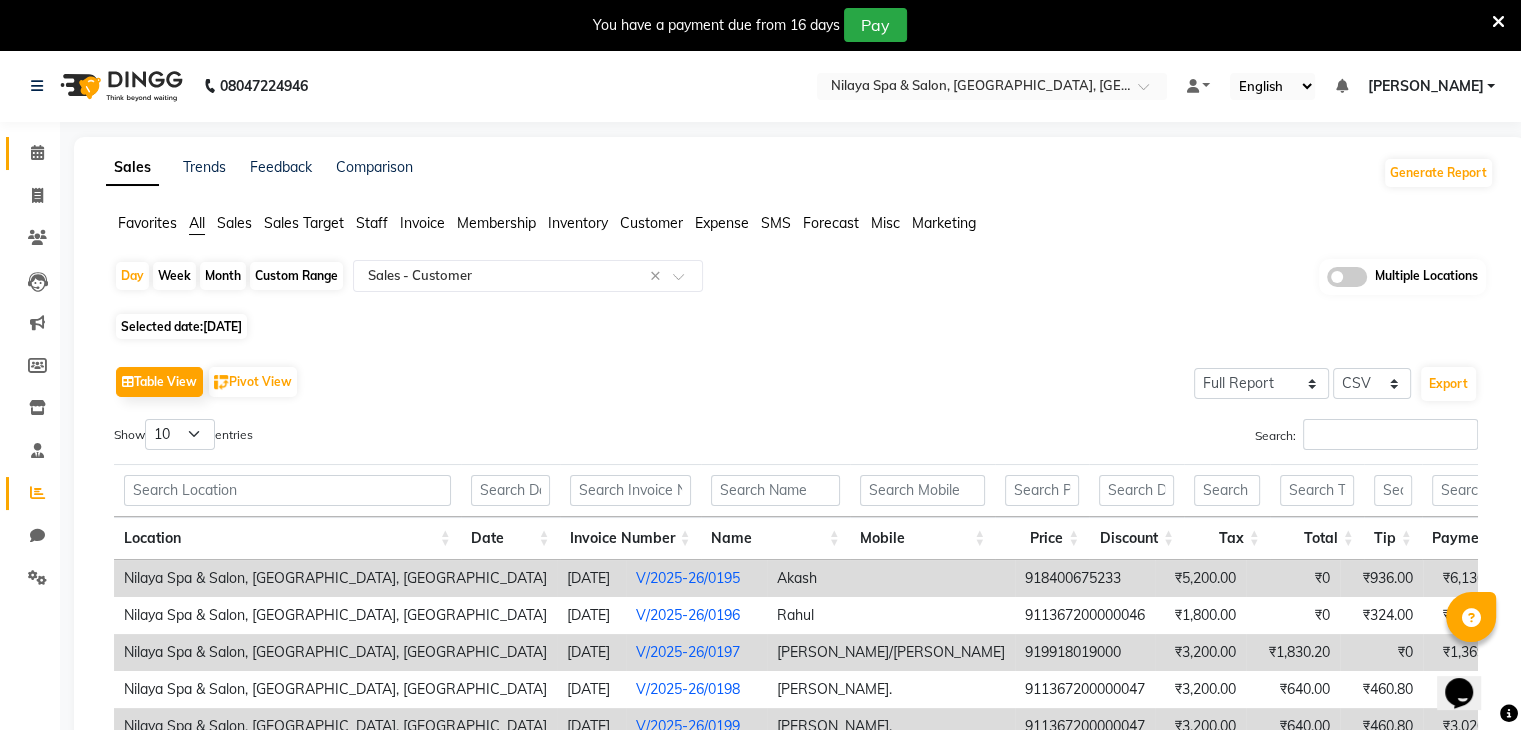 drag, startPoint x: 22, startPoint y: 174, endPoint x: 38, endPoint y: 160, distance: 21.260292 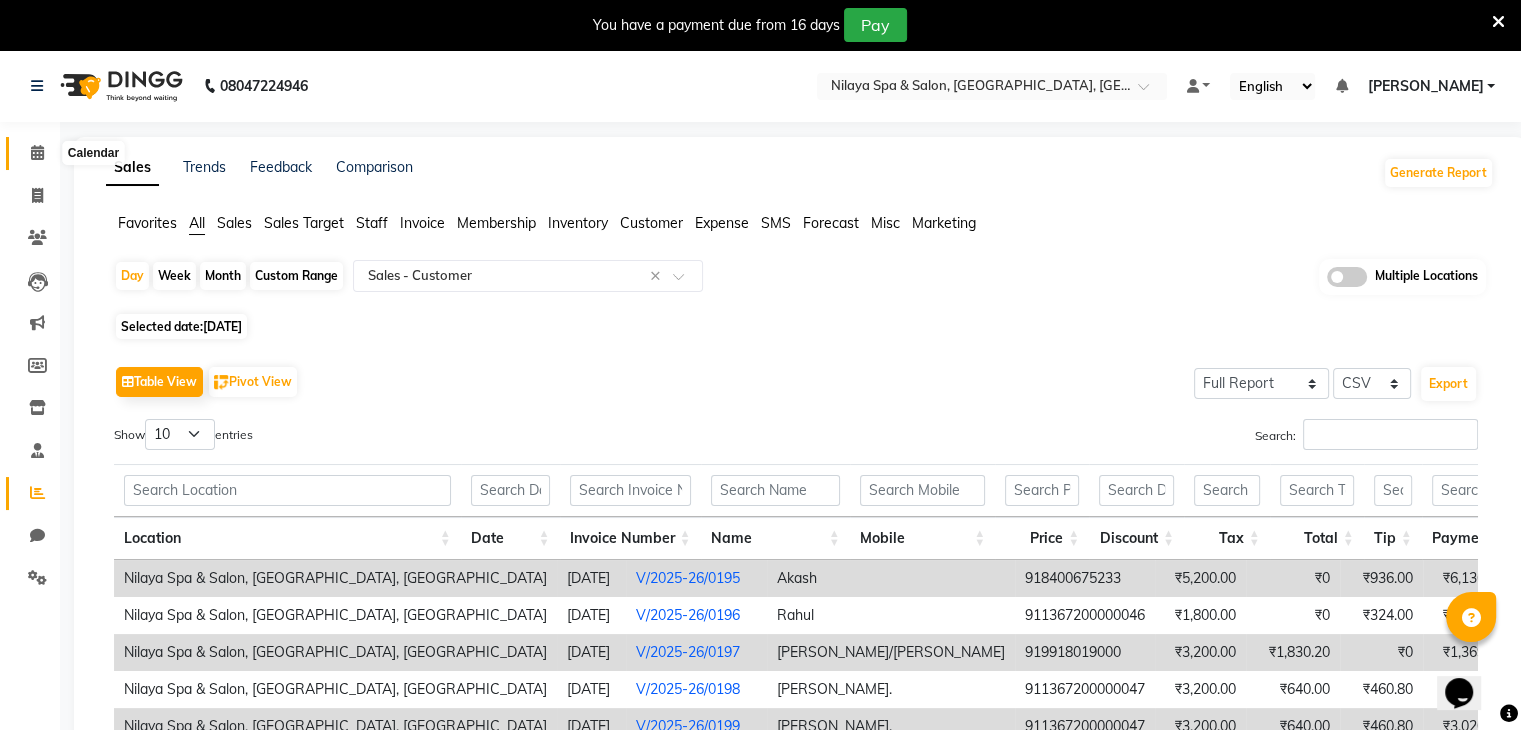 click 